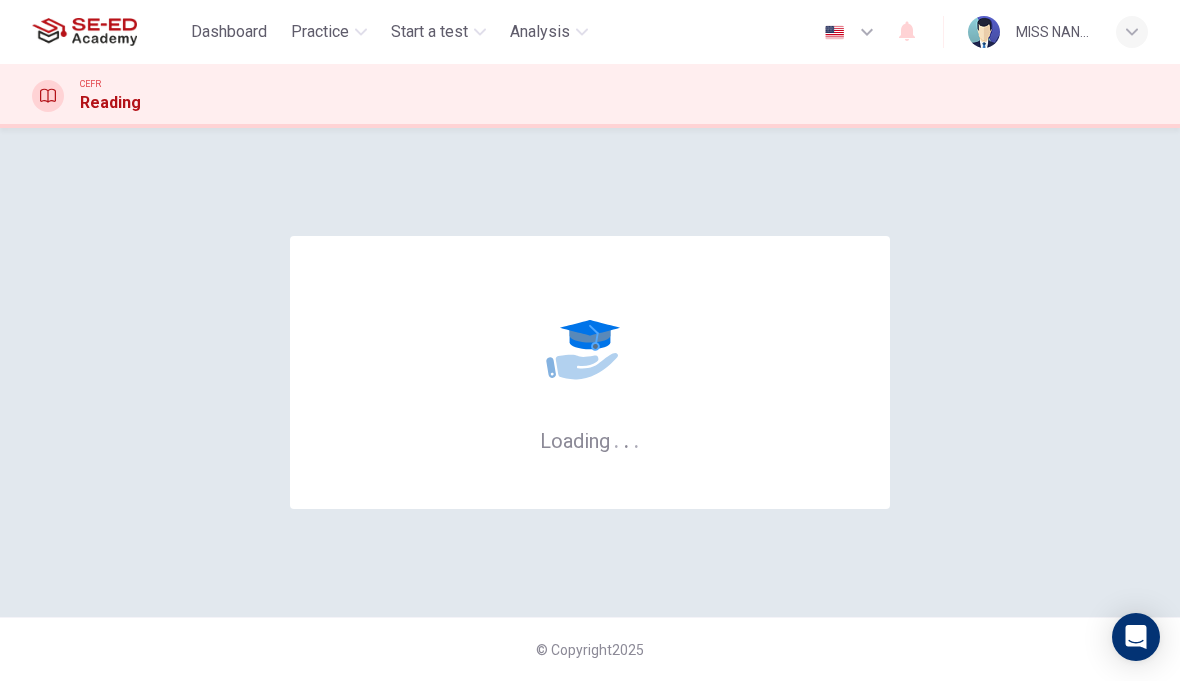 scroll, scrollTop: 0, scrollLeft: 0, axis: both 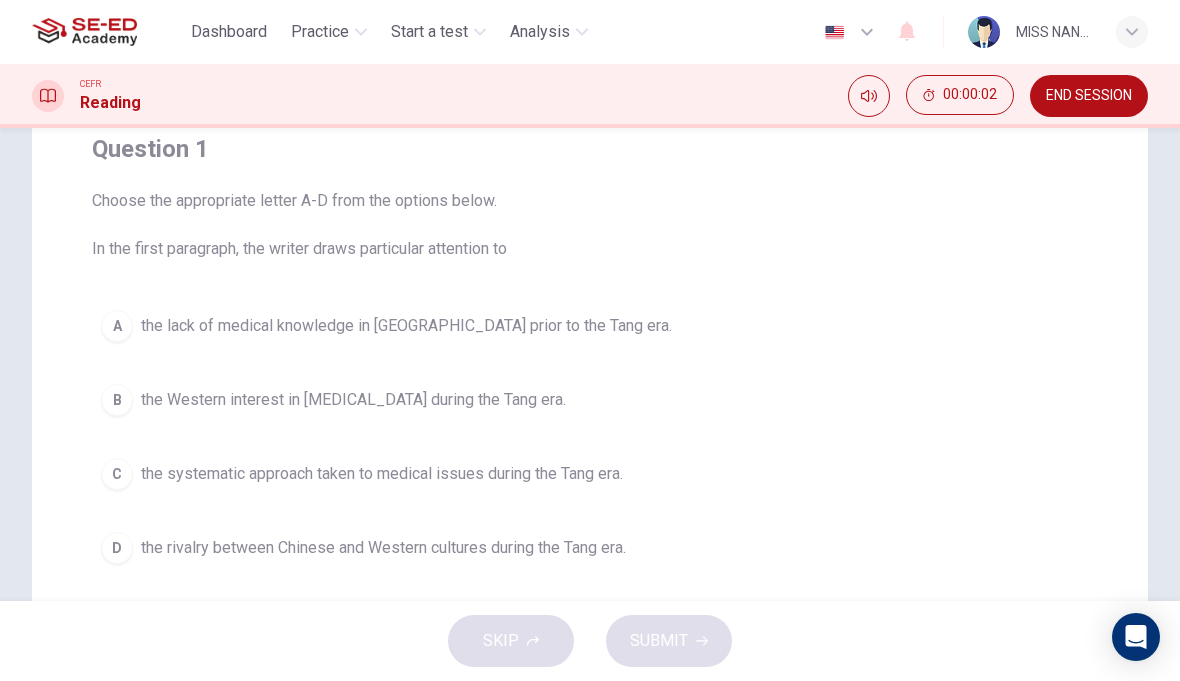 click on "A" at bounding box center (117, 326) 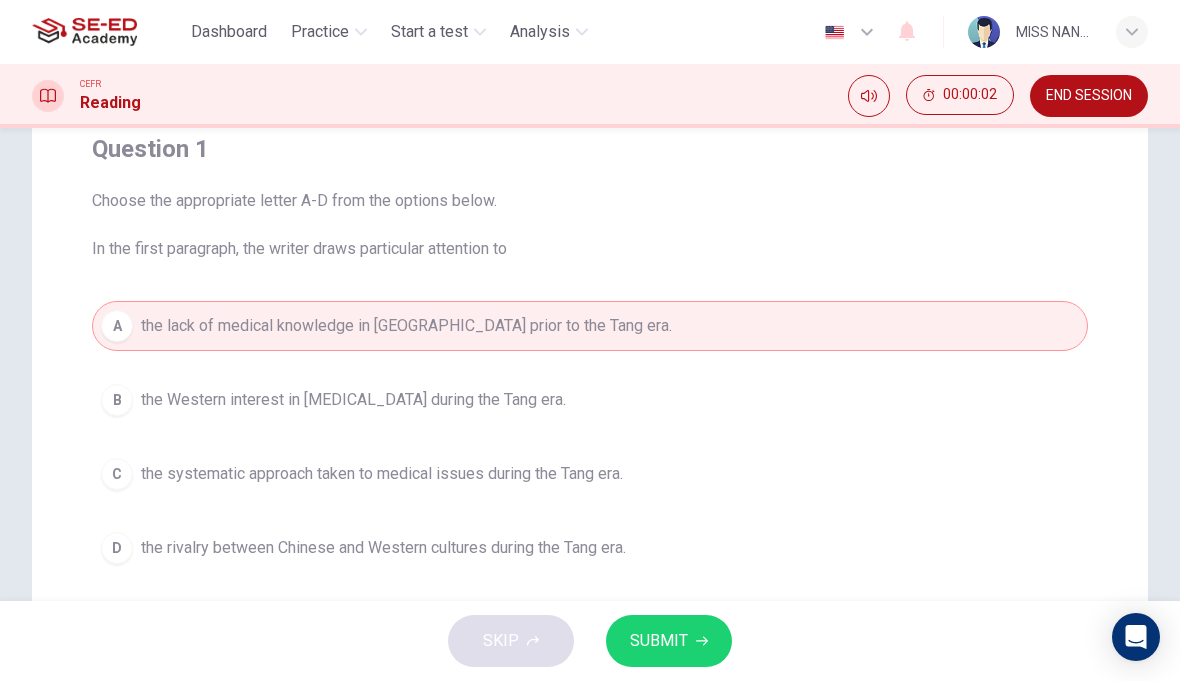 click on "SUBMIT" at bounding box center [669, 641] 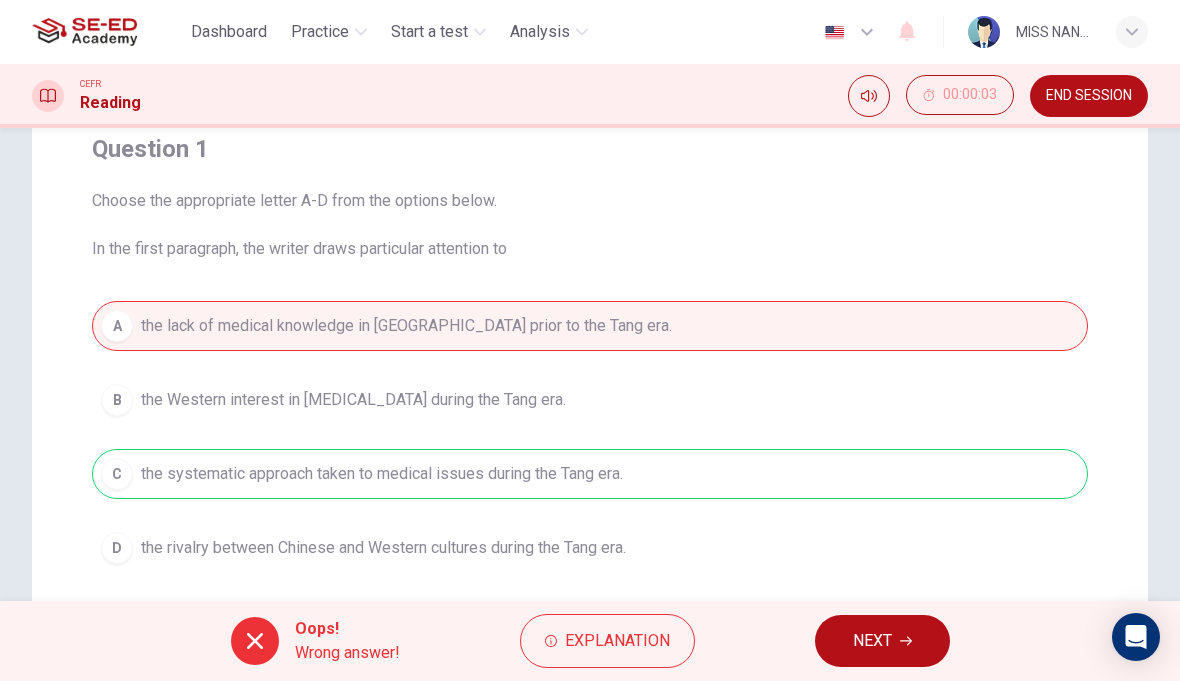 click on "NEXT" at bounding box center (872, 641) 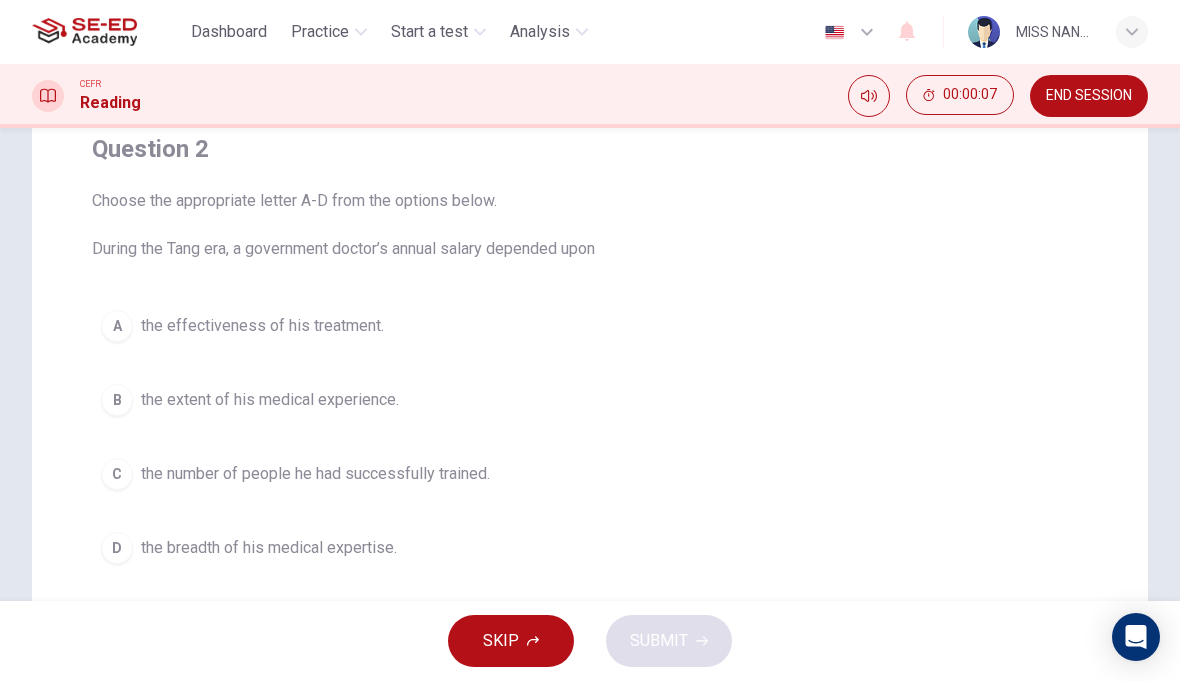 click at bounding box center [869, 96] 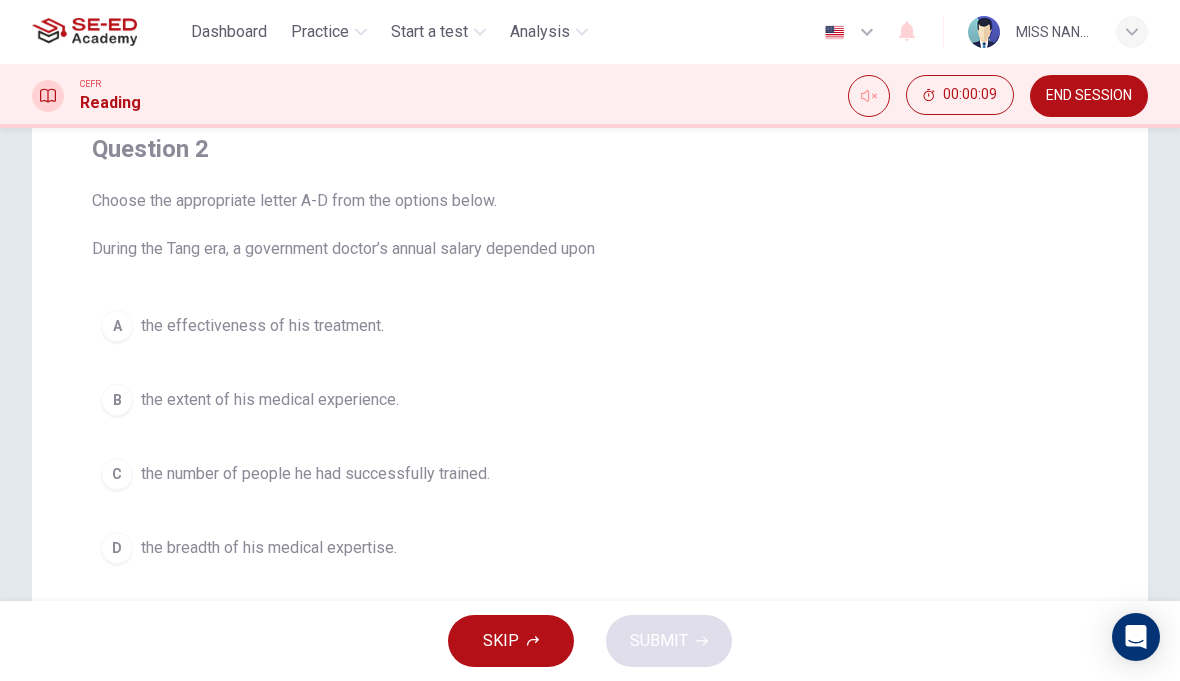 click on "C the number of people he had successfully trained." at bounding box center [590, 474] 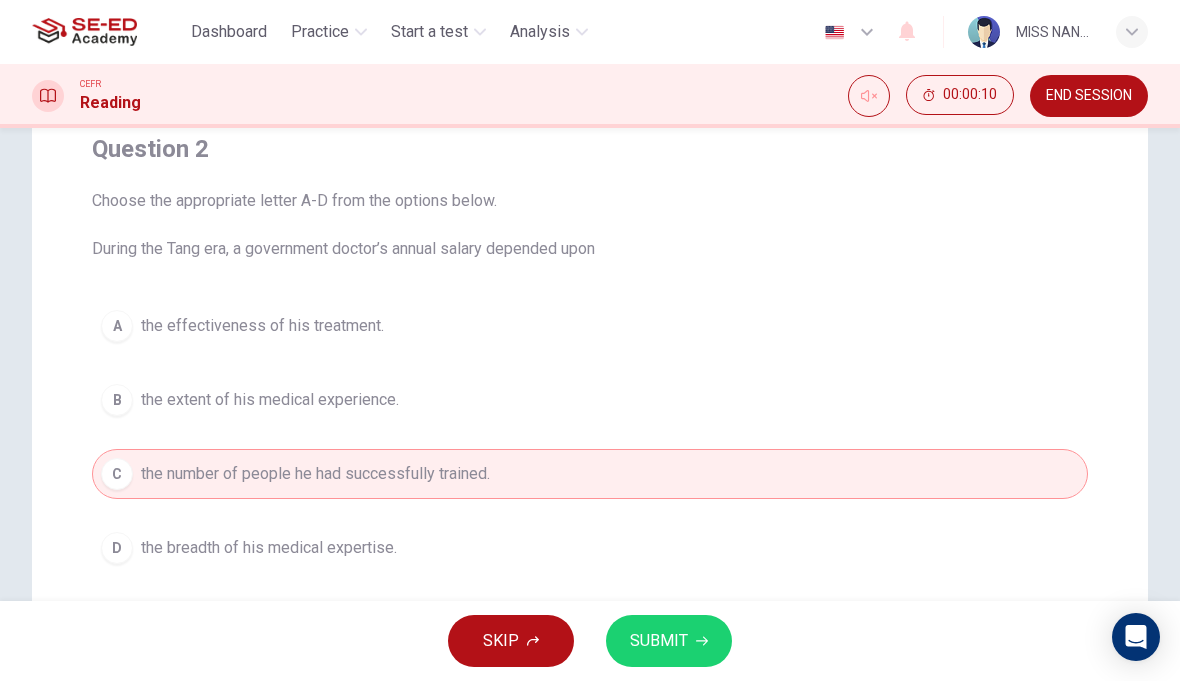 click on "SUBMIT" at bounding box center (659, 641) 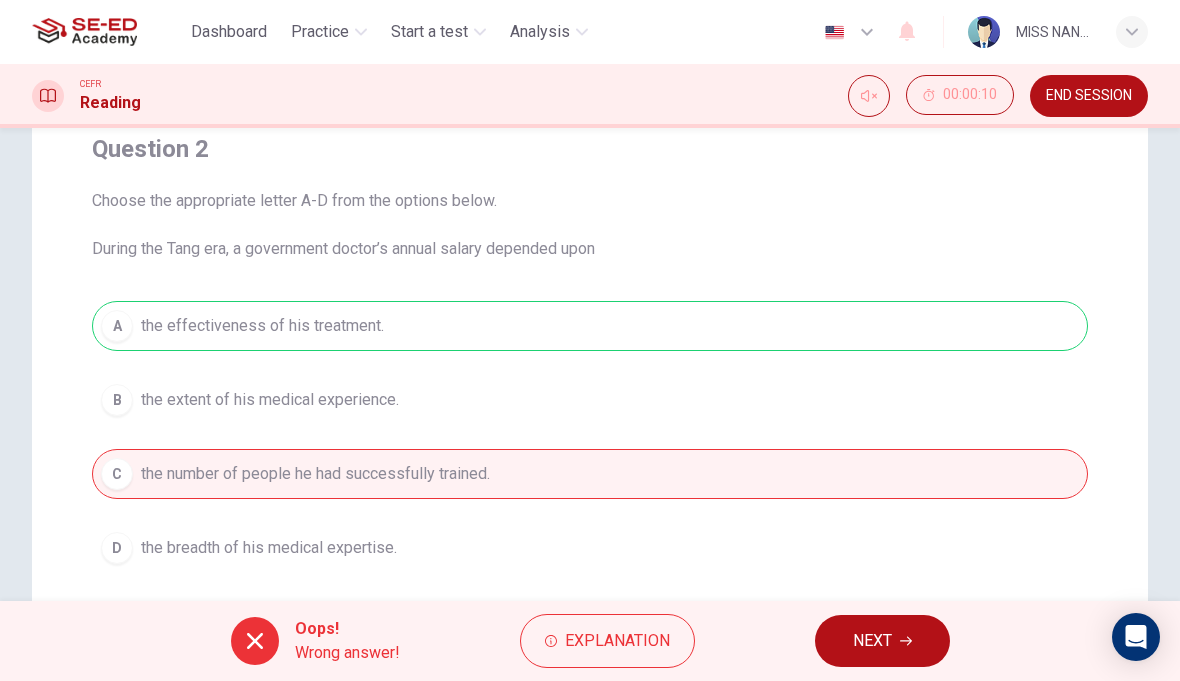 click on "NEXT" at bounding box center (882, 641) 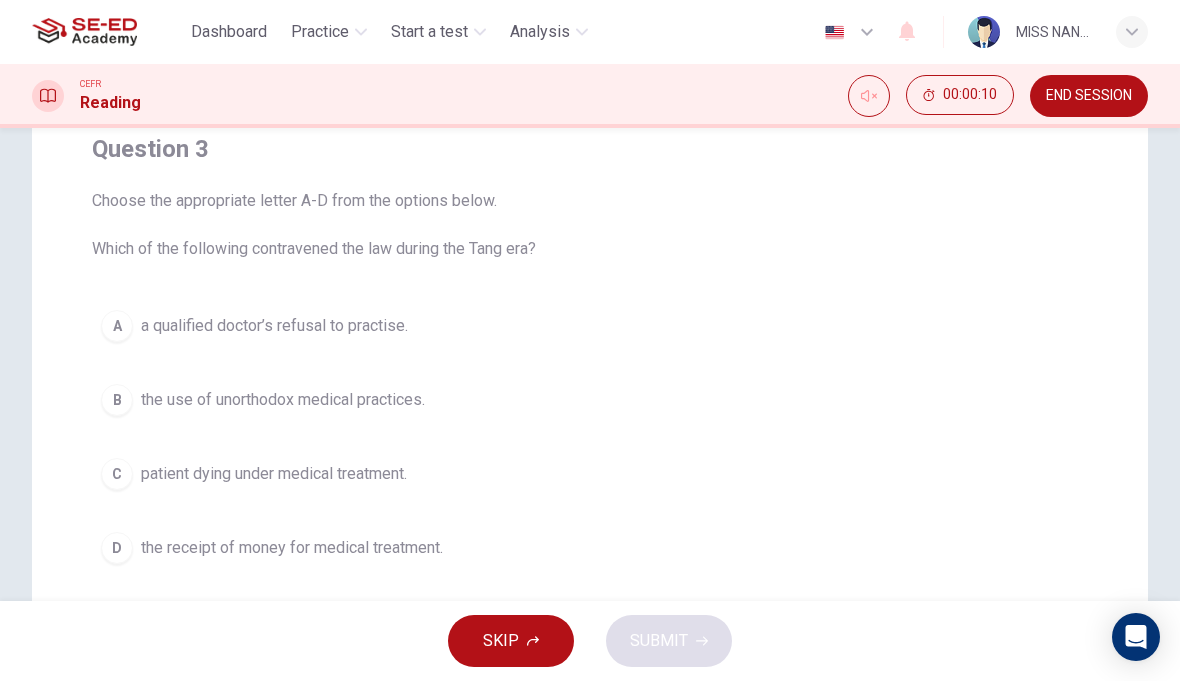 click on "C" at bounding box center (117, 474) 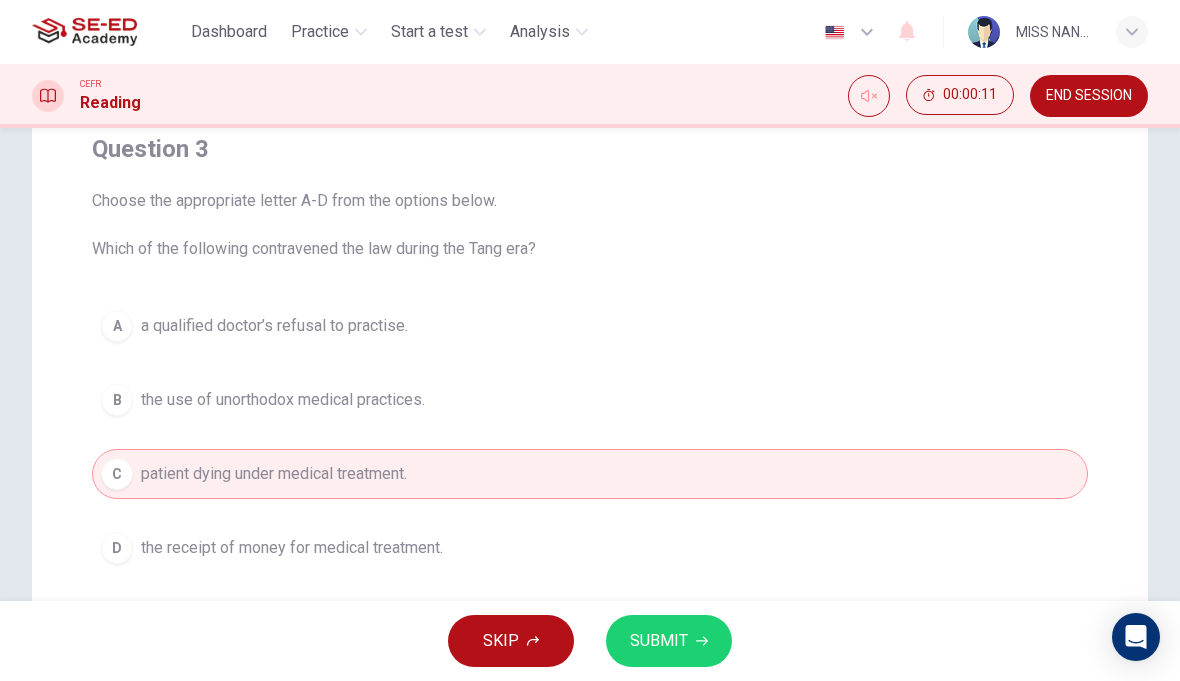 click on "SUBMIT" at bounding box center [669, 641] 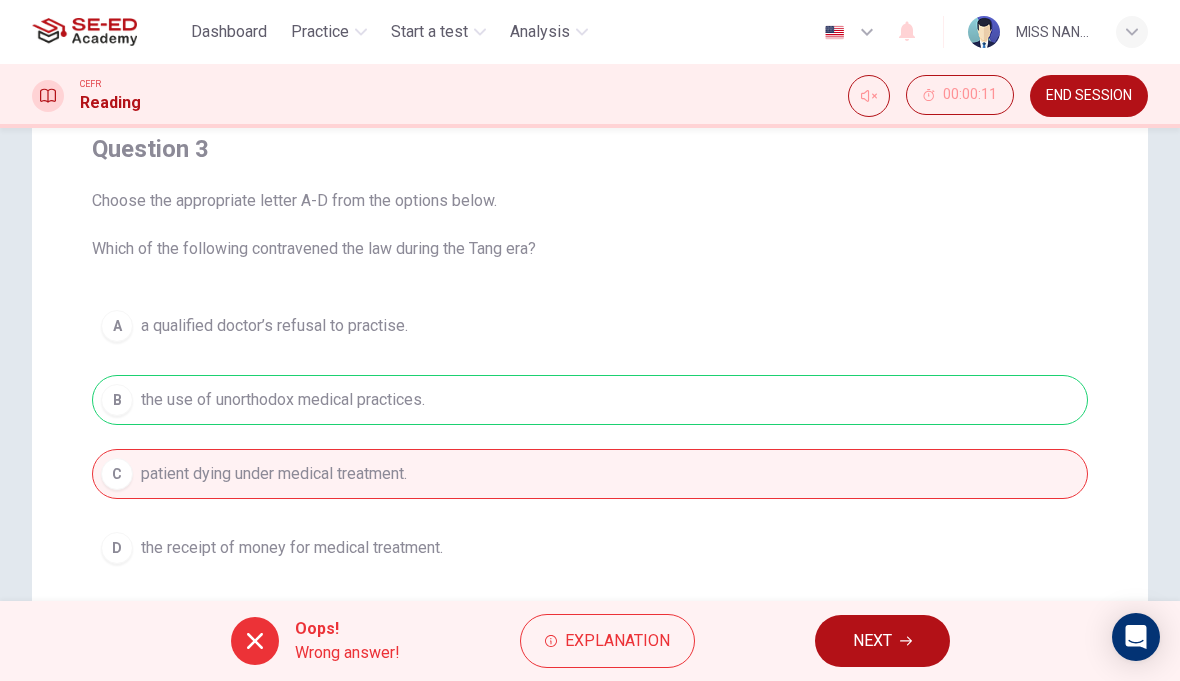 click on "NEXT" at bounding box center [882, 641] 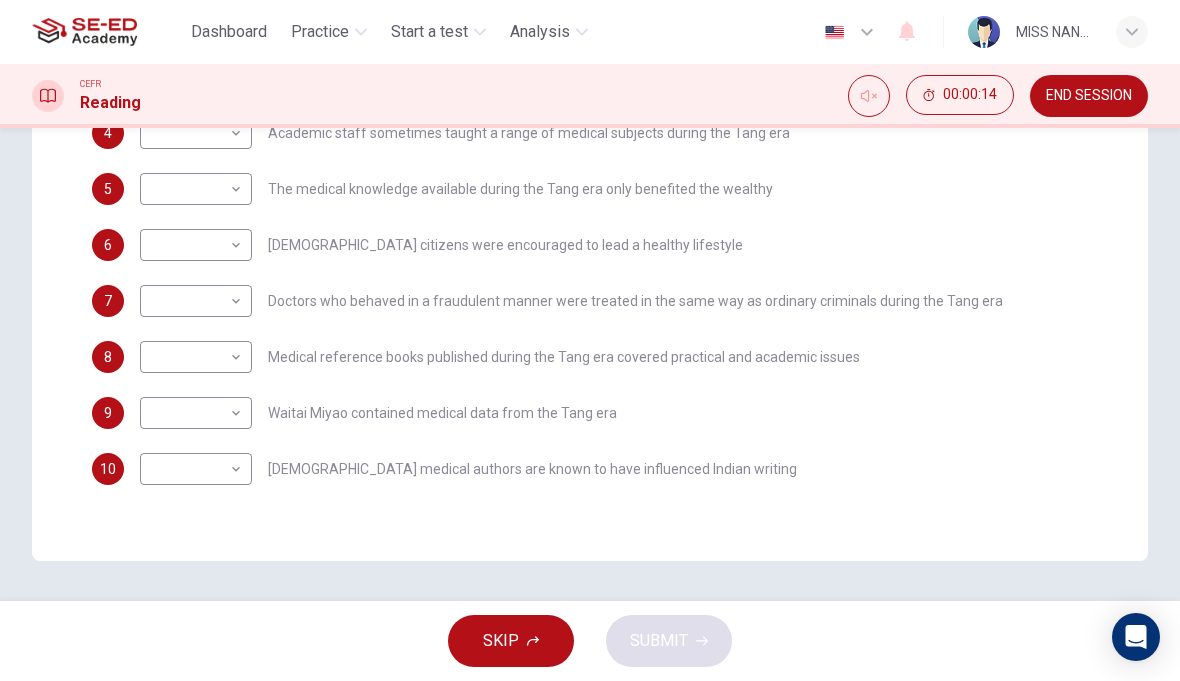 scroll, scrollTop: 495, scrollLeft: 0, axis: vertical 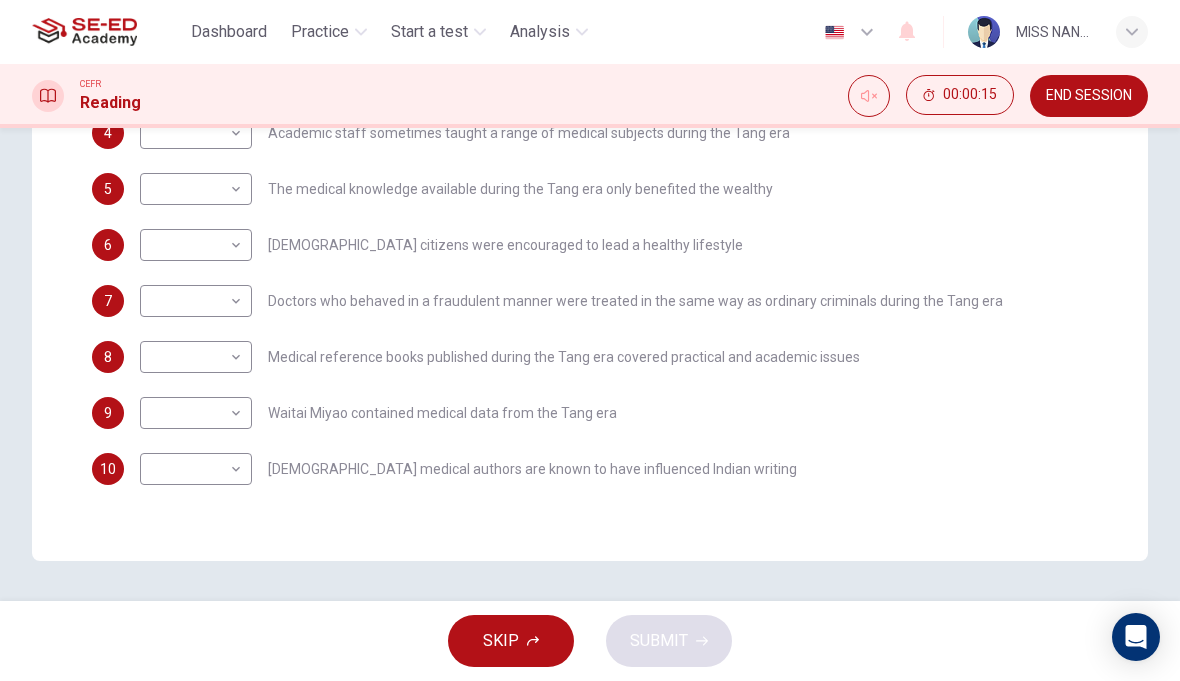 click on "SKIP" at bounding box center (511, 641) 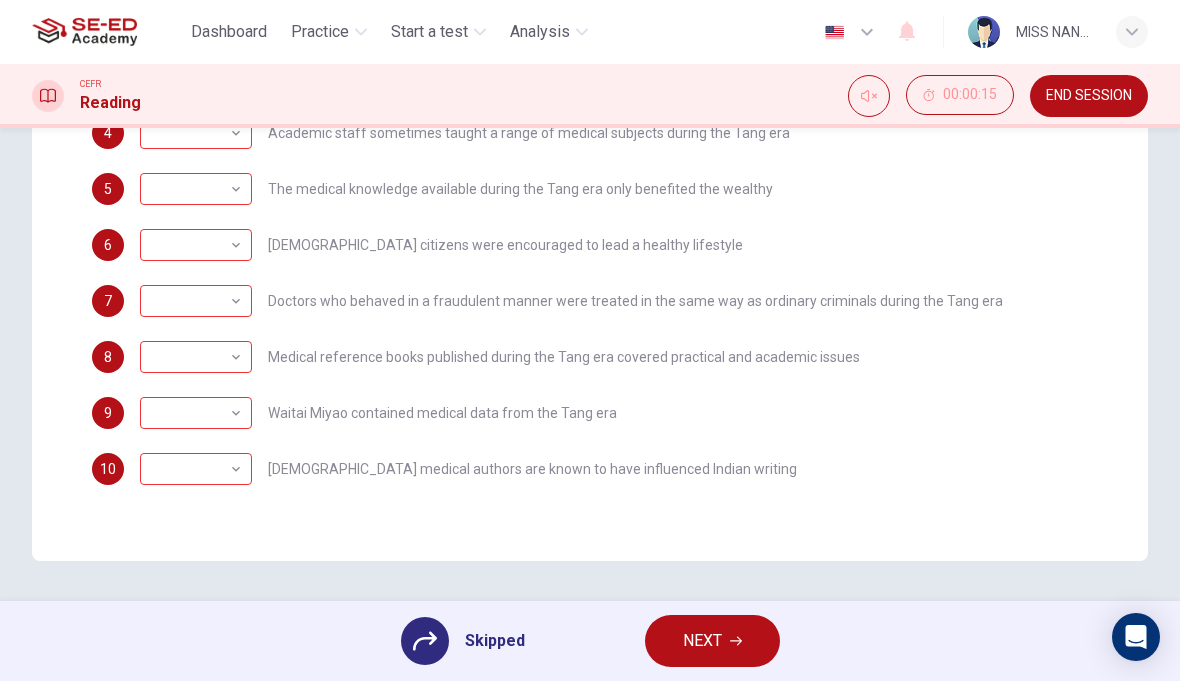 click on "NEXT" at bounding box center [712, 641] 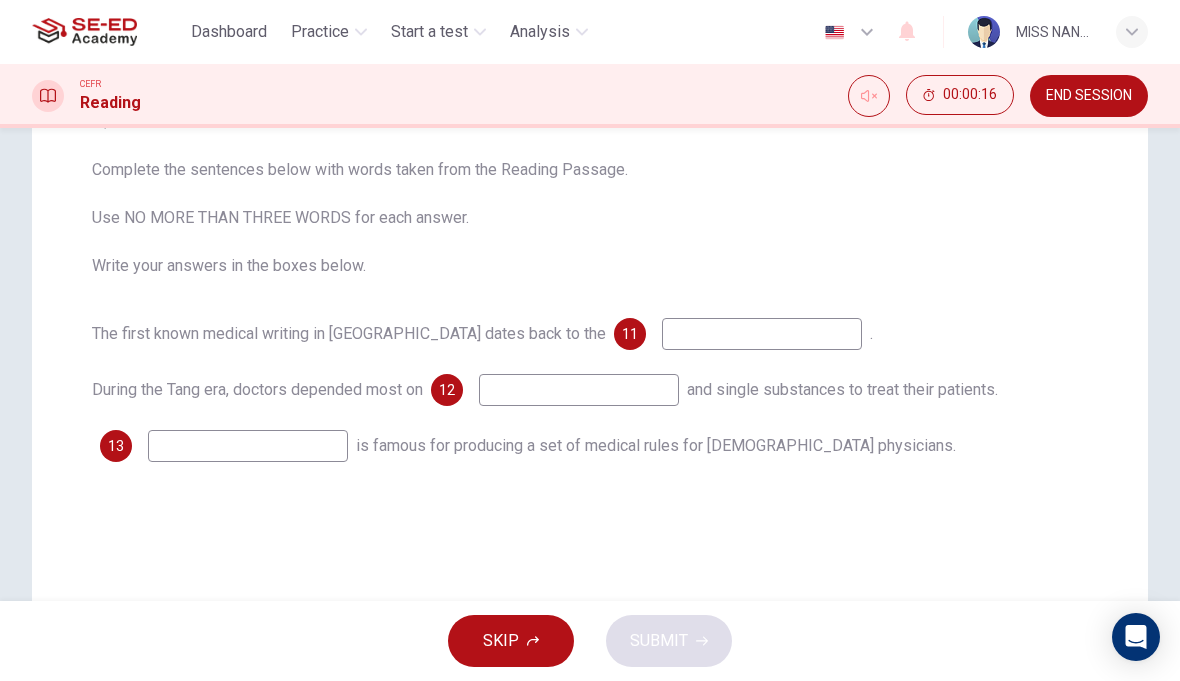 scroll, scrollTop: 192, scrollLeft: 0, axis: vertical 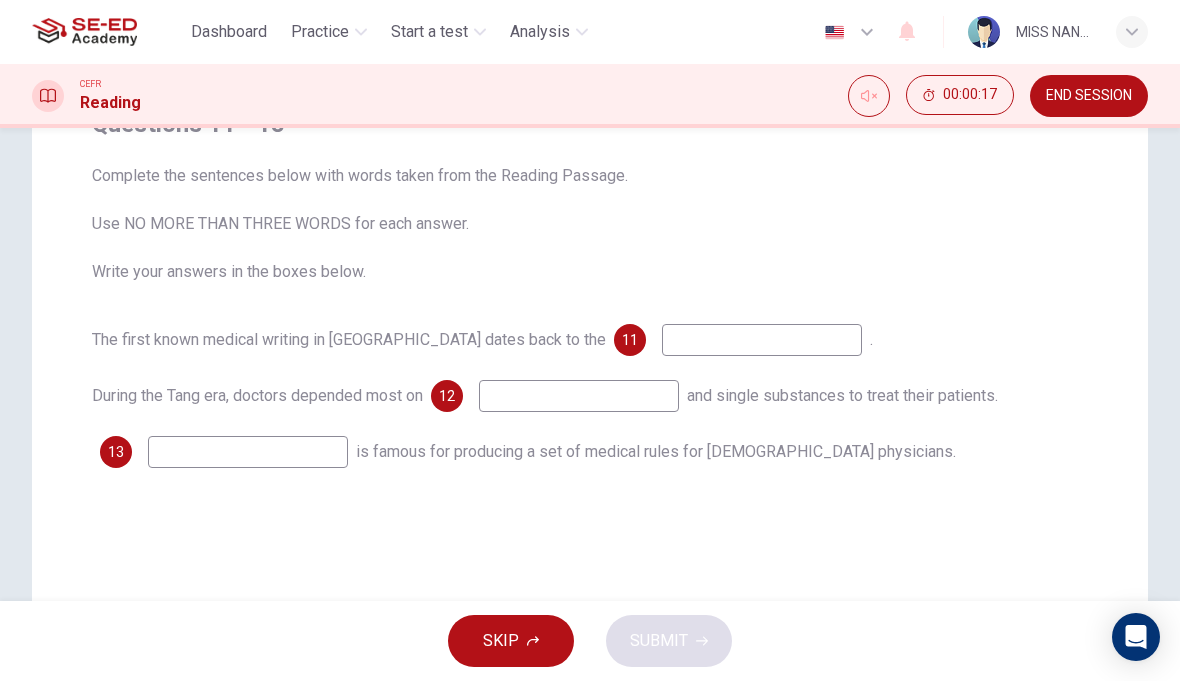 click on "SKIP" at bounding box center [511, 641] 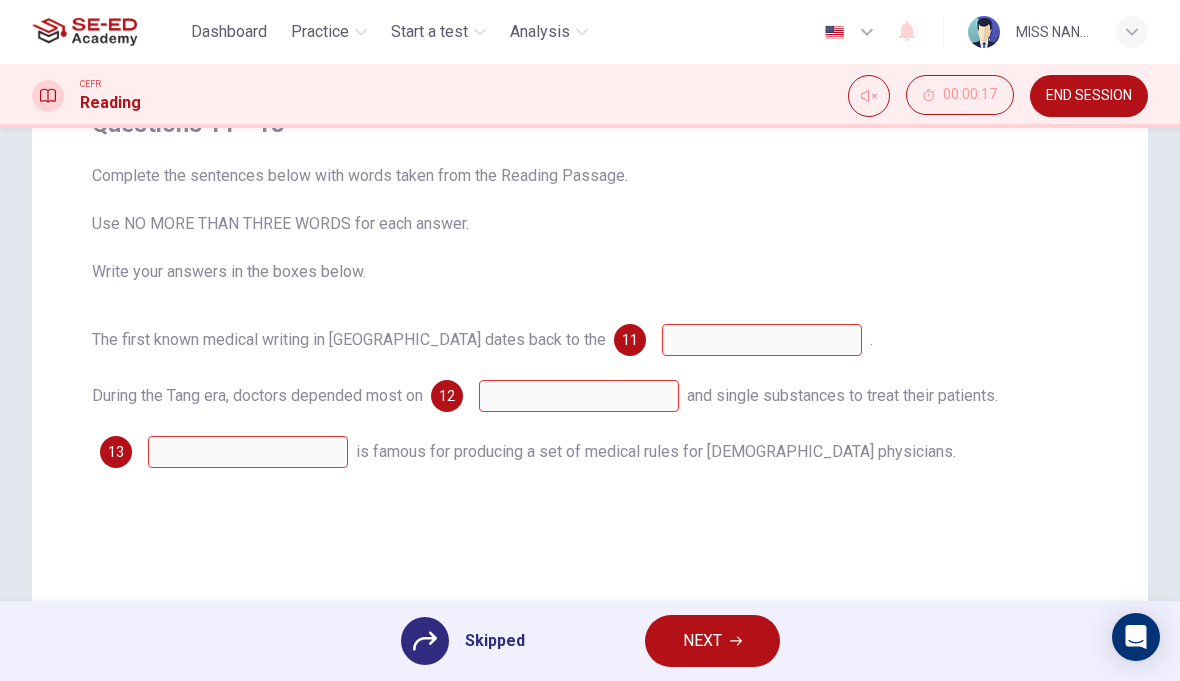 click on "NEXT" at bounding box center [712, 641] 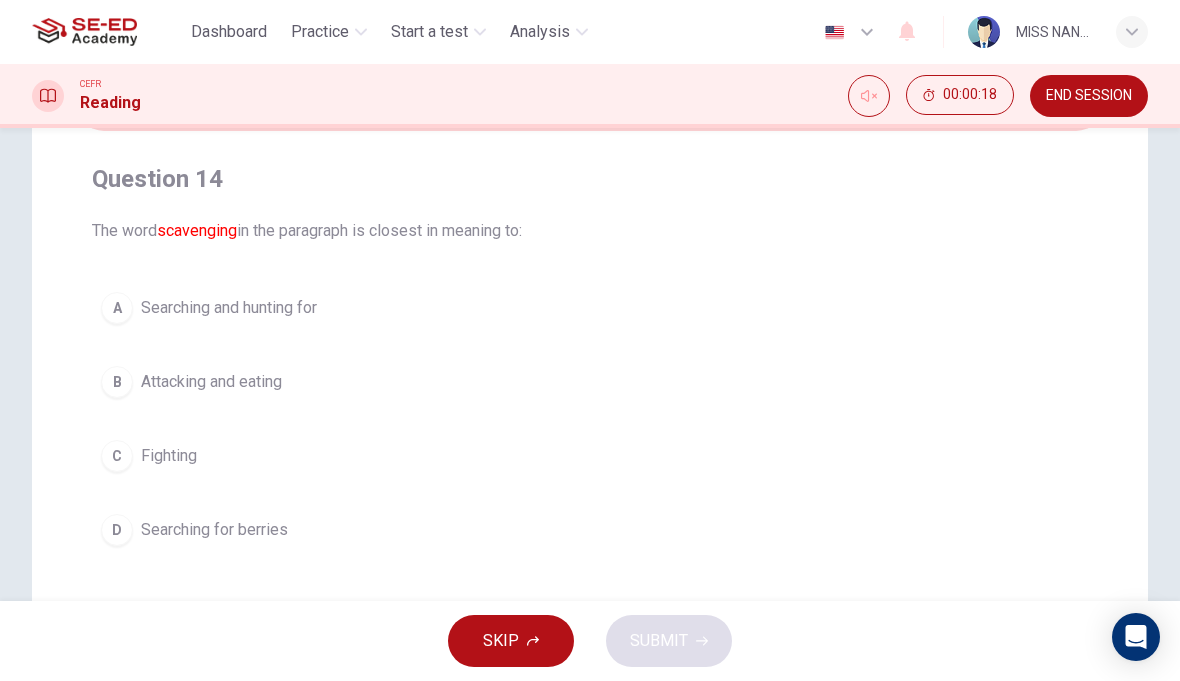 scroll, scrollTop: 136, scrollLeft: 0, axis: vertical 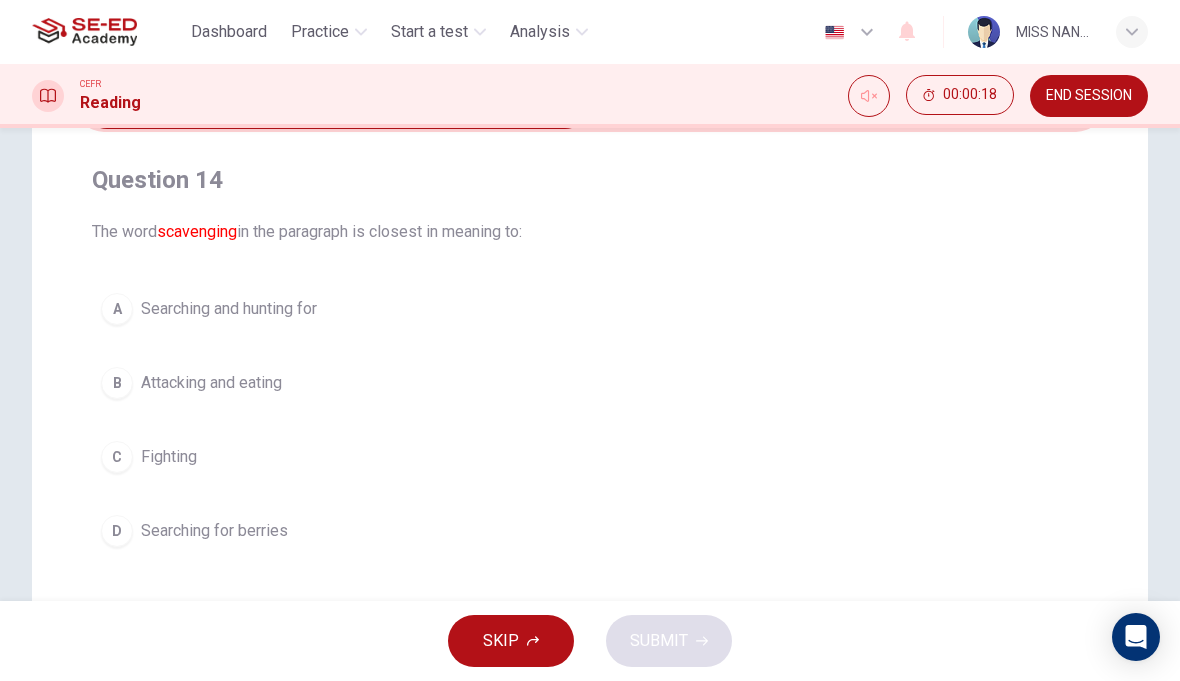 click on "Fighting" at bounding box center (169, 457) 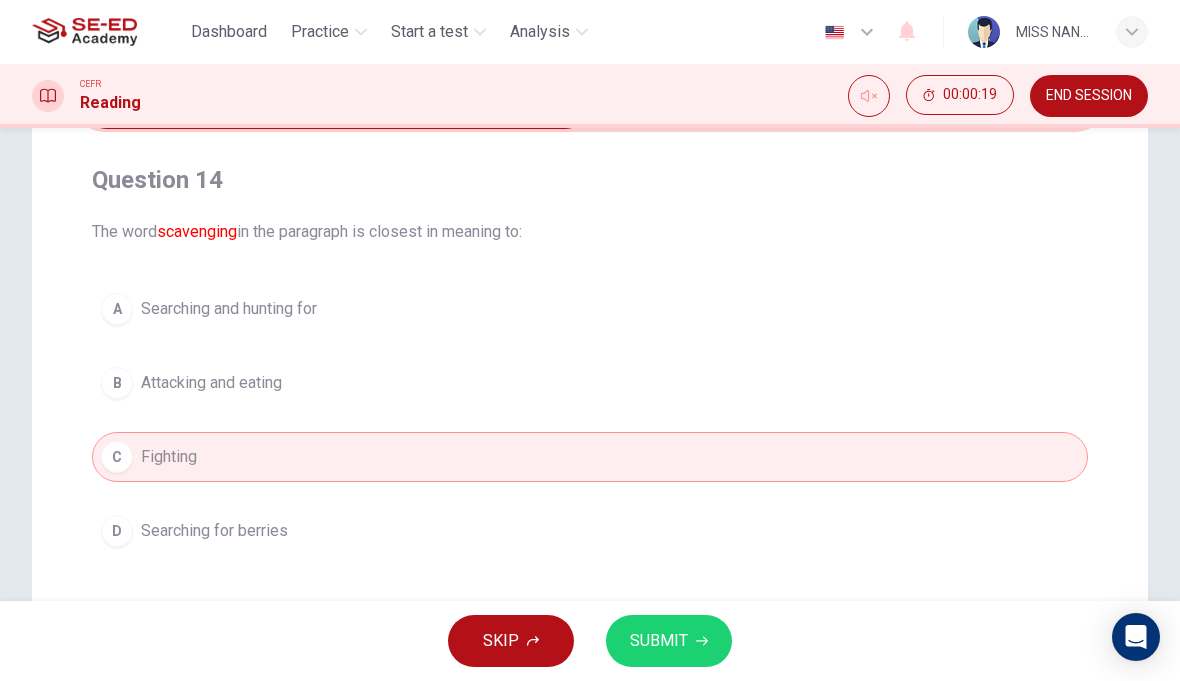click on "SKIP SUBMIT" at bounding box center [590, 641] 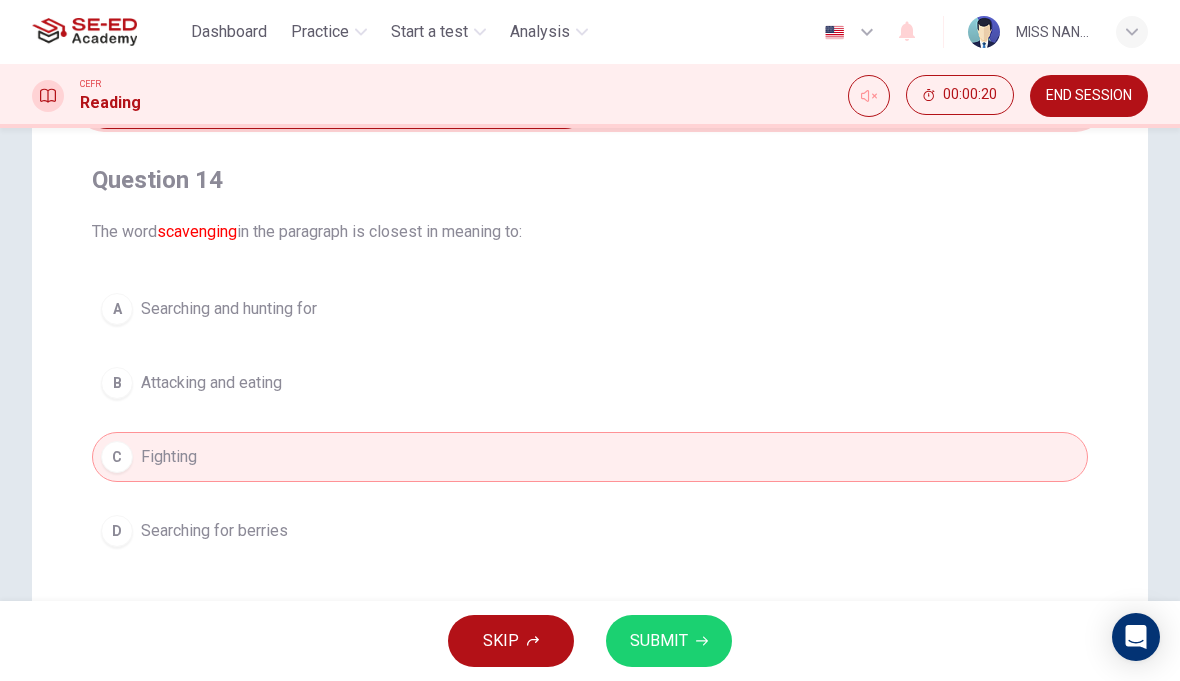 click on "SUBMIT" at bounding box center [669, 641] 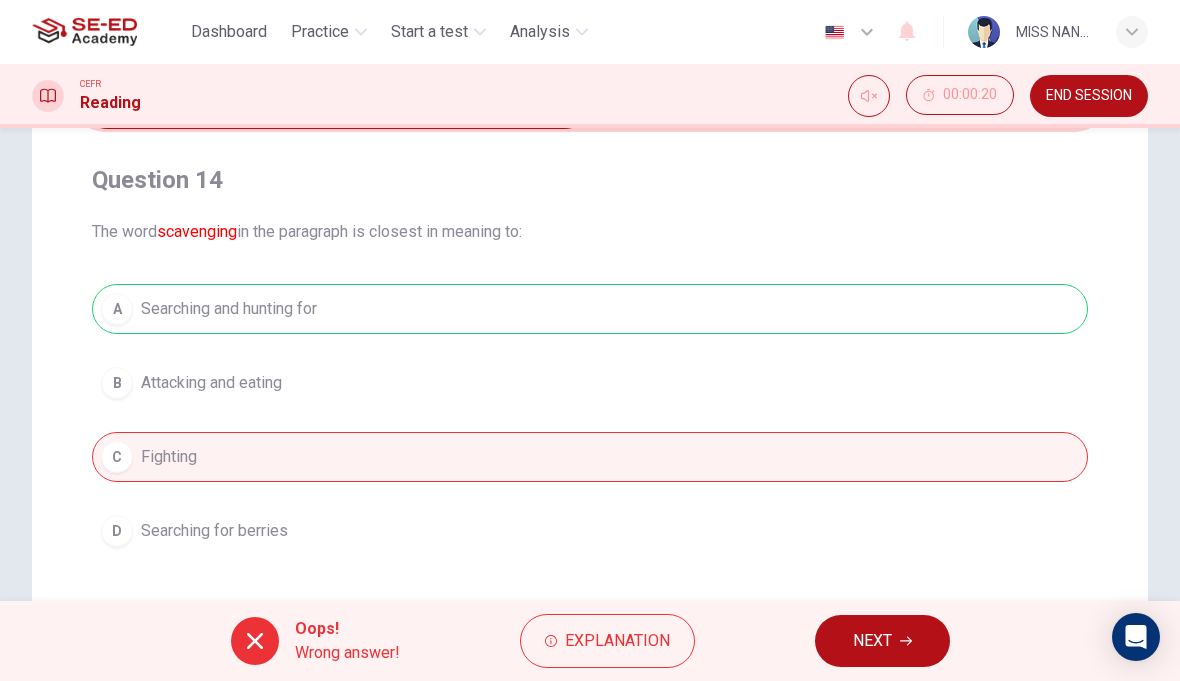 click on "NEXT" at bounding box center [882, 641] 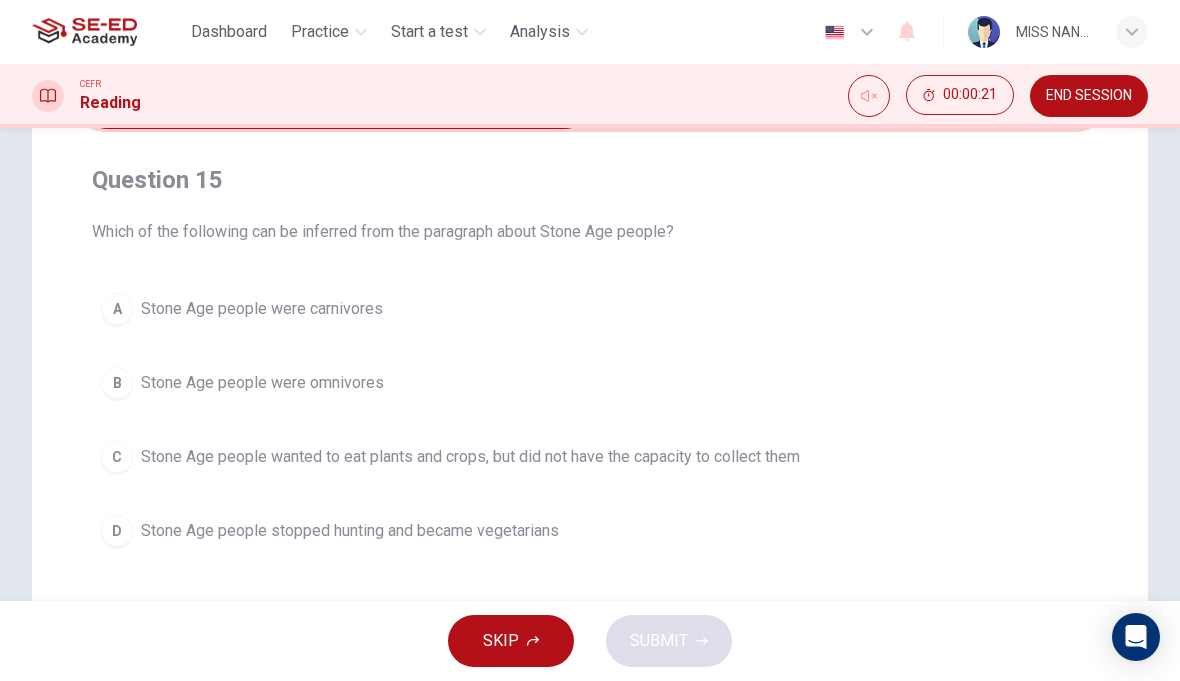 click on "C" at bounding box center [117, 457] 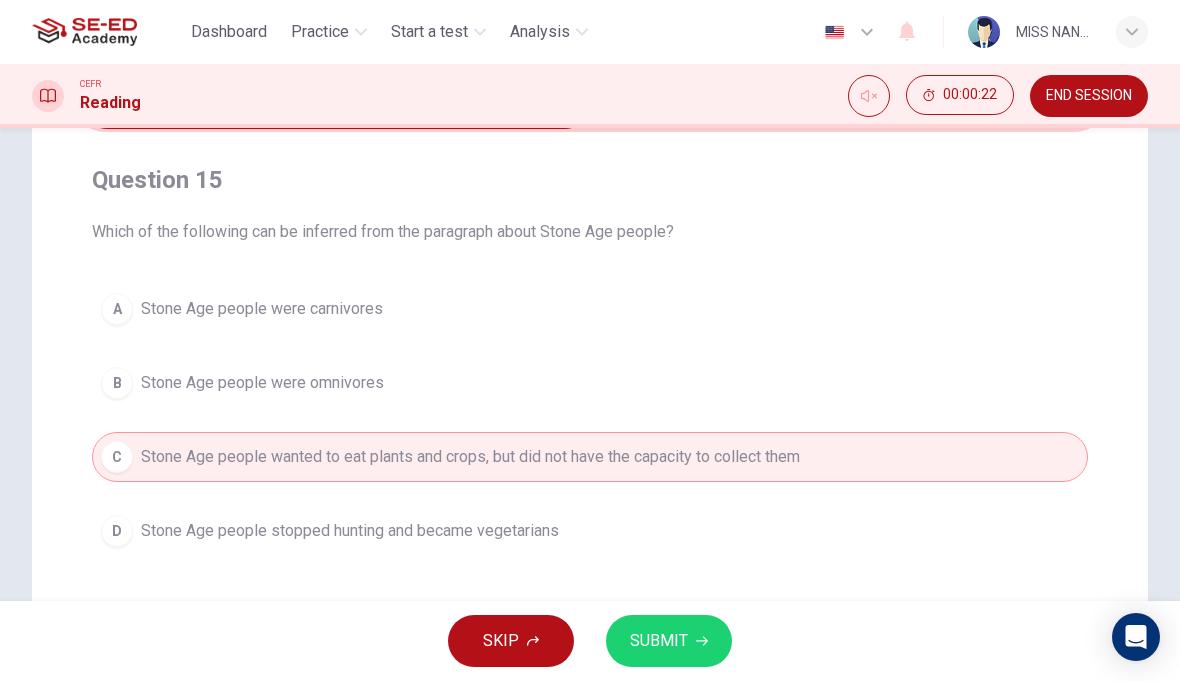 click on "SUBMIT" at bounding box center (669, 641) 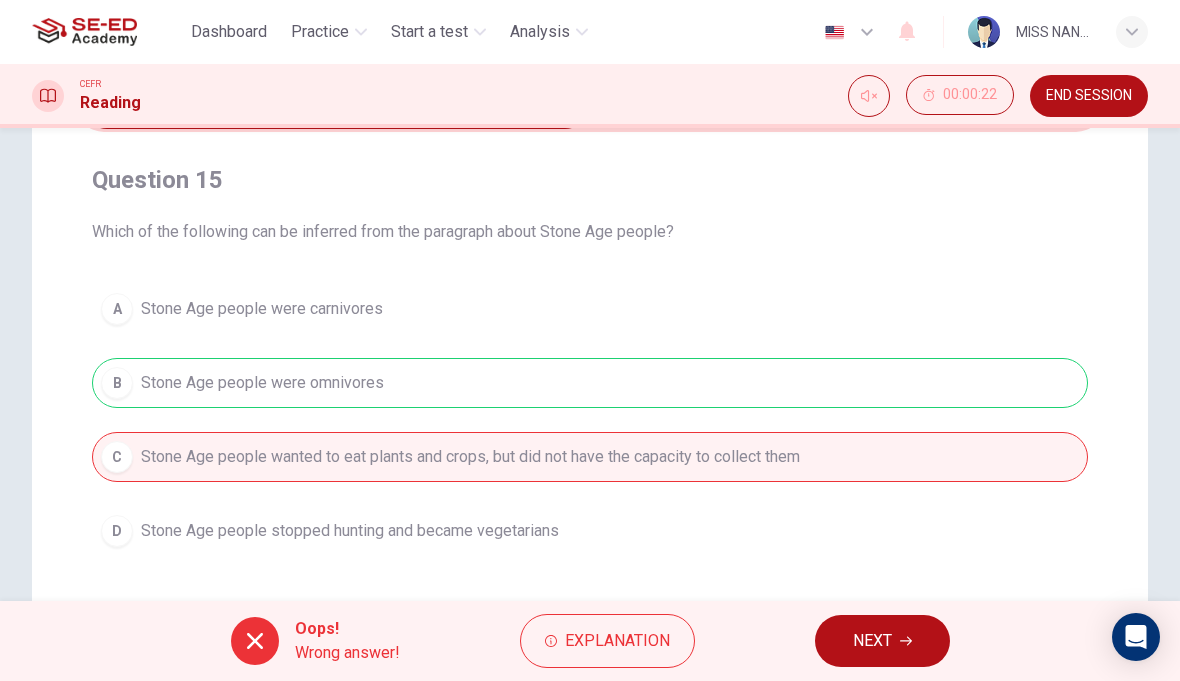 click on "NEXT" at bounding box center [872, 641] 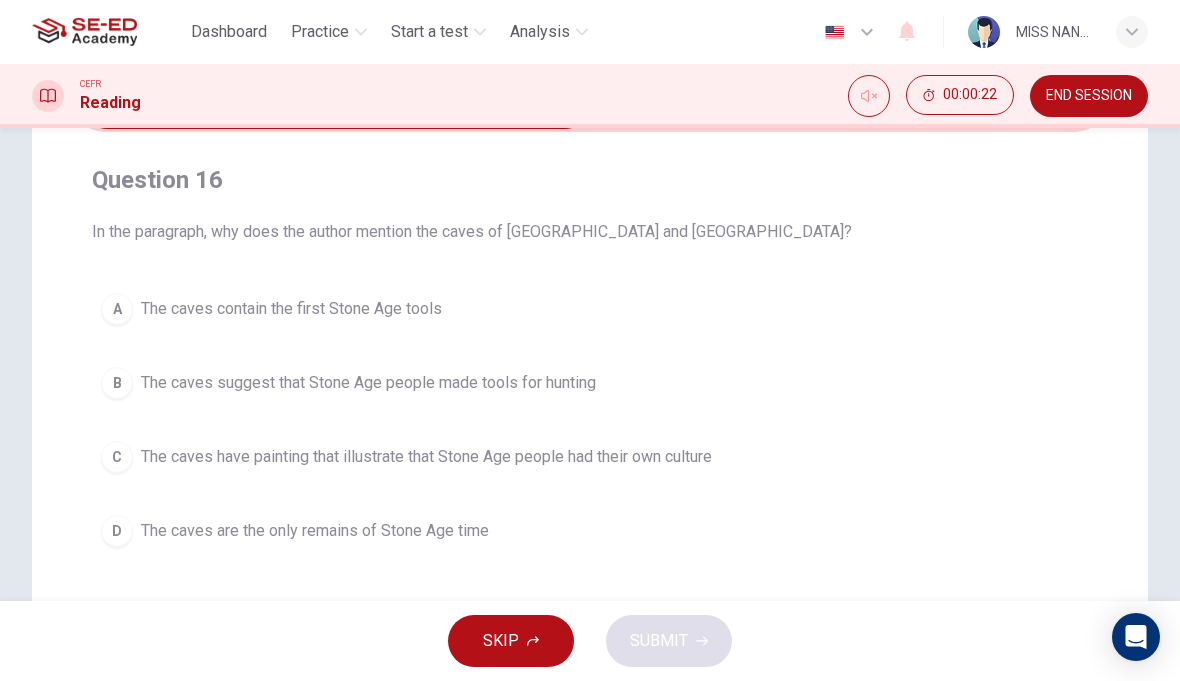 click on "C" at bounding box center [117, 457] 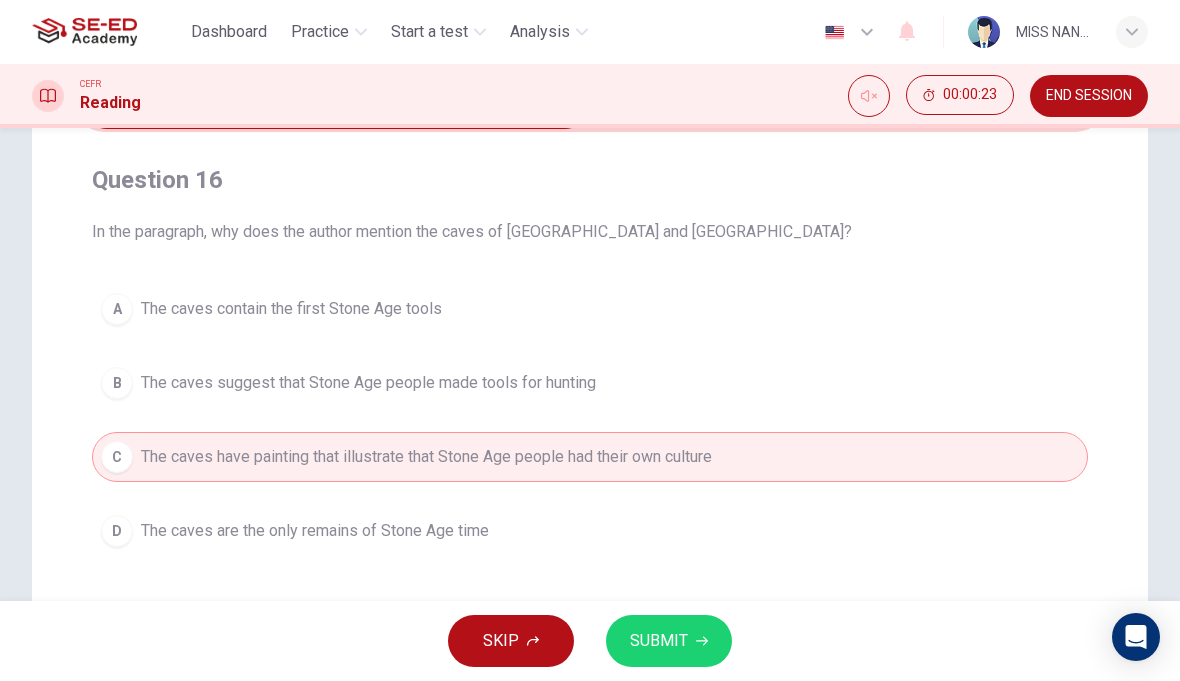 click on "SUBMIT" at bounding box center [669, 641] 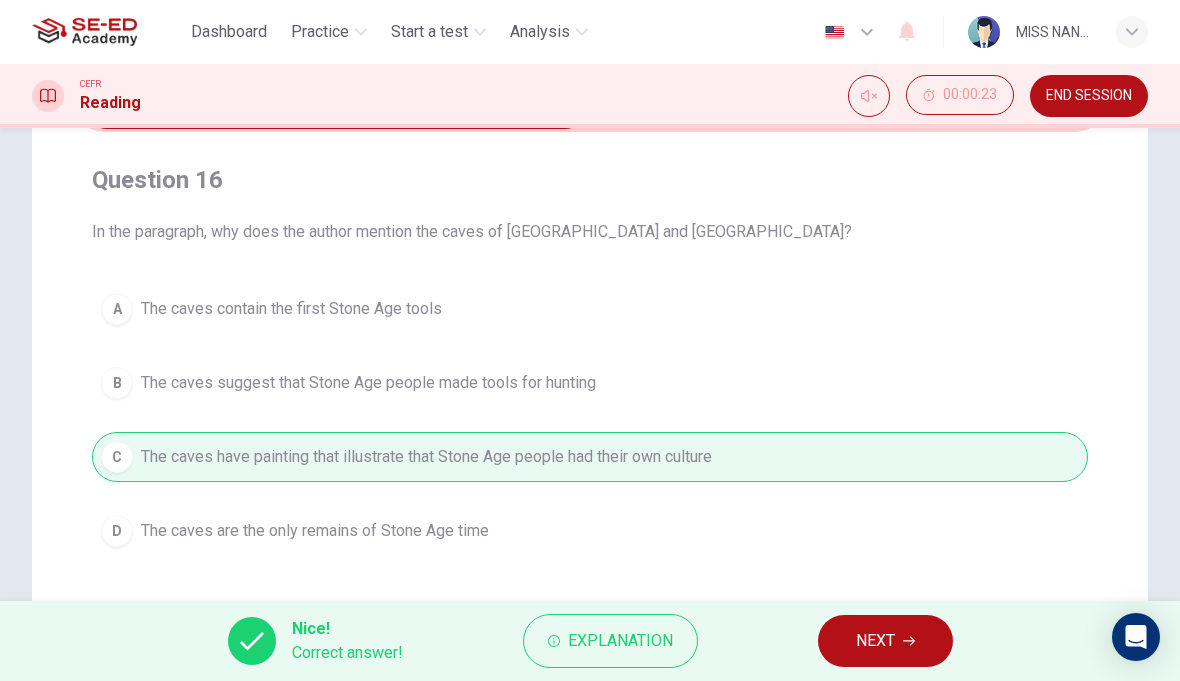 click on "NEXT" at bounding box center [875, 641] 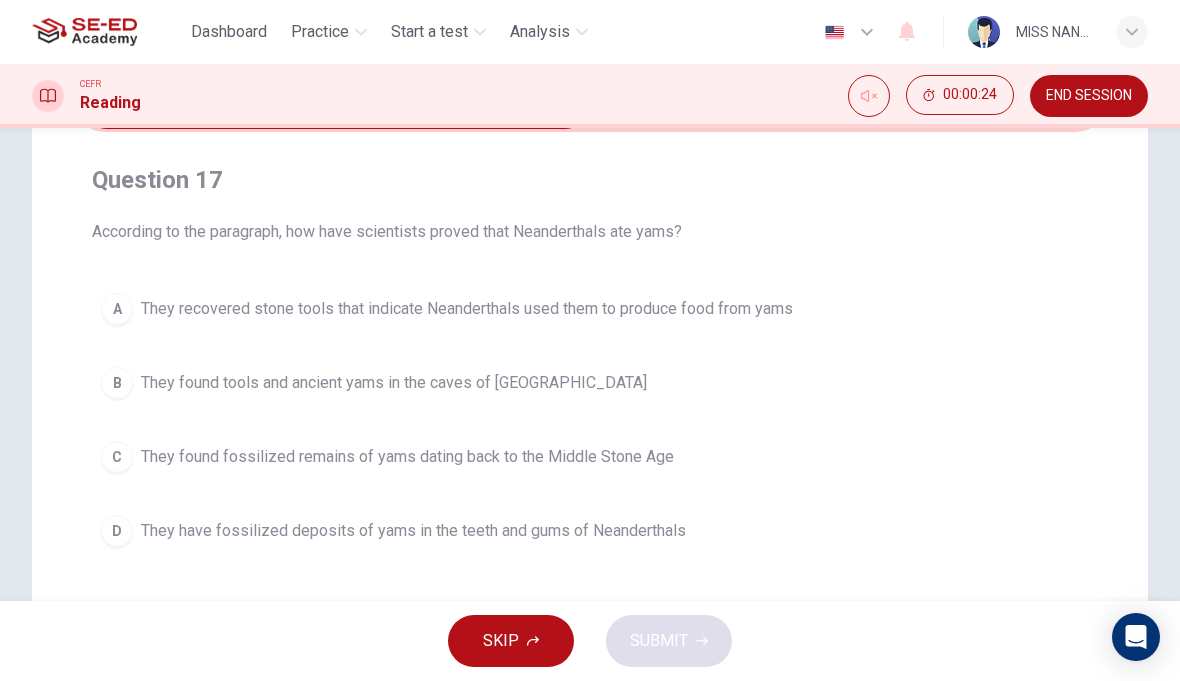 click on "C They found fossilized remains of yams dating back to the Middle Stone Age" at bounding box center (590, 457) 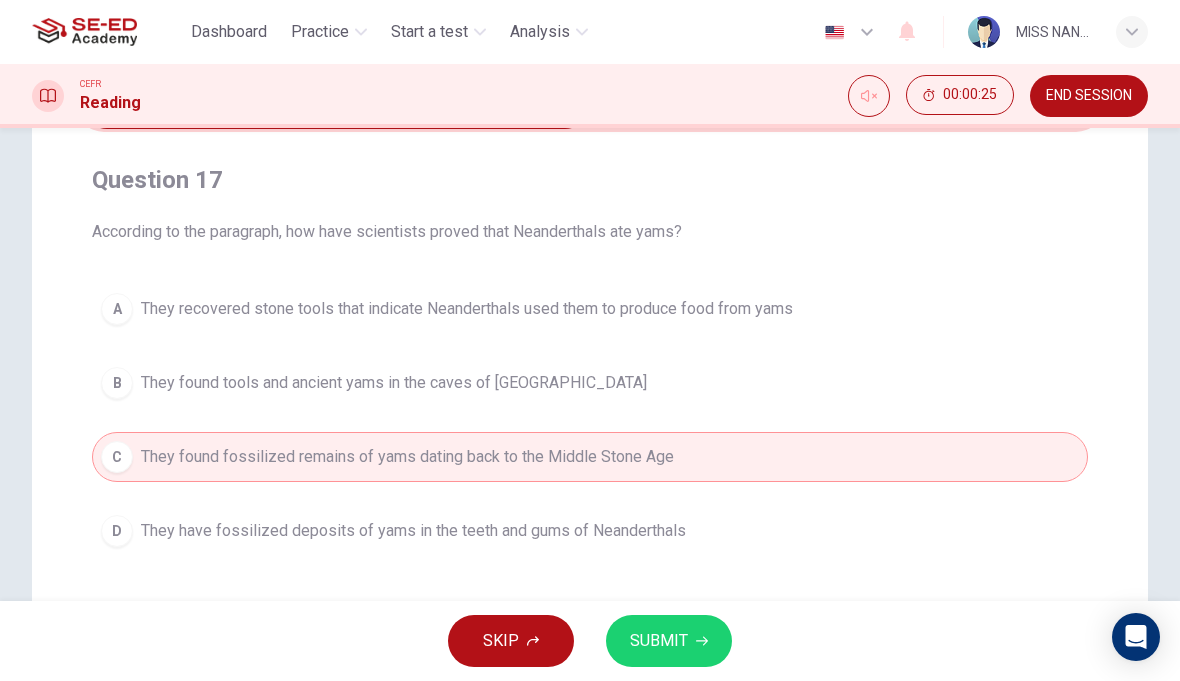 click on "SUBMIT" at bounding box center [669, 641] 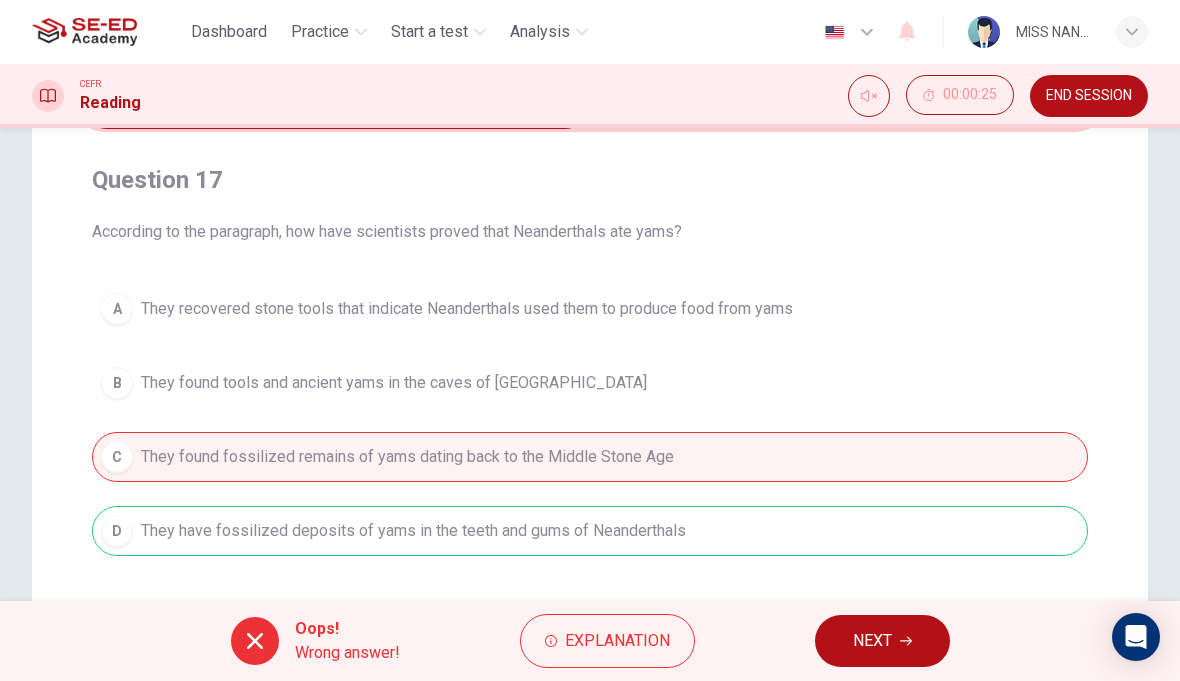 click on "NEXT" at bounding box center (872, 641) 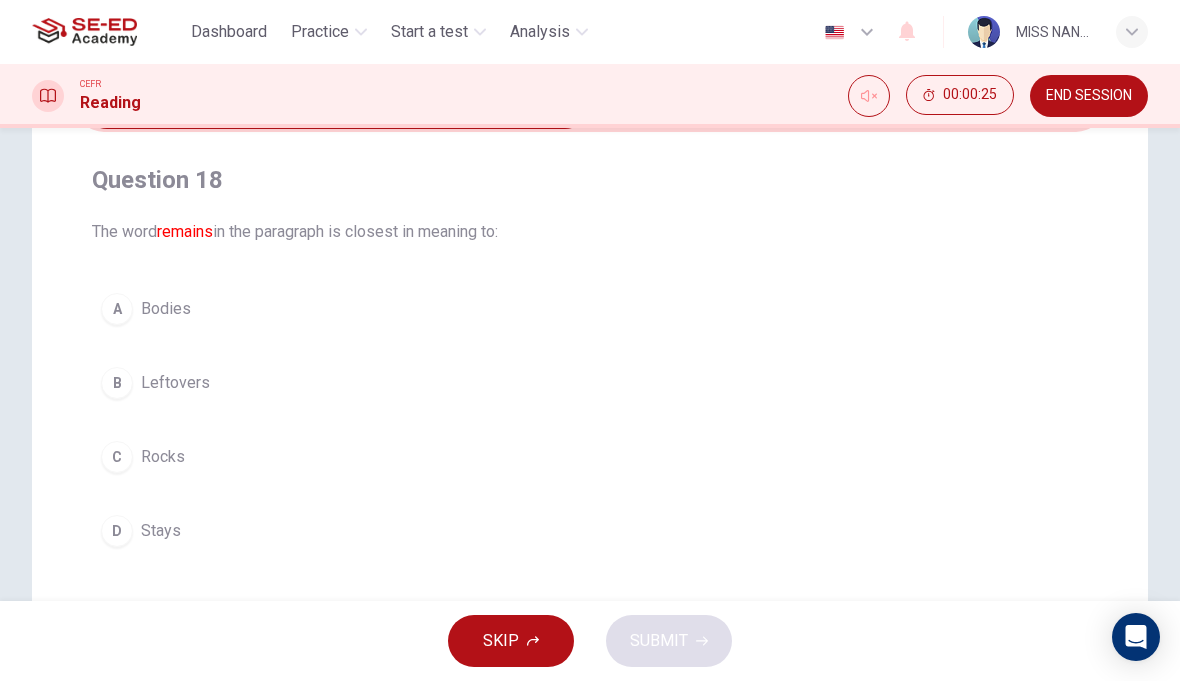click on "A Bodies" at bounding box center (590, 309) 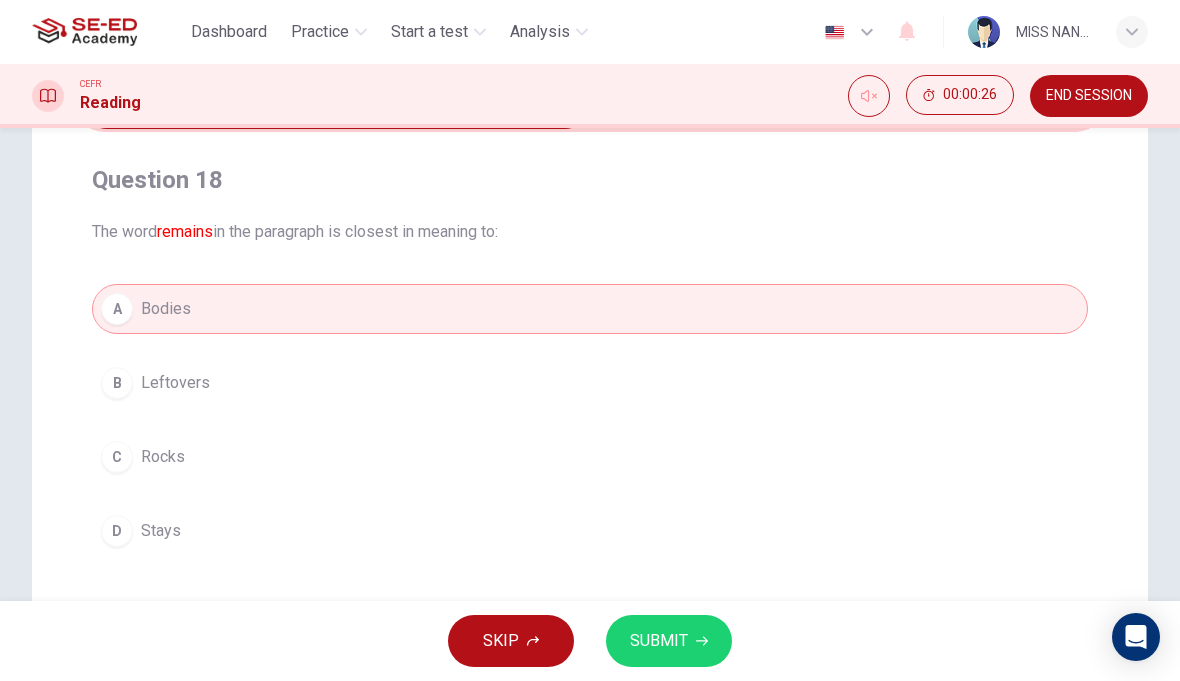click on "SKIP SUBMIT" at bounding box center [590, 641] 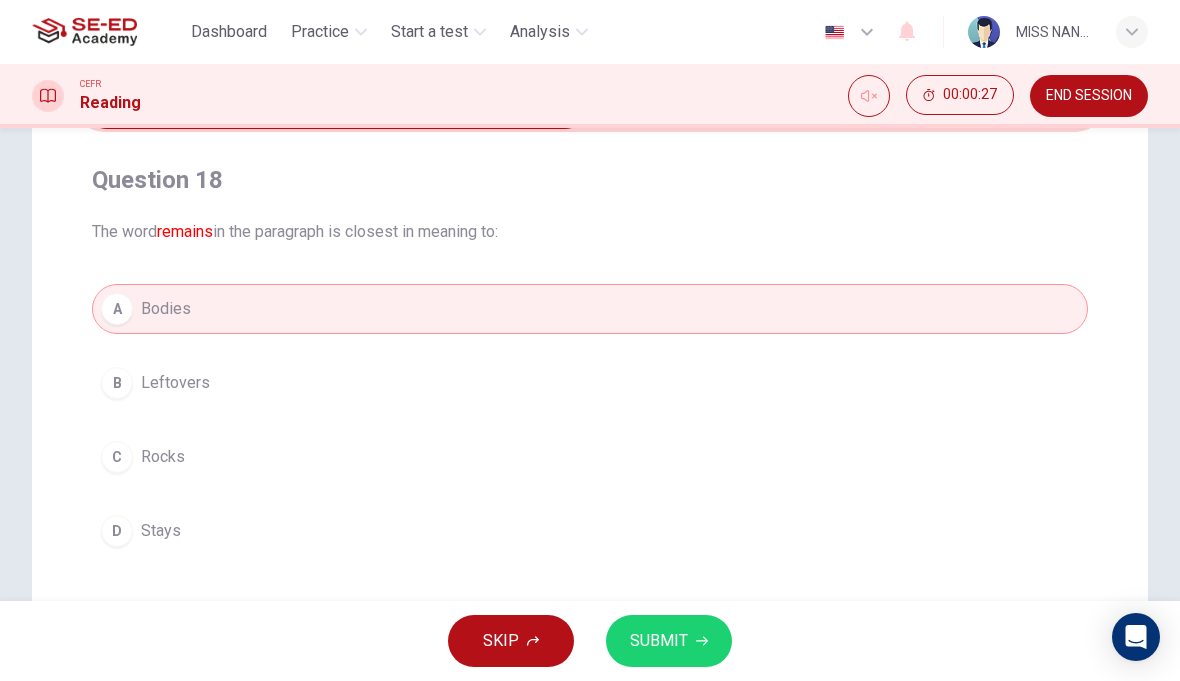 click 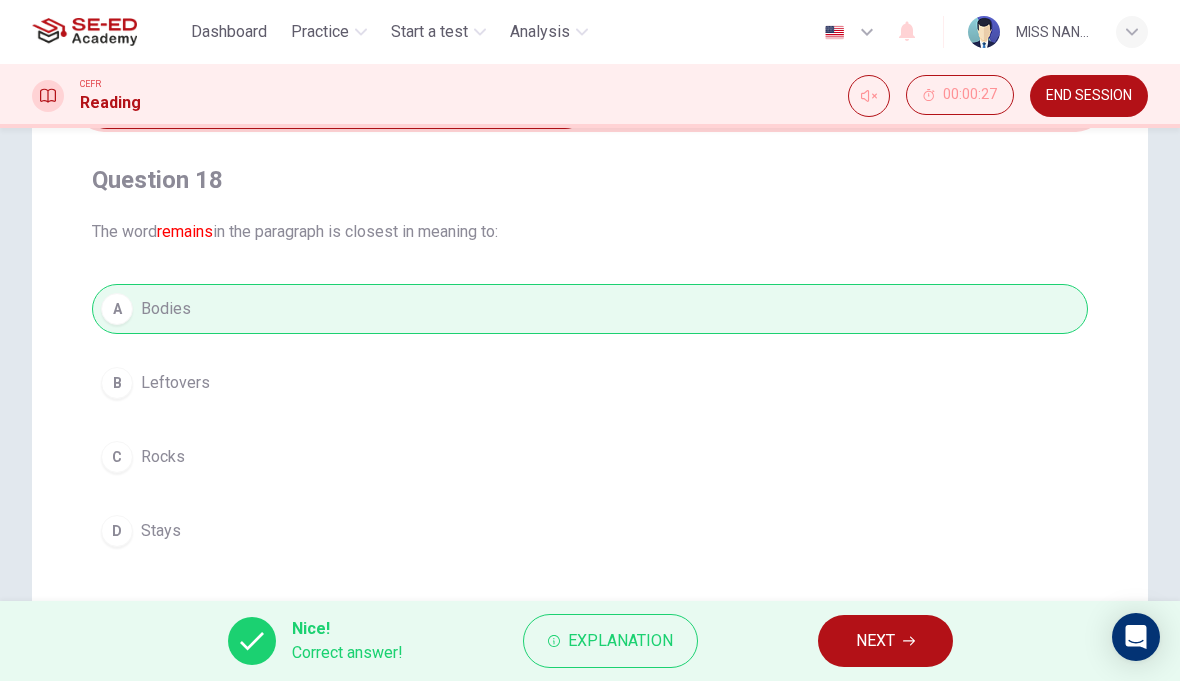 click on "NEXT" at bounding box center [875, 641] 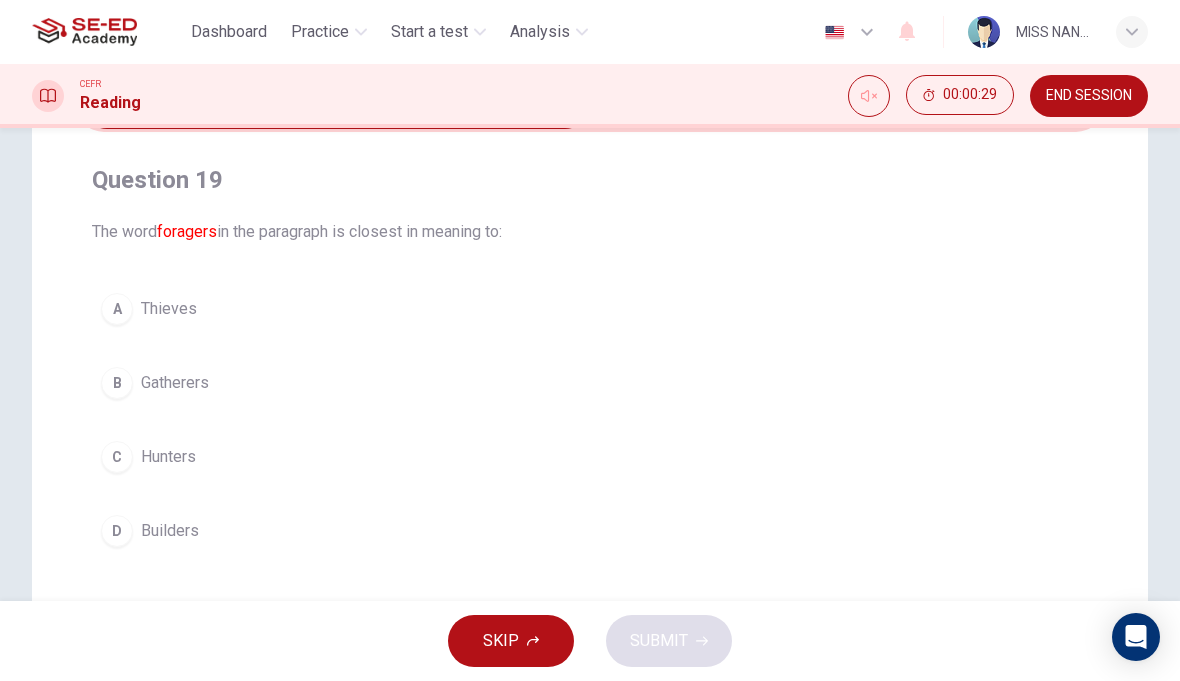 click on "D" at bounding box center (117, 531) 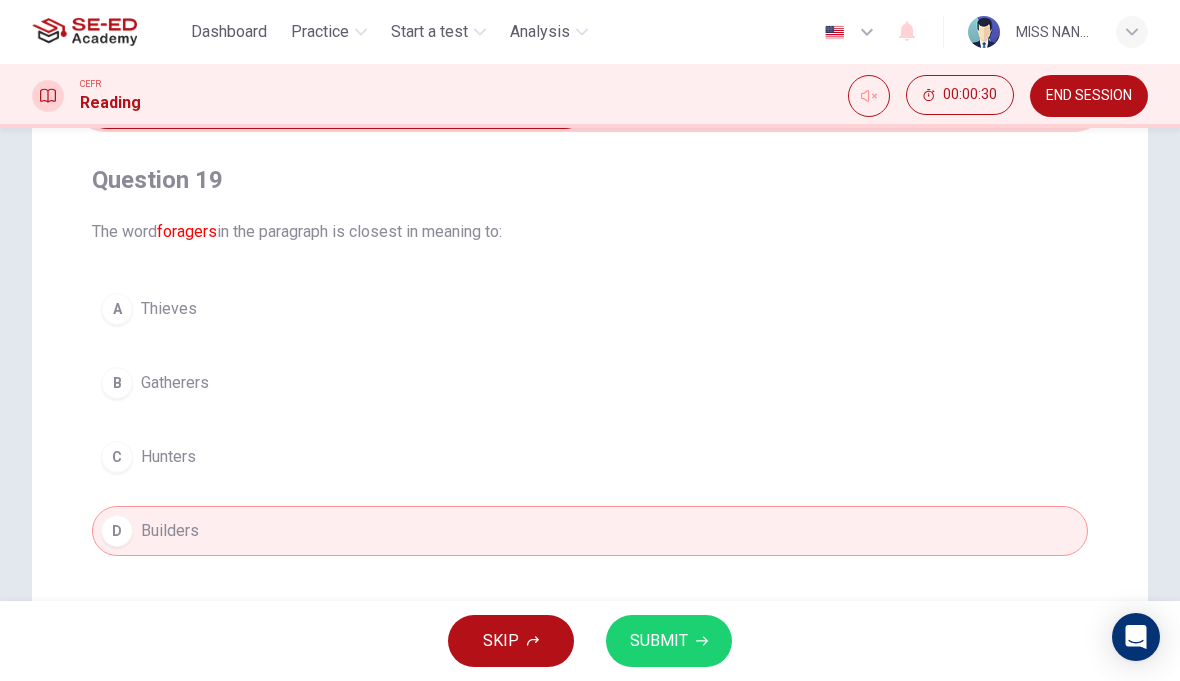 click on "SUBMIT" at bounding box center [669, 641] 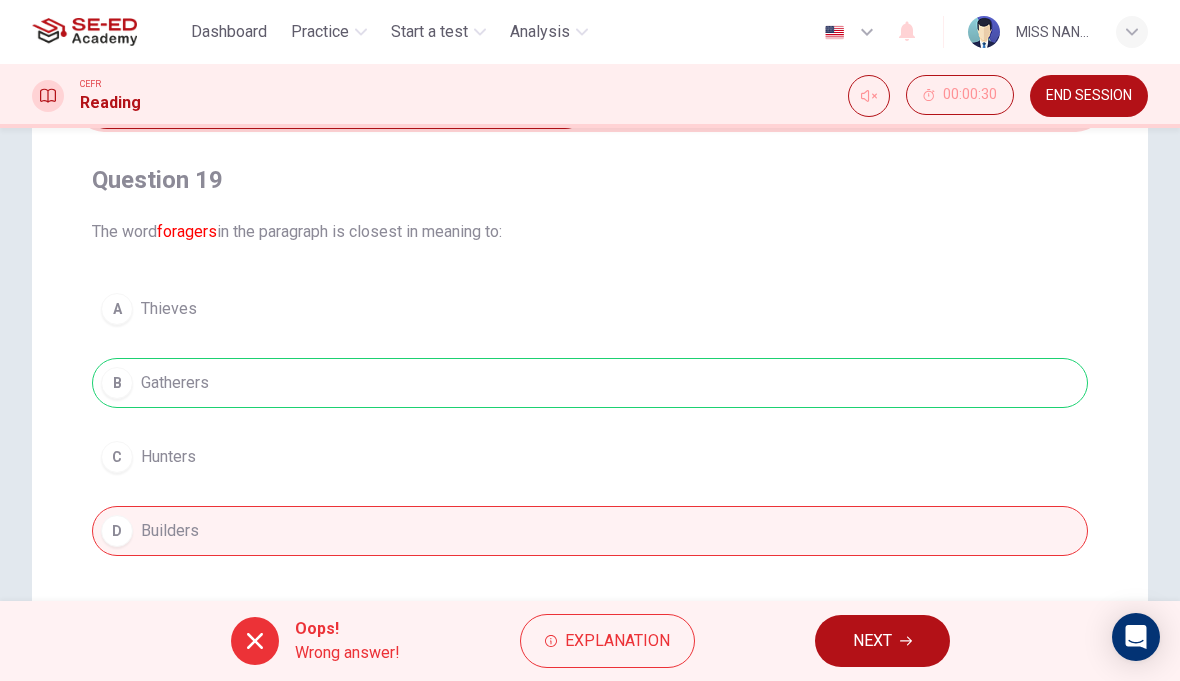 click on "NEXT" at bounding box center (872, 641) 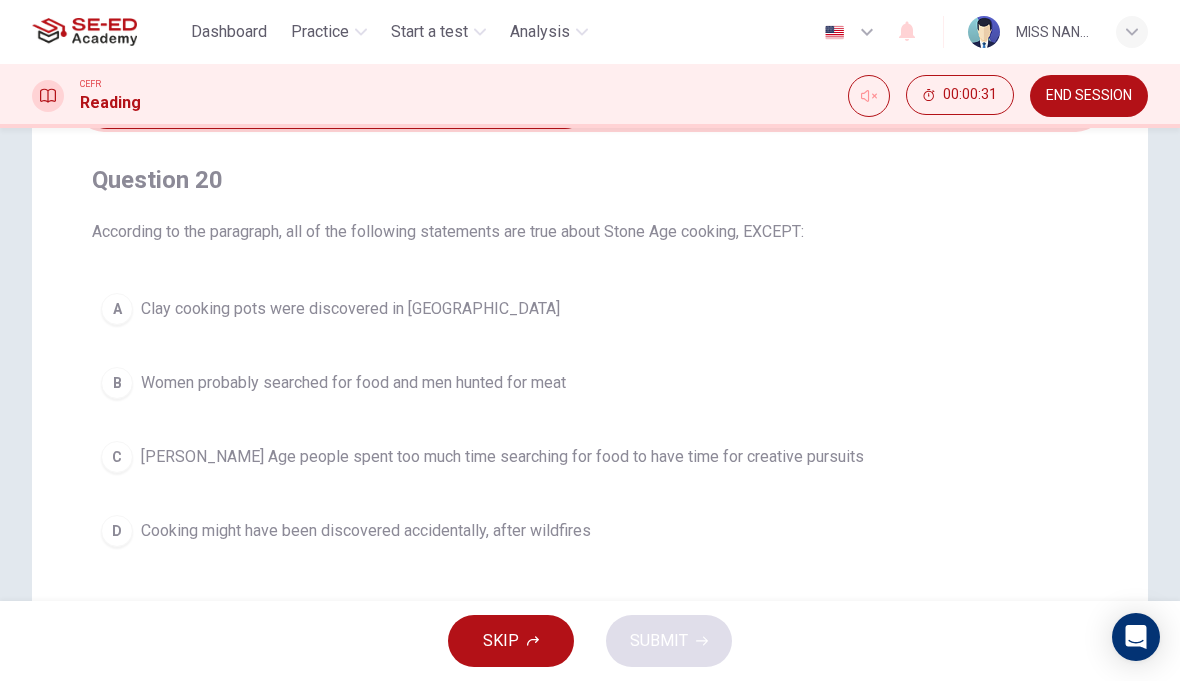 click on "B Women probably searched for food and men hunted for meat" at bounding box center (590, 383) 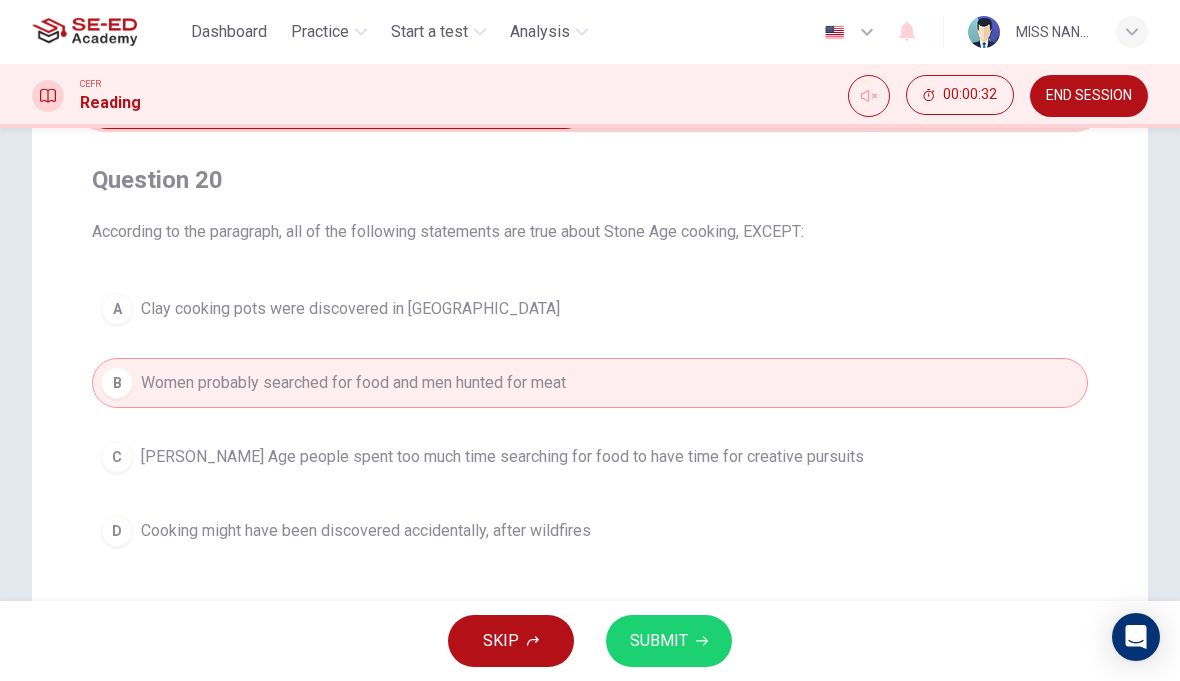 click on "C" at bounding box center [117, 457] 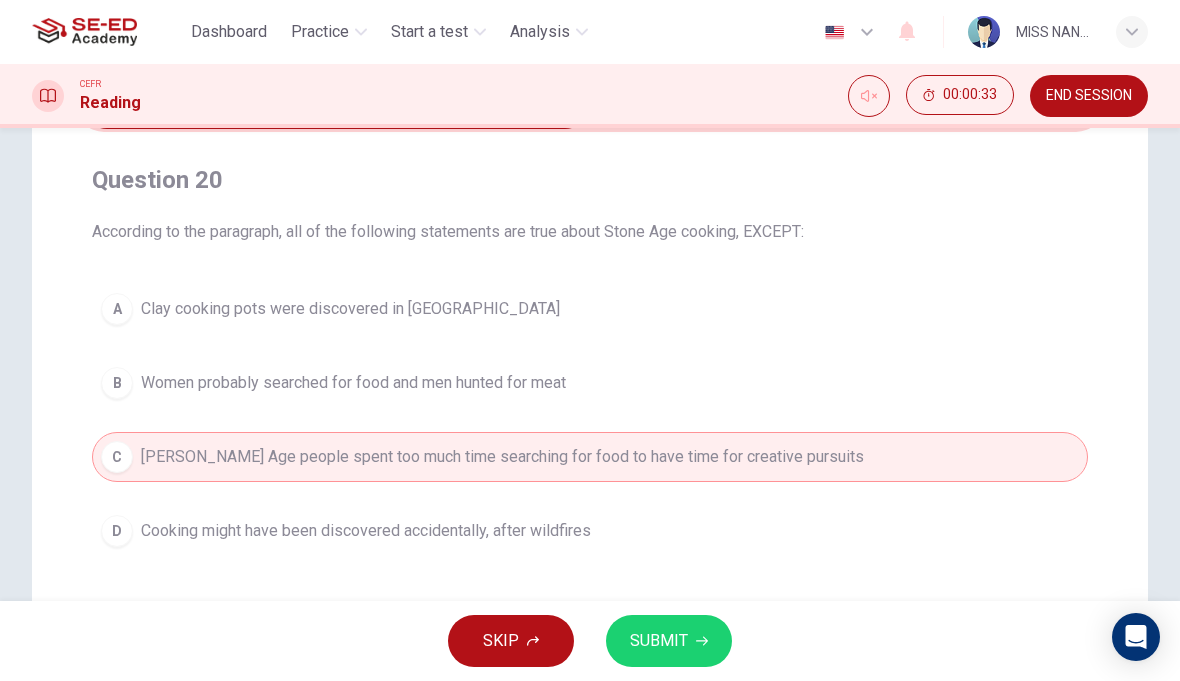 click on "SUBMIT" at bounding box center [669, 641] 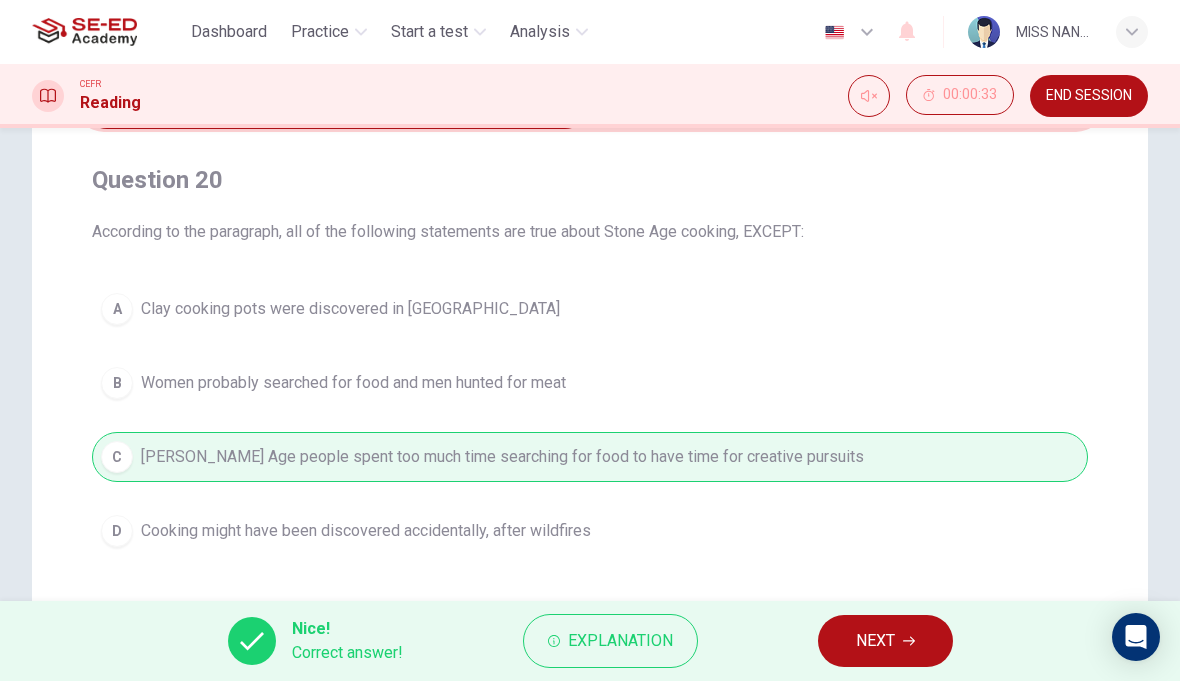 click on "NEXT" at bounding box center (875, 641) 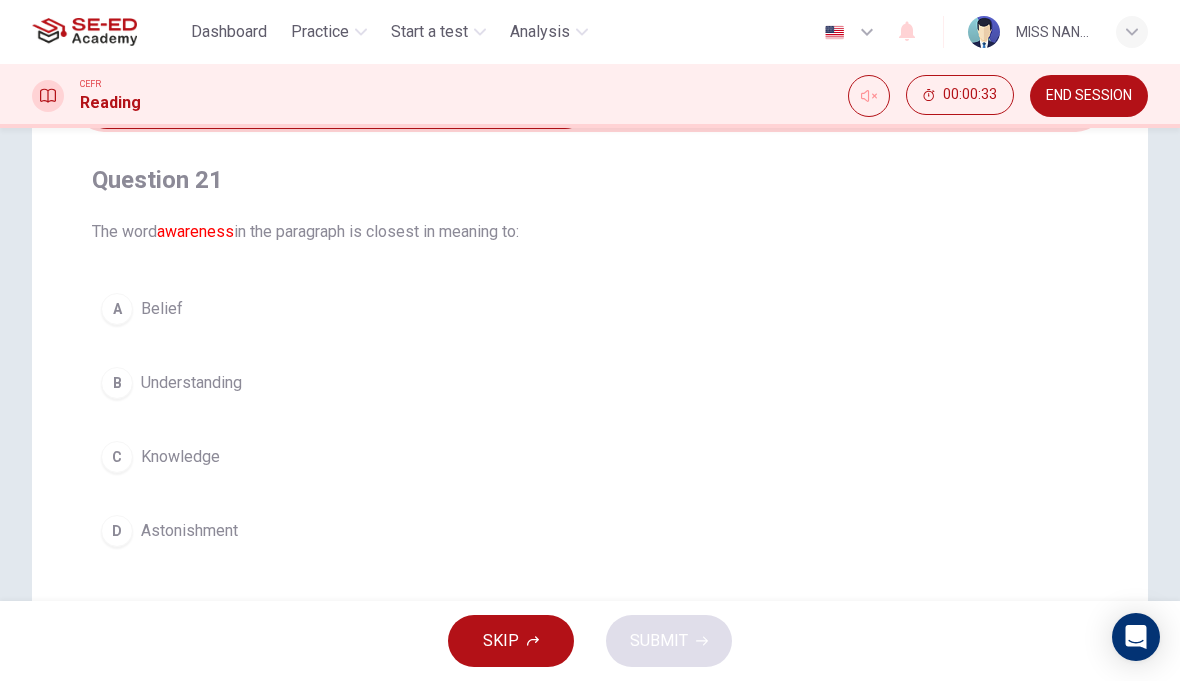 click on "D" at bounding box center [117, 531] 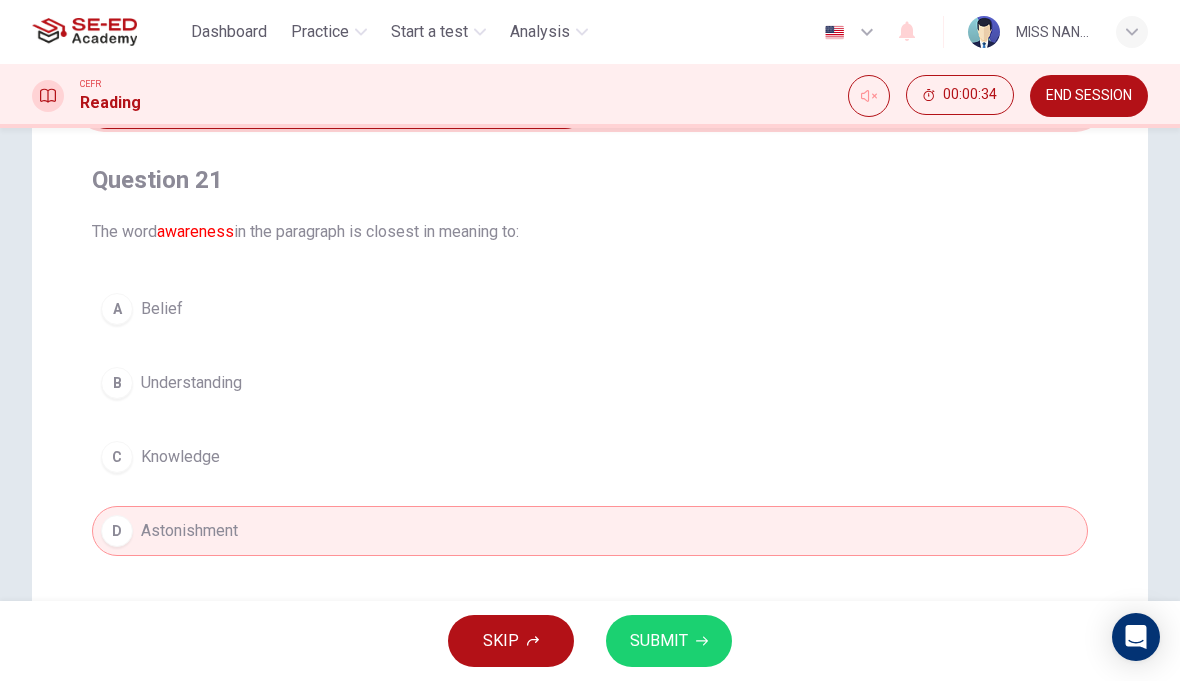 click on "SUBMIT" at bounding box center (669, 641) 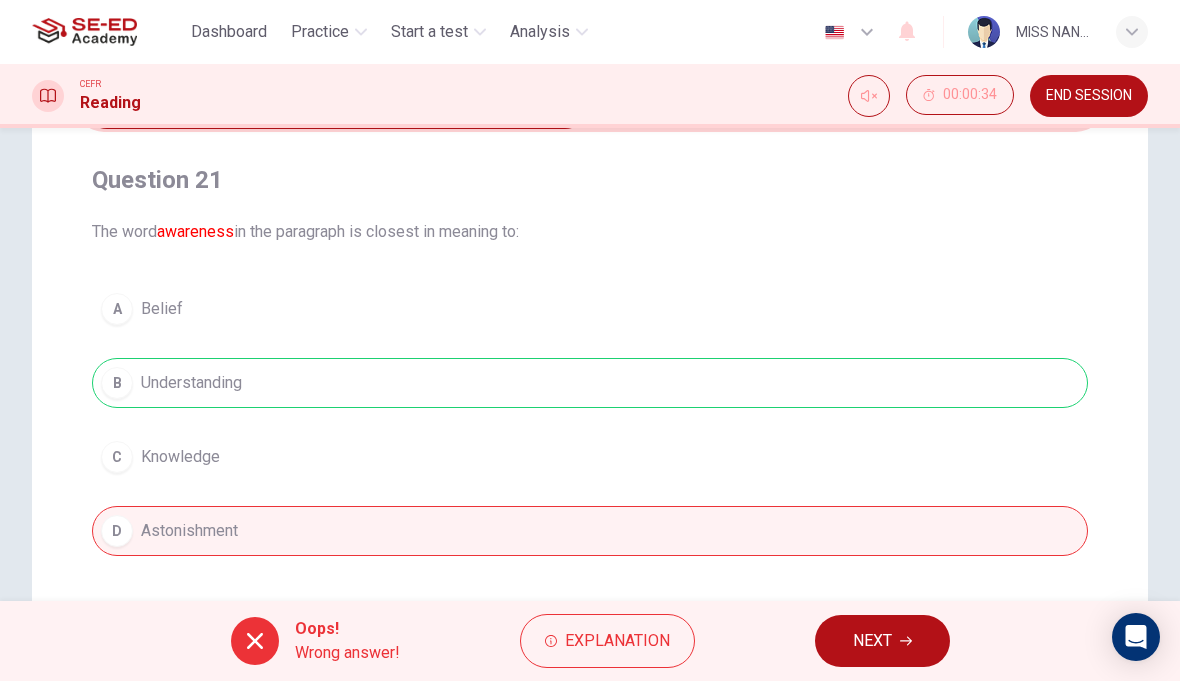 click on "NEXT" at bounding box center (882, 641) 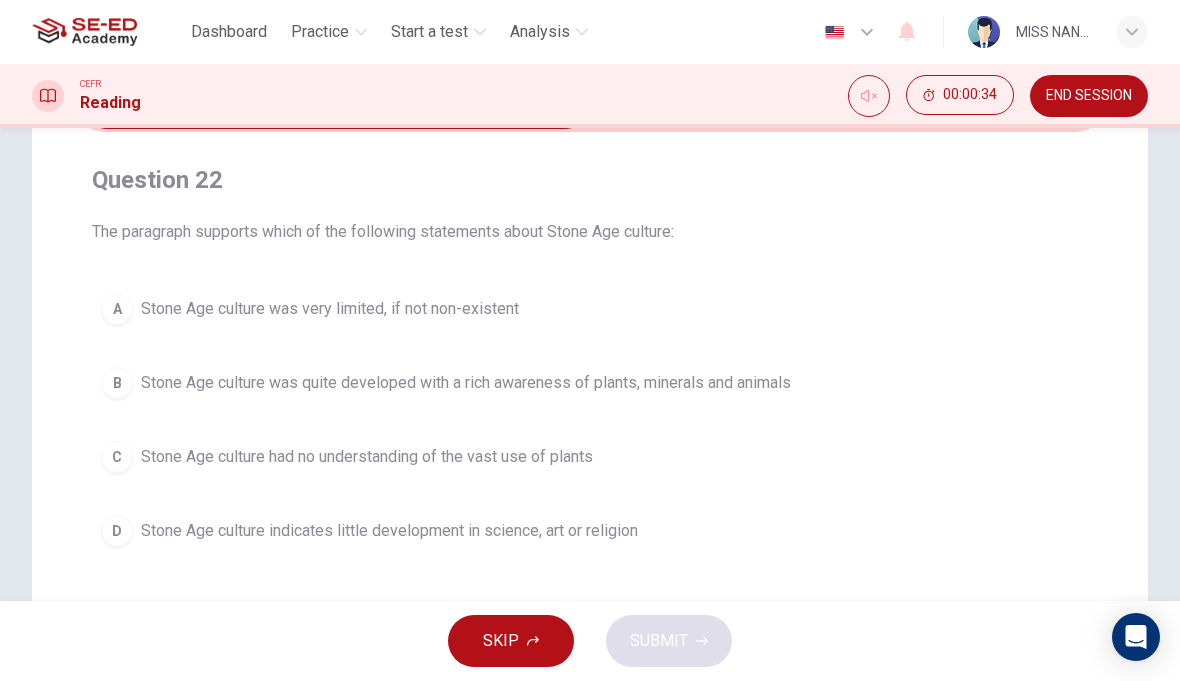 click on "A" at bounding box center (117, 309) 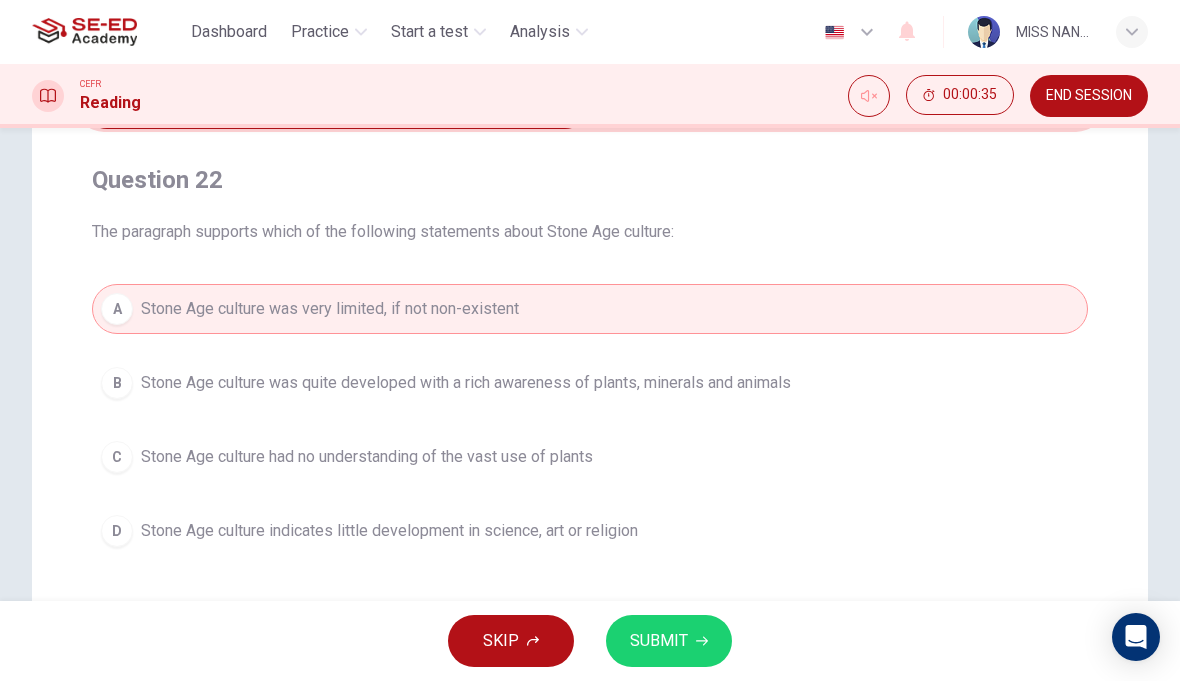 click on "SKIP SUBMIT" at bounding box center [590, 641] 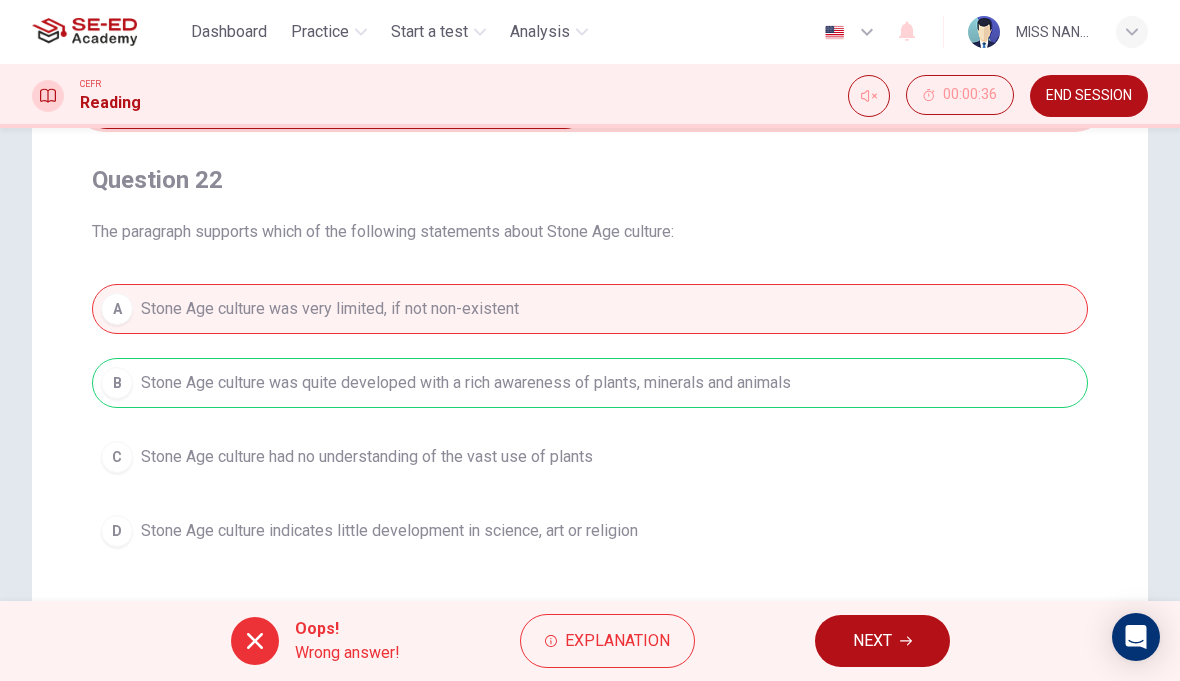 click on "NEXT" at bounding box center [872, 641] 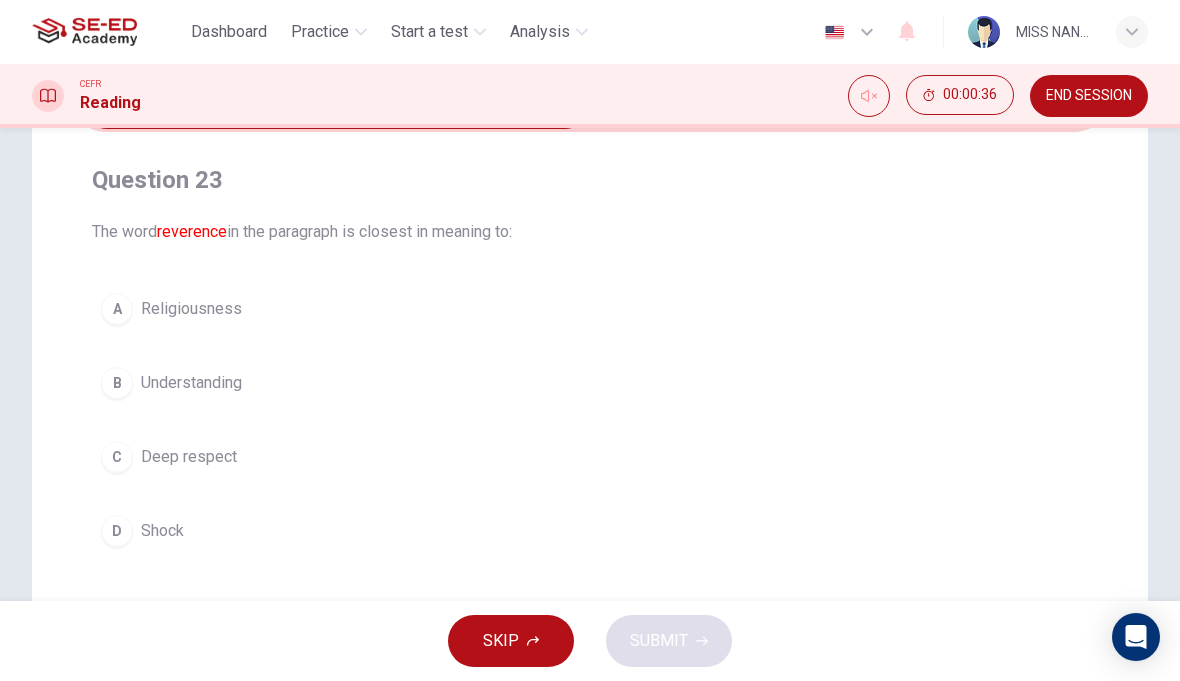 click on "B" at bounding box center [117, 383] 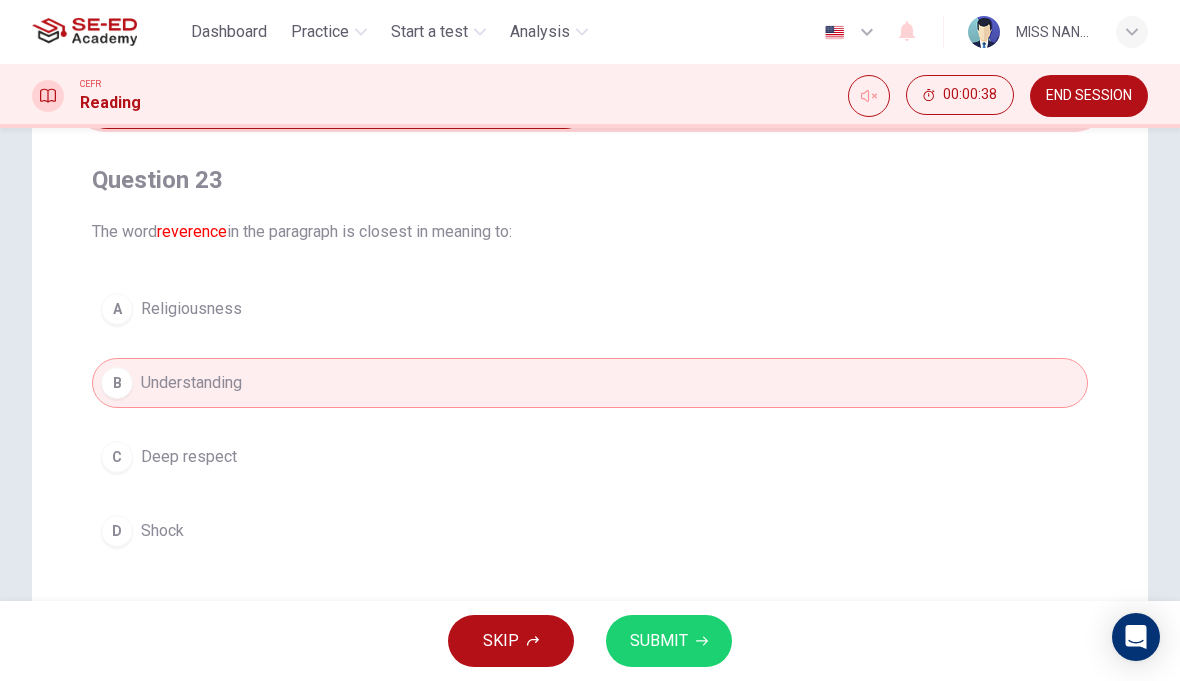 click on "C Deep respect" at bounding box center [590, 457] 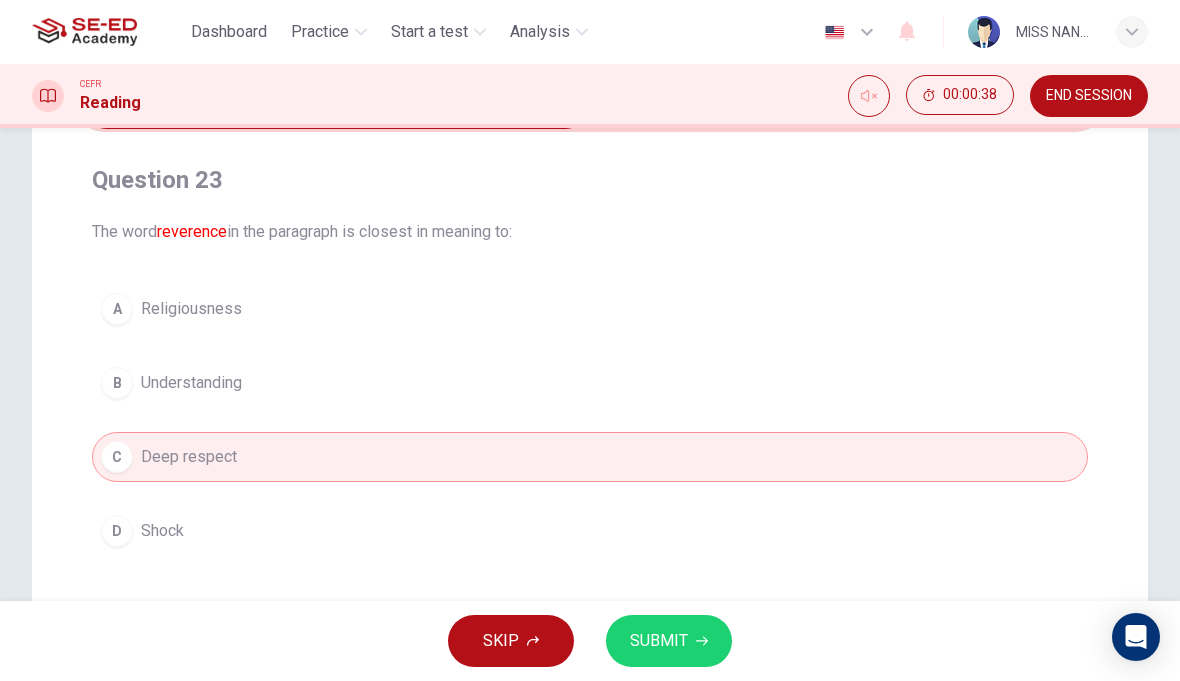 click on "Question 23 The word  reverence  in the paragraph is closest in meaning to:" at bounding box center (590, 204) 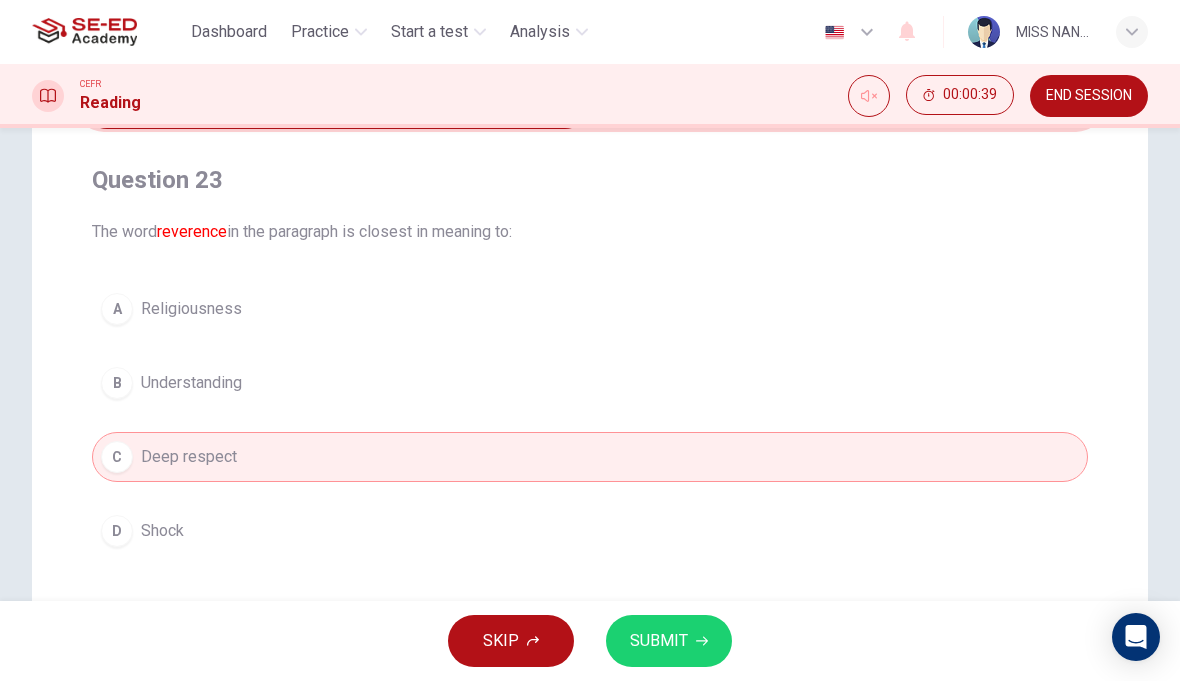 click on "SUBMIT" at bounding box center (669, 641) 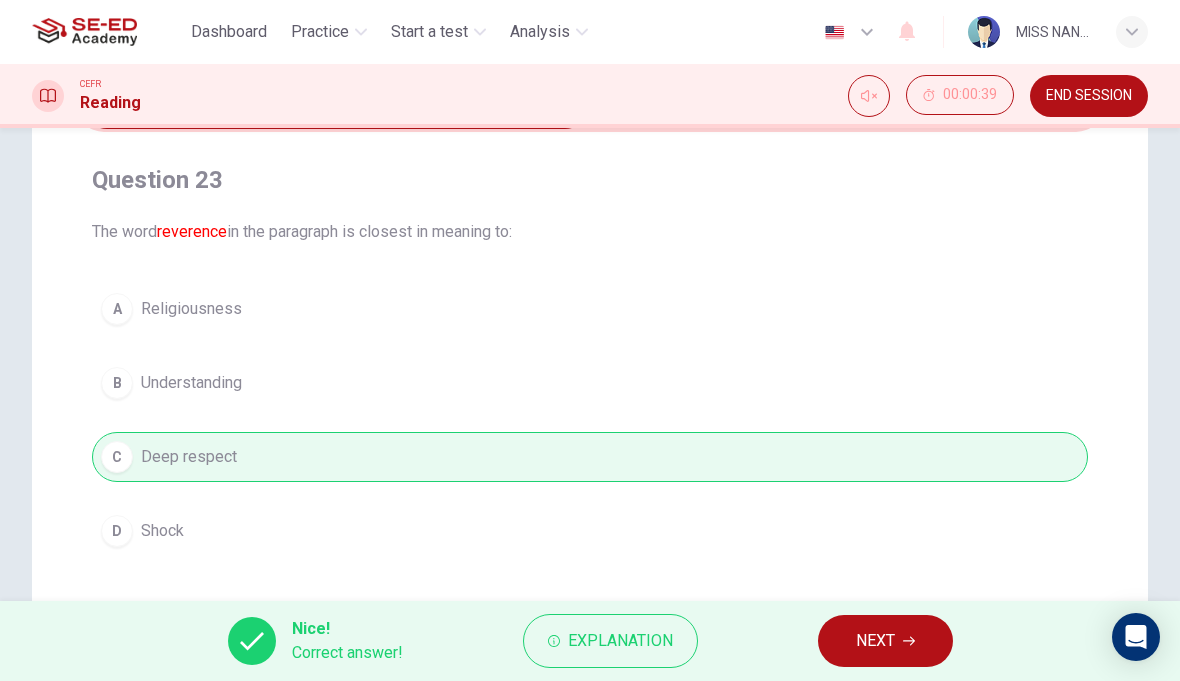 click on "NEXT" at bounding box center (875, 641) 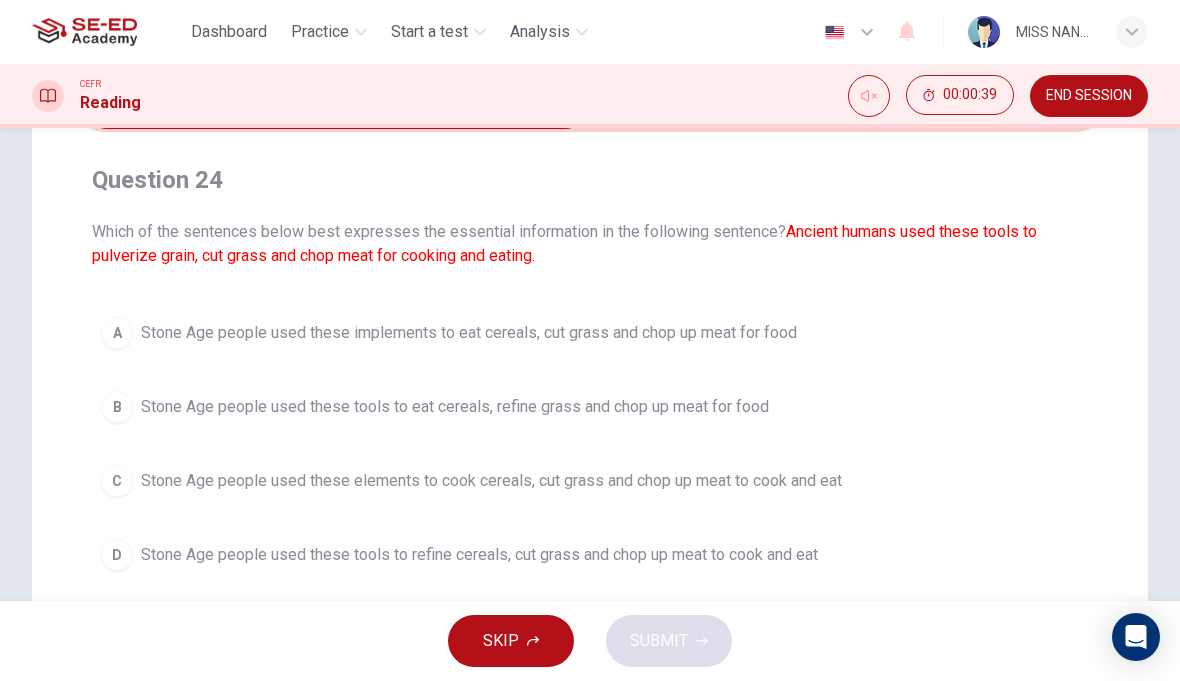 click on "D" at bounding box center (117, 555) 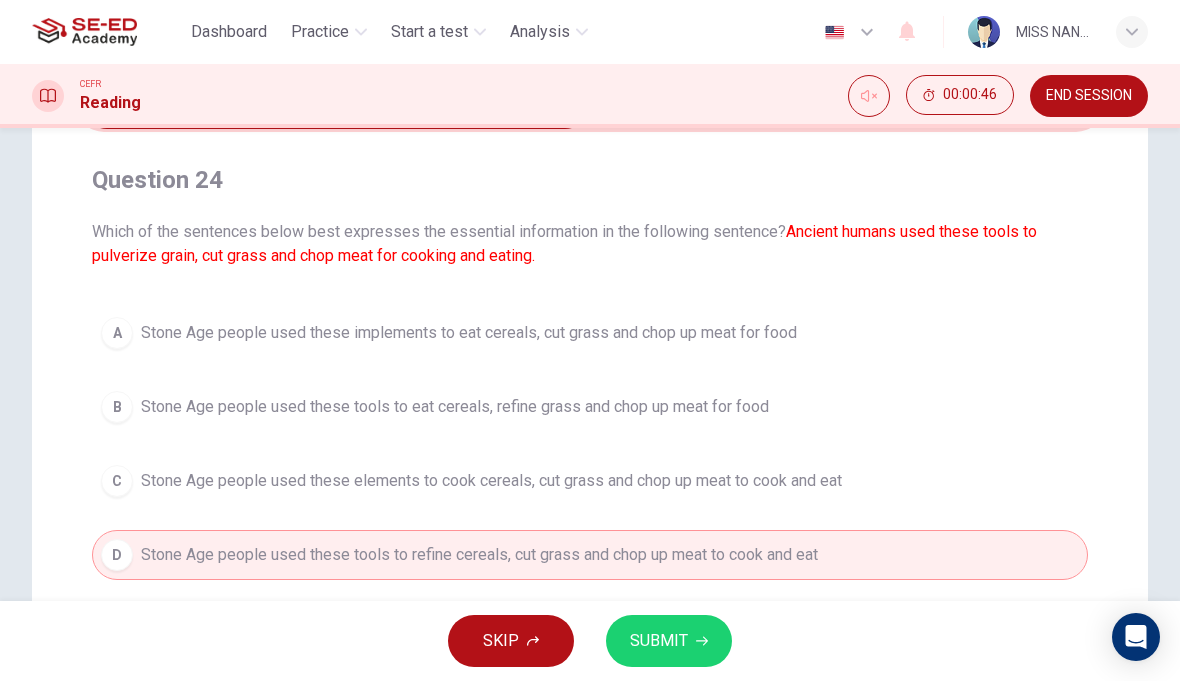 click on "SUBMIT" at bounding box center [669, 641] 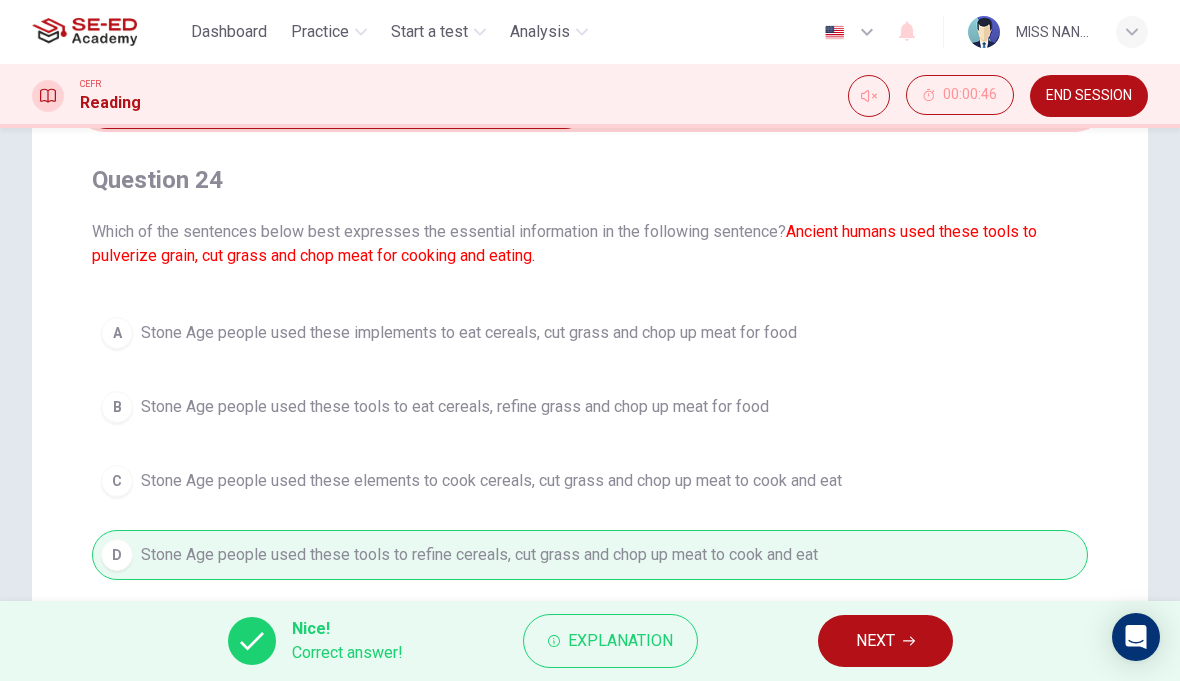 click on "NEXT" at bounding box center [875, 641] 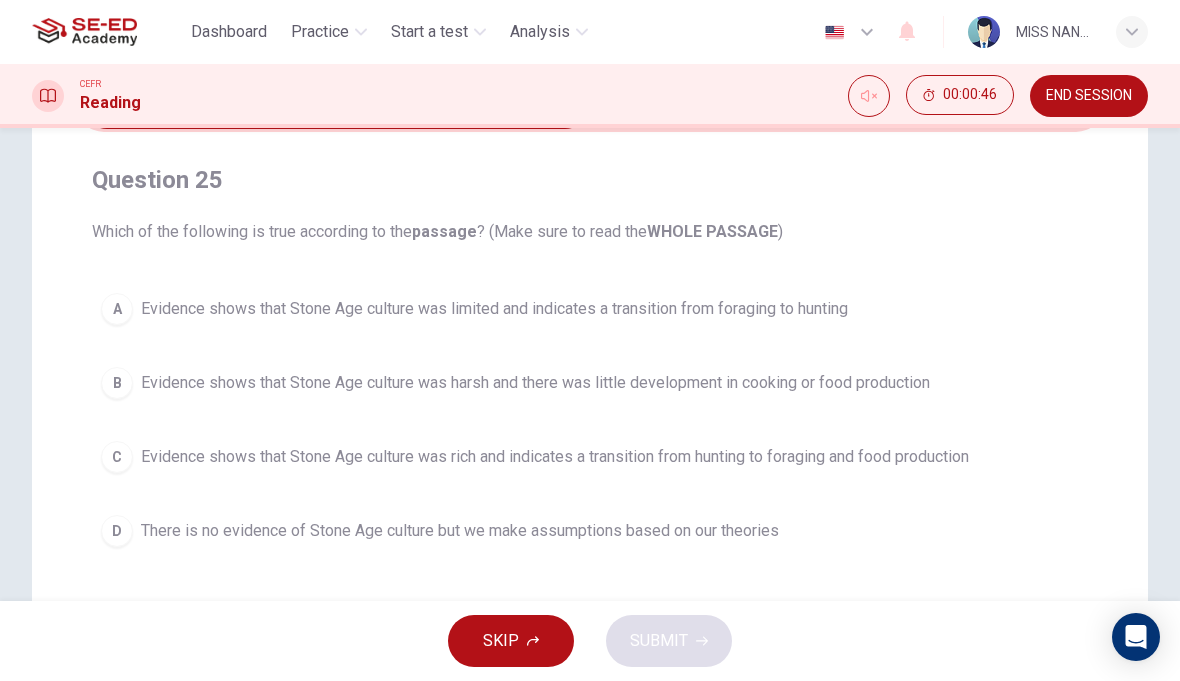 click on "A" at bounding box center [117, 309] 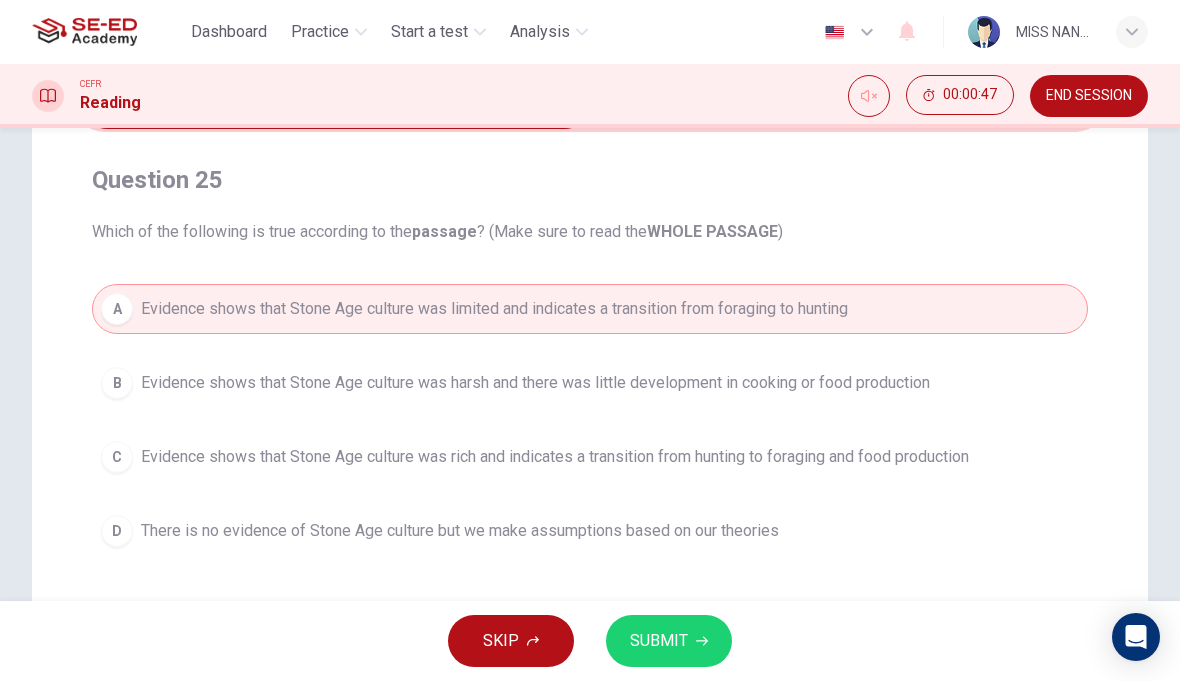 click on "SUBMIT" at bounding box center (669, 641) 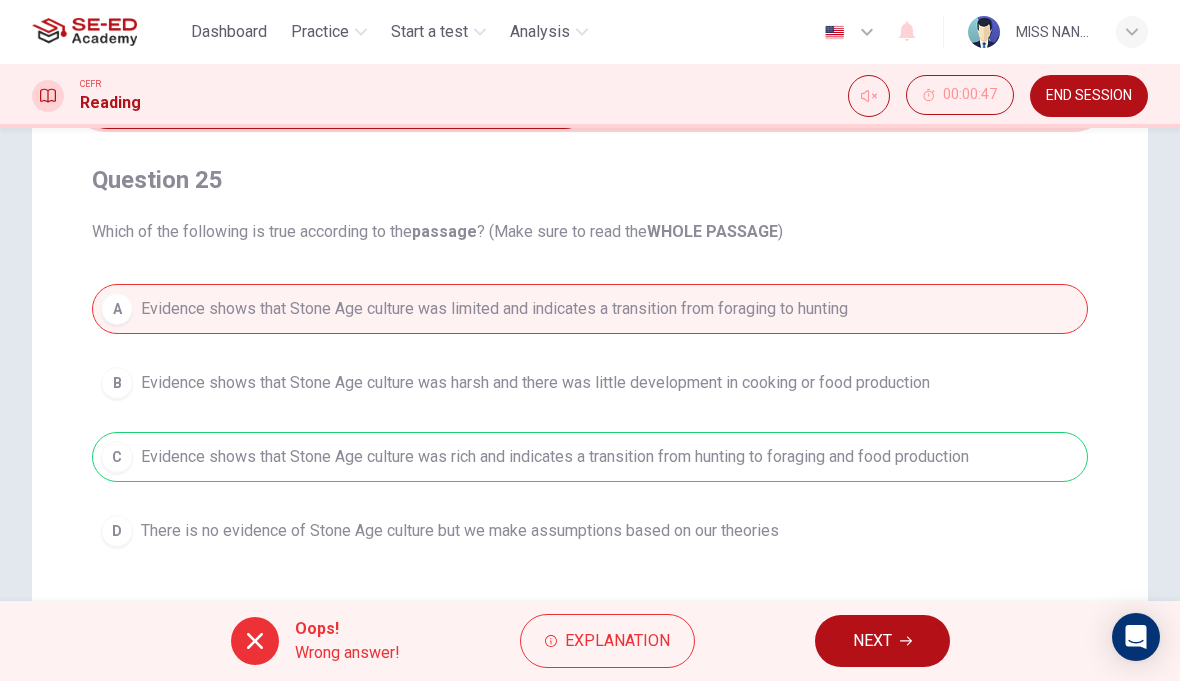 click on "NEXT" at bounding box center (872, 641) 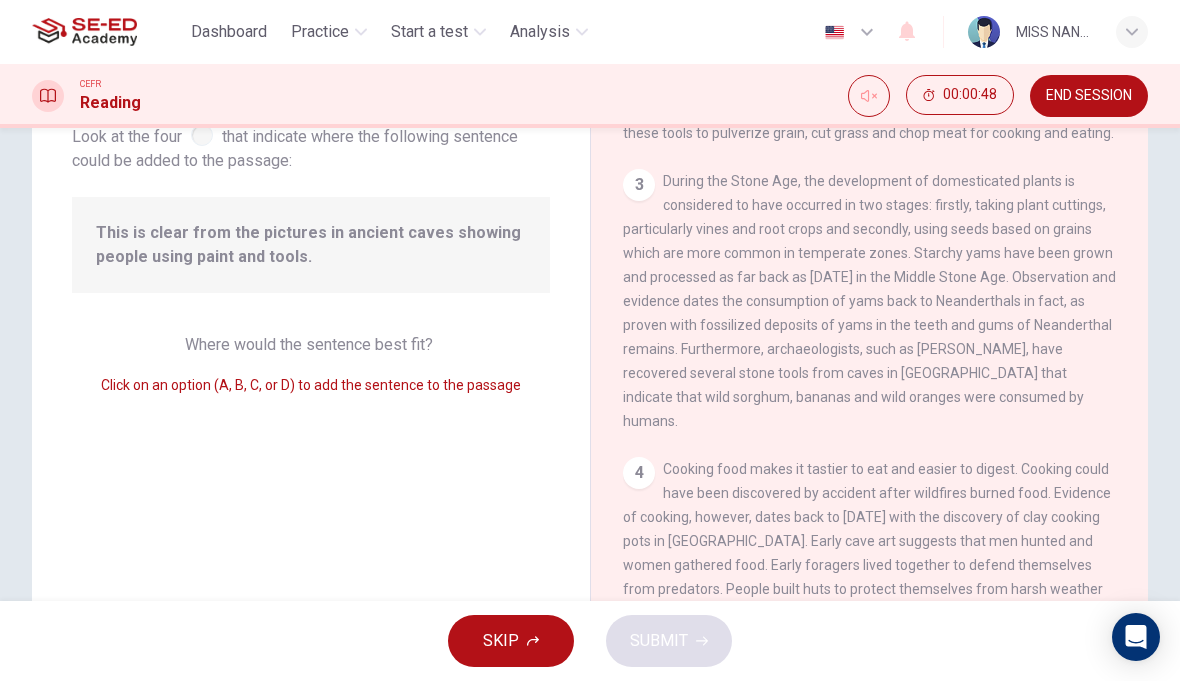scroll, scrollTop: 270, scrollLeft: 0, axis: vertical 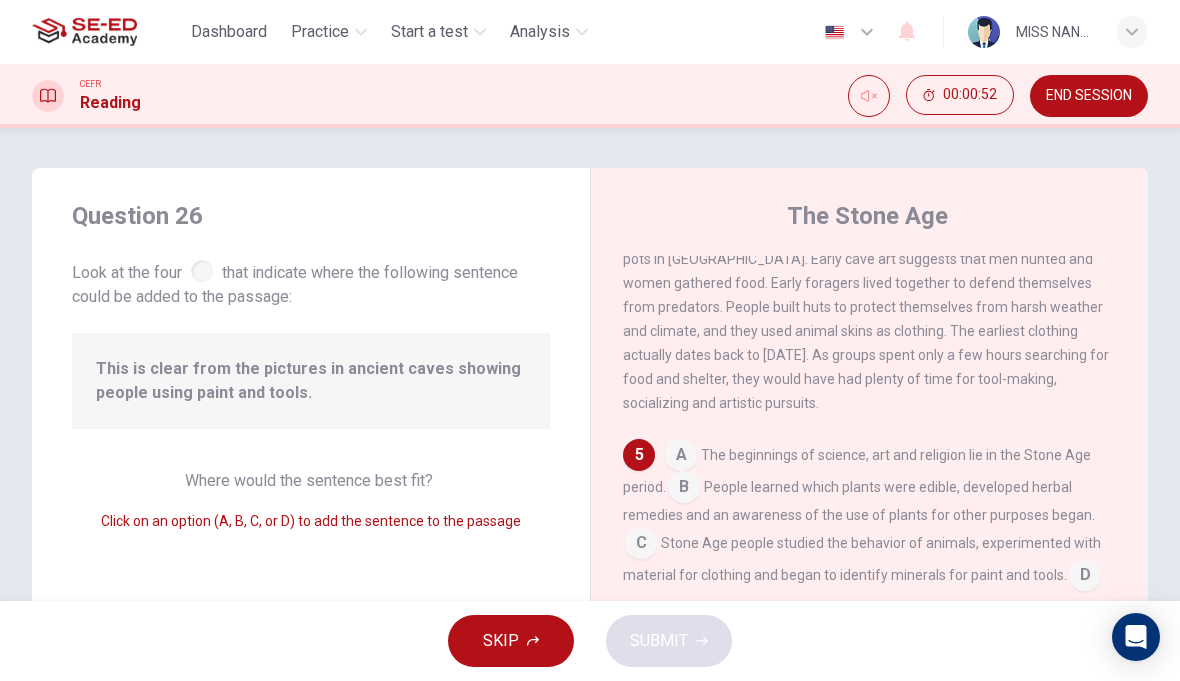 click at bounding box center (681, 457) 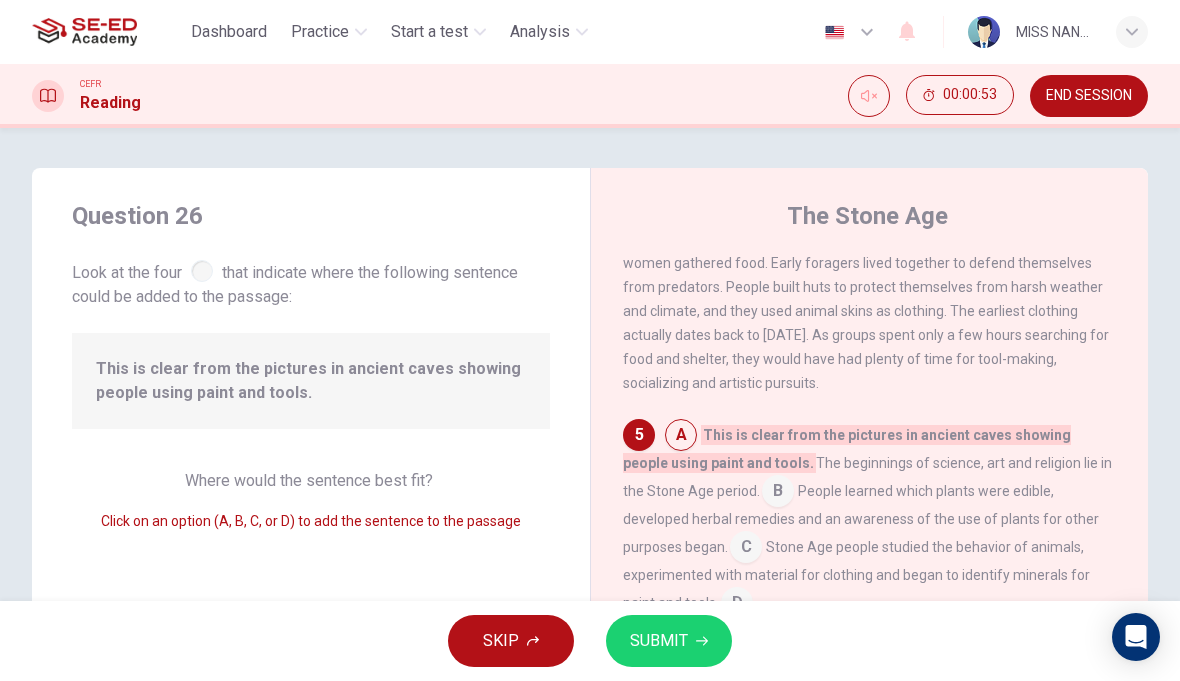 click on "SUBMIT" at bounding box center [669, 641] 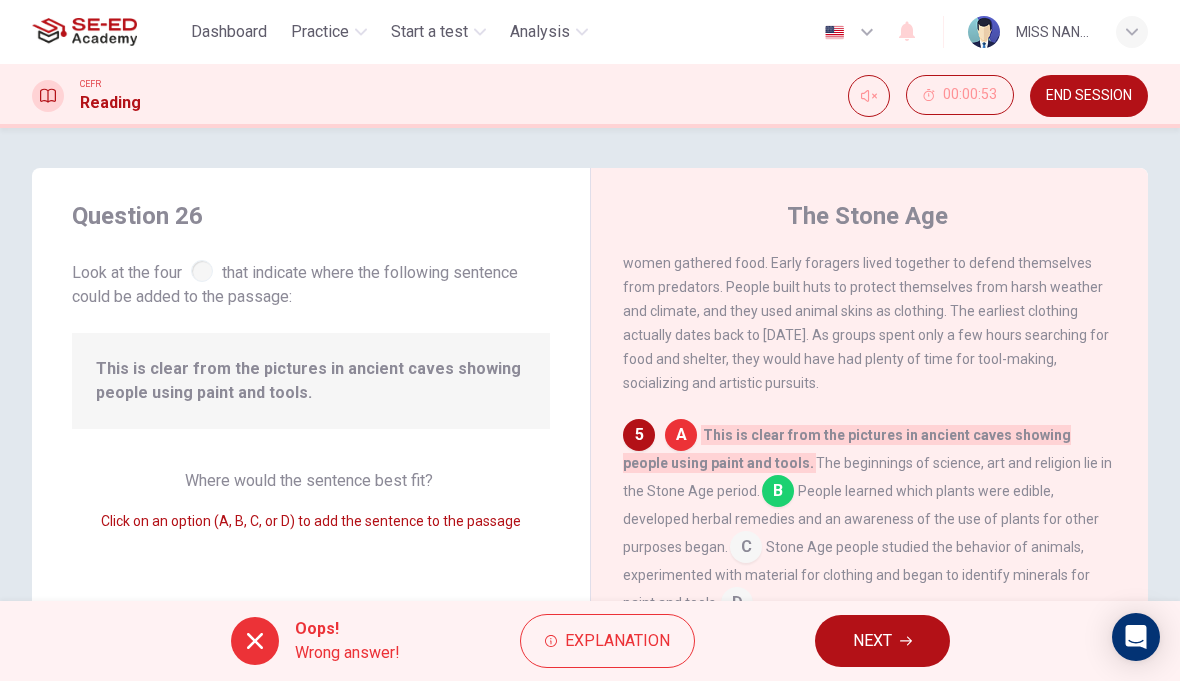 click on "NEXT" at bounding box center (872, 641) 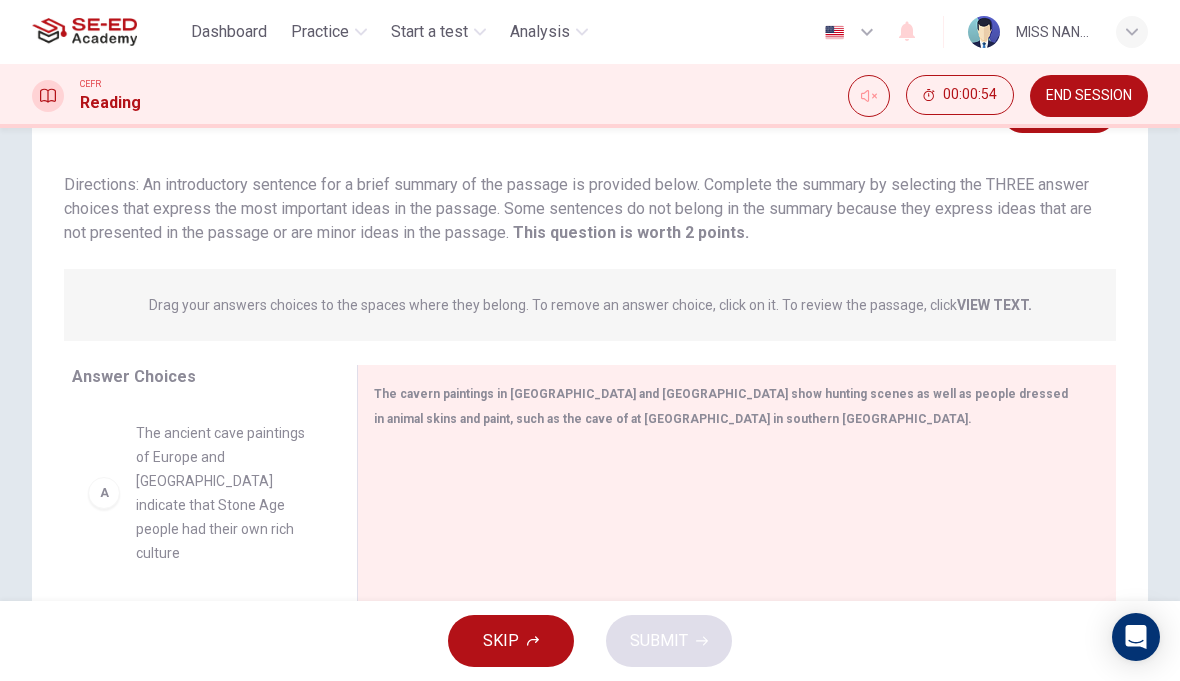 scroll, scrollTop: 146, scrollLeft: 0, axis: vertical 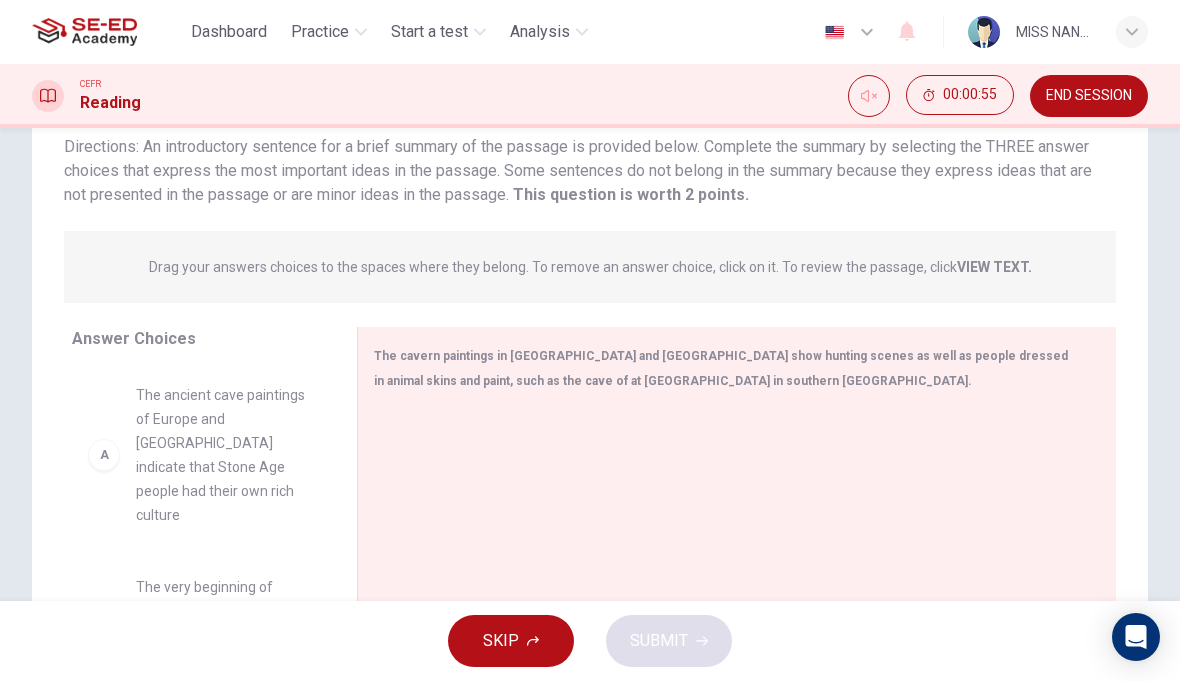 click on "SKIP SUBMIT" at bounding box center [590, 641] 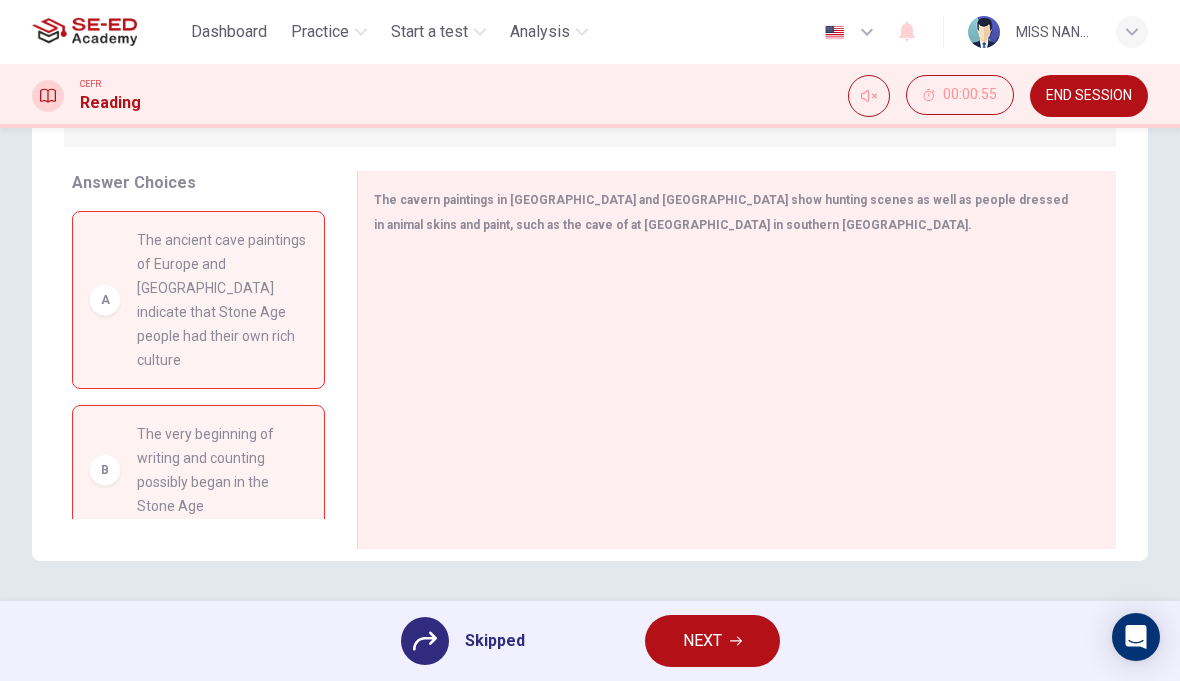 scroll, scrollTop: 302, scrollLeft: 0, axis: vertical 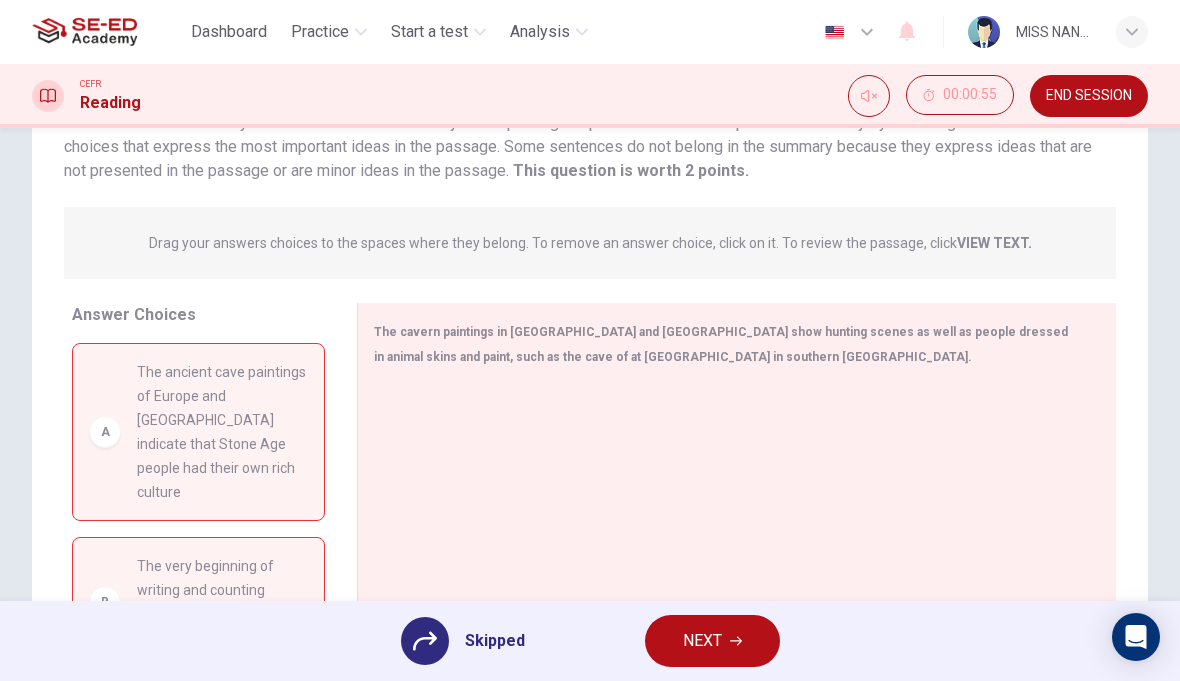click on "The ancient cave paintings of Europe and [GEOGRAPHIC_DATA] indicate that Stone Age people had their own rich culture" at bounding box center (222, 432) 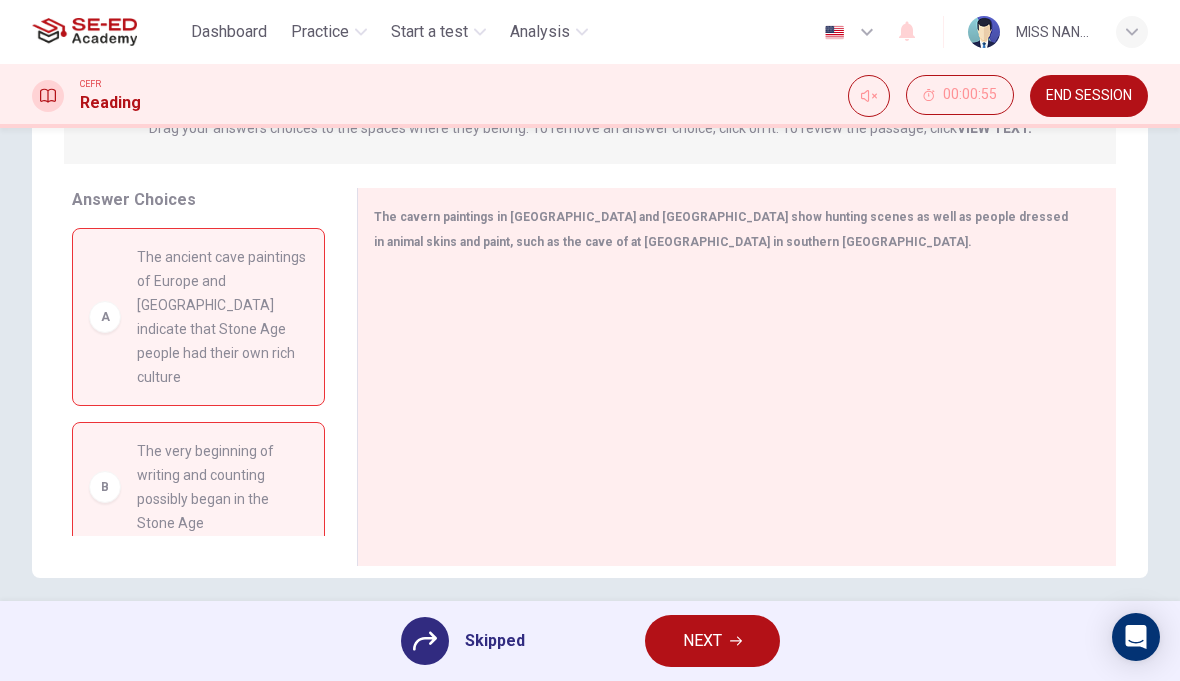 scroll, scrollTop: 293, scrollLeft: 0, axis: vertical 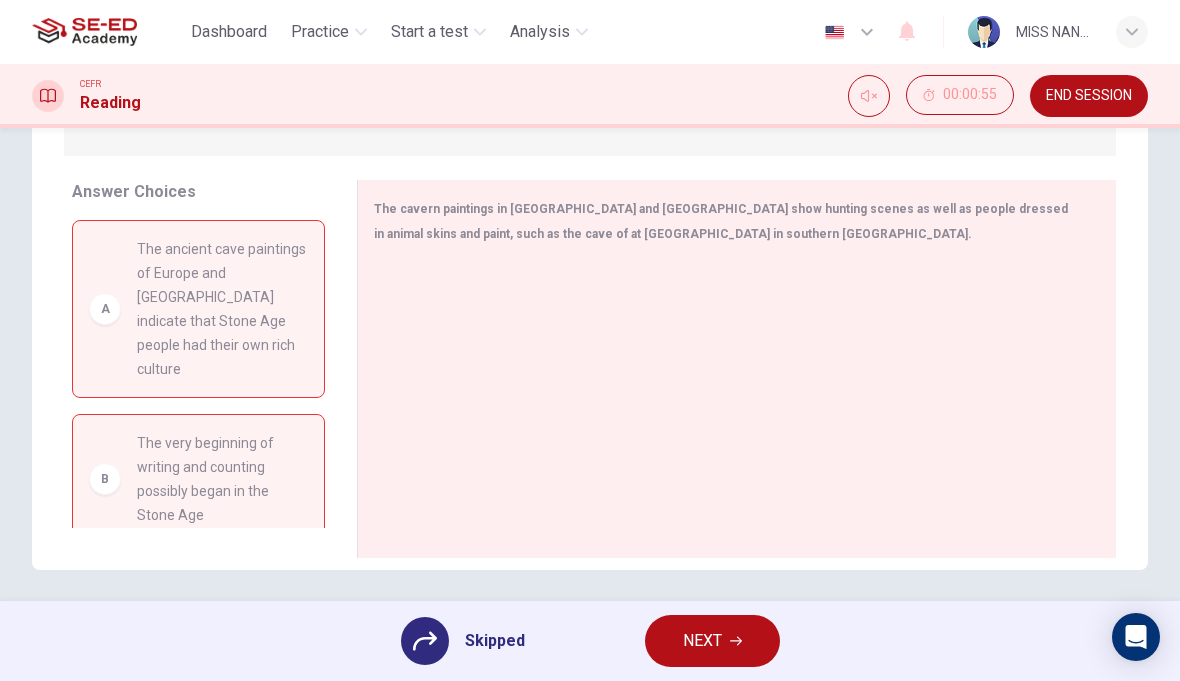 click on "B" at bounding box center [105, 479] 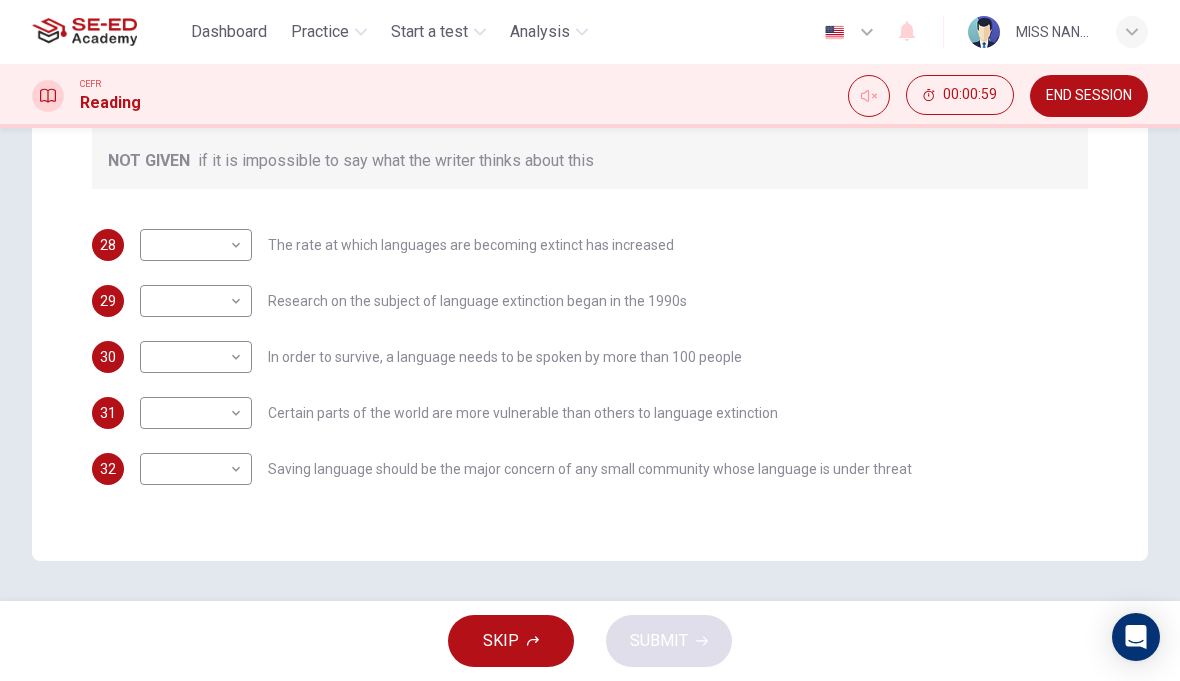 scroll, scrollTop: 431, scrollLeft: 0, axis: vertical 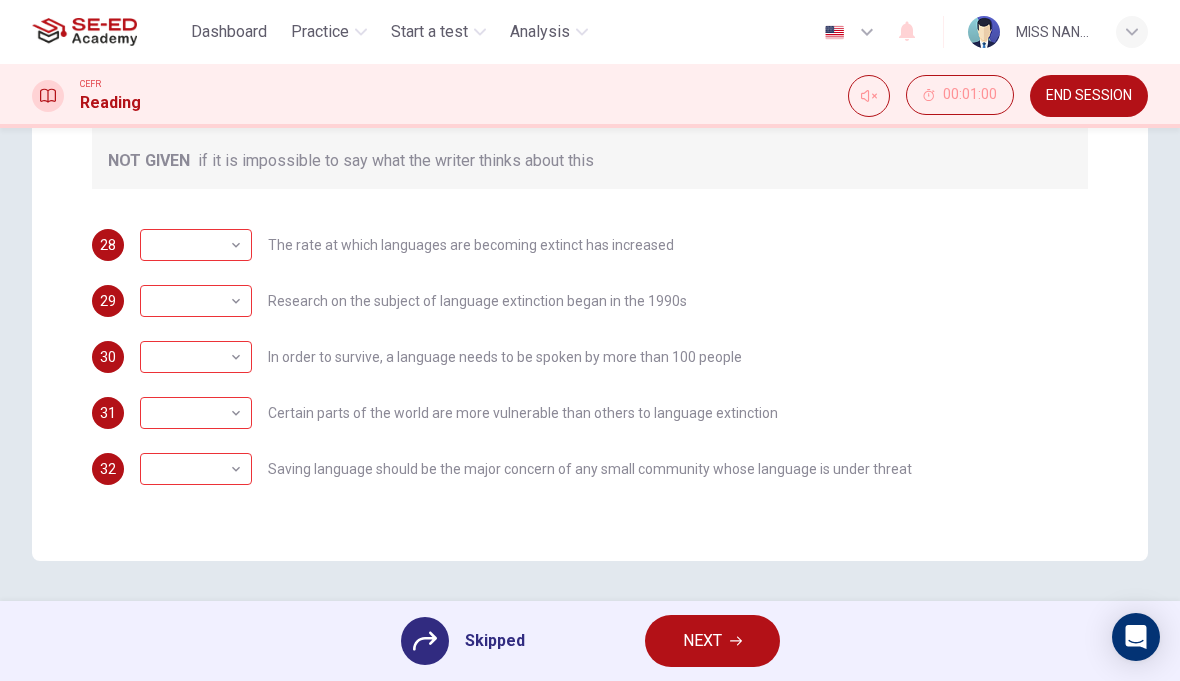 click on "NEXT" at bounding box center (712, 641) 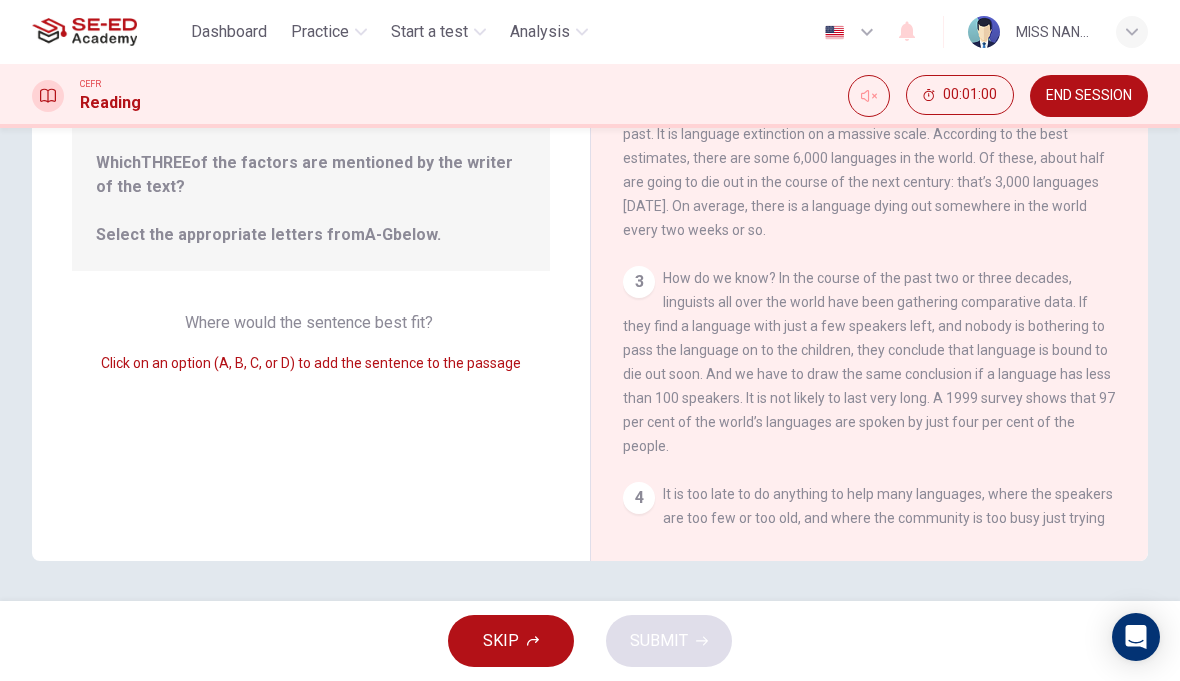 scroll, scrollTop: 258, scrollLeft: 0, axis: vertical 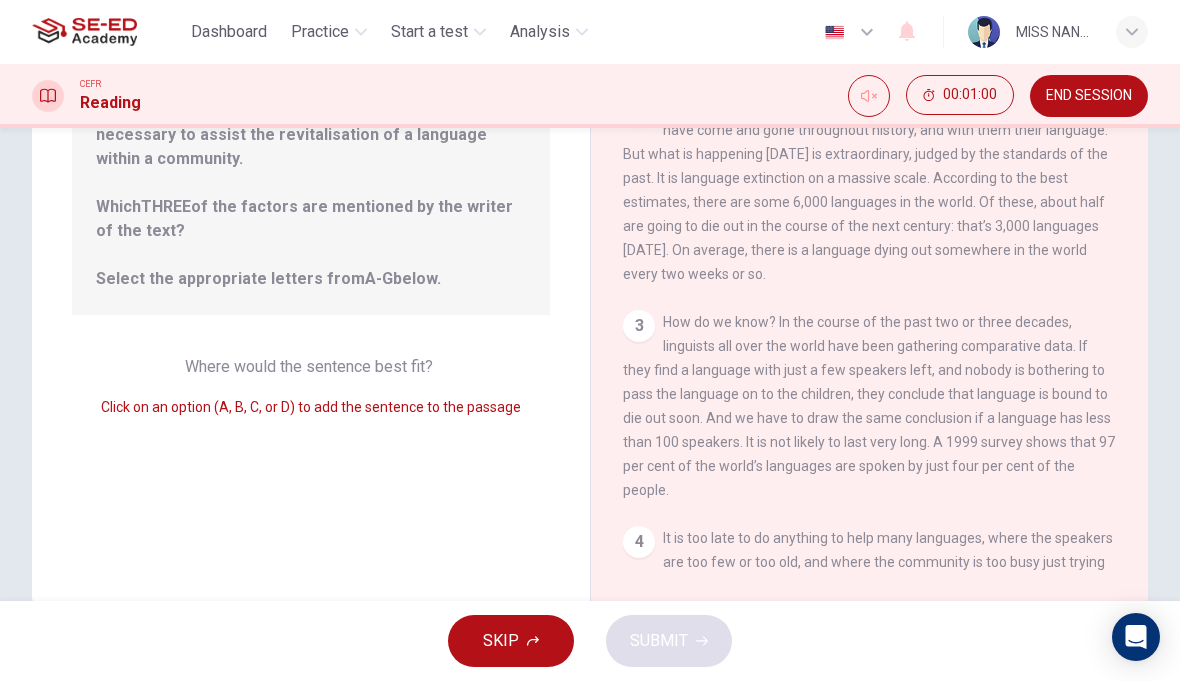 click on "SKIP" at bounding box center (511, 641) 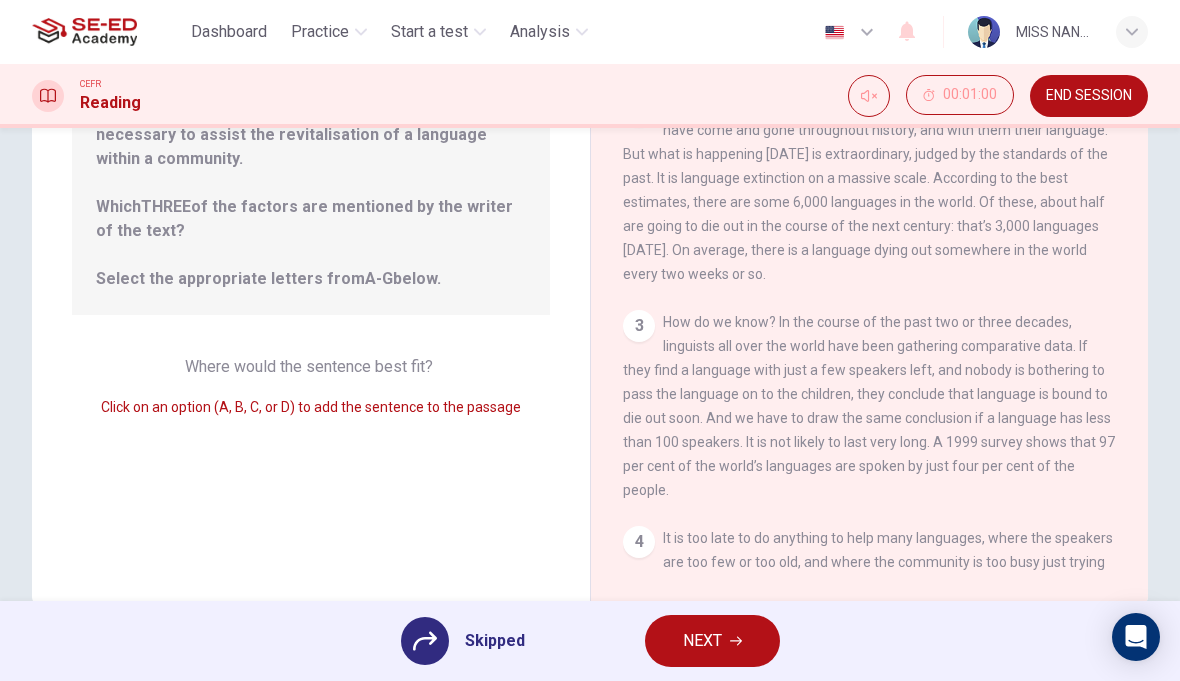 click on "NEXT" at bounding box center [712, 641] 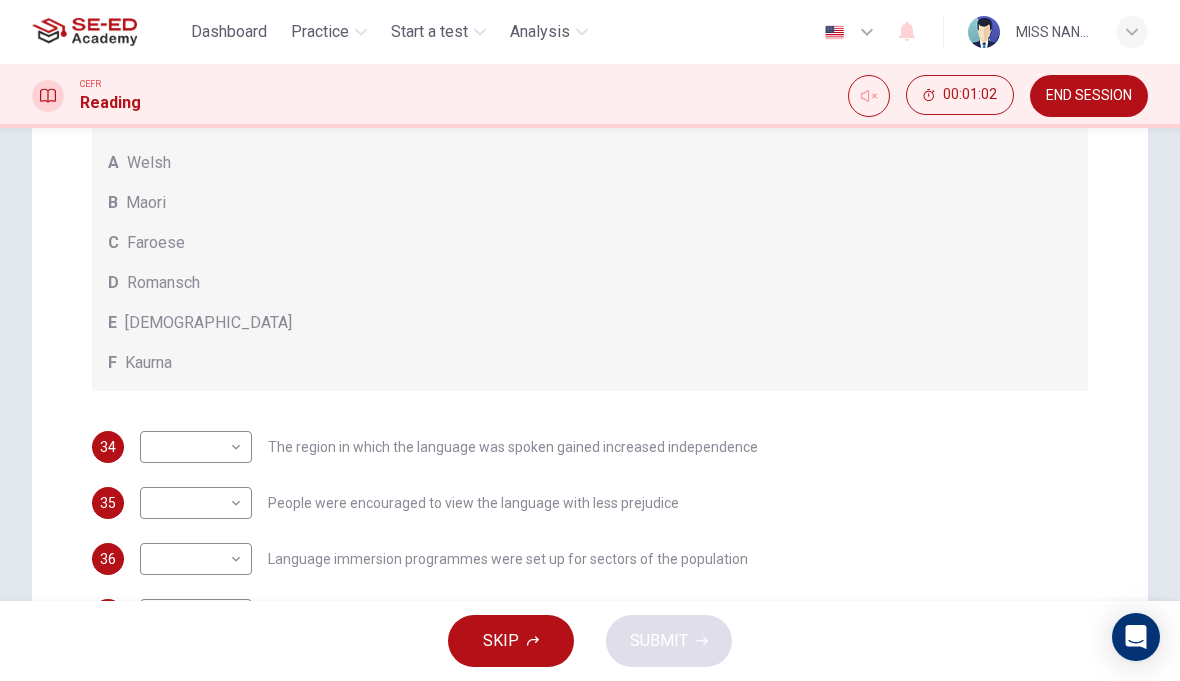 scroll, scrollTop: 362, scrollLeft: 0, axis: vertical 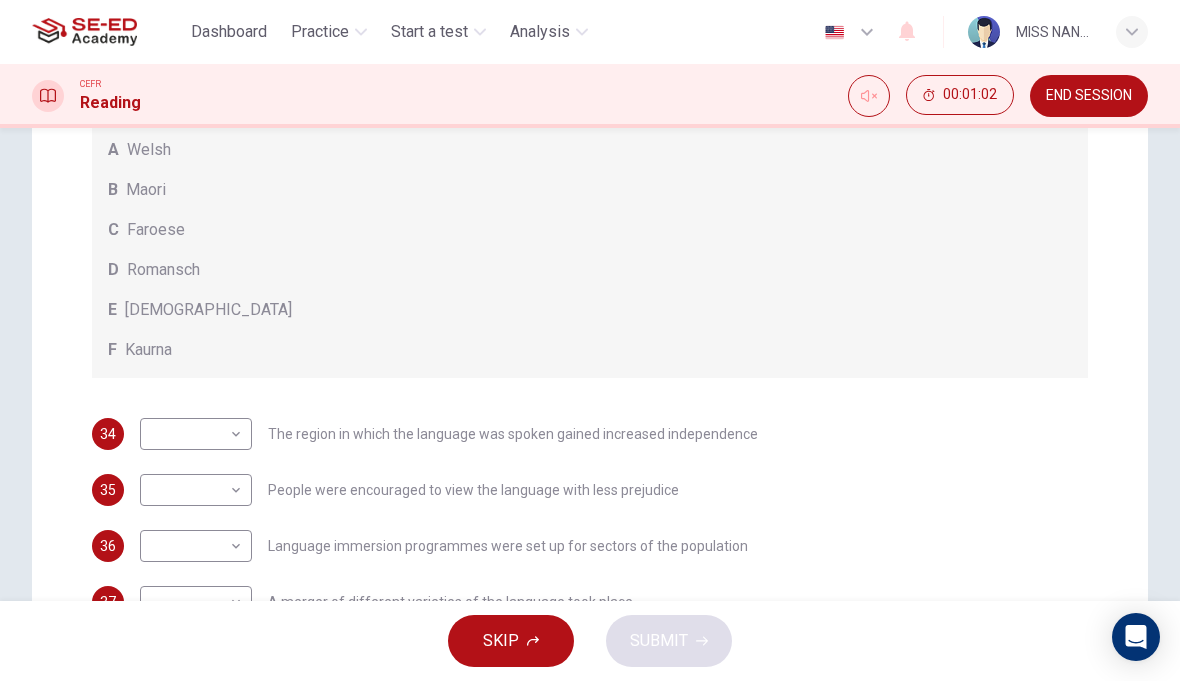 click on "This site uses cookies, as explained in our  Privacy Policy . If you agree to the use of cookies, please click the Accept button and continue to browse our site.   Privacy Policy Accept Dashboard Practice Start a test Analysis English en ​ MISS NANNAPAT  PLIAMPLUEM CEFR Reading 00:01:02 END SESSION Question Passage Questions 34 - 38 Match the languages  A-F  with the statements below which describe how a language was saved.
Write your answers in the boxes below. A Welsh B Maori C Faroese D Romansch E Ainu F Kaurna 34 ​ ​ The region in which the language was spoken gained increased independence 35 ​ ​ People were encouraged to view the language with less prejudice 36 ​ ​ Language immersion programmes were set up for sectors of the population 37 ​ ​ A merger of different varieties of the language took place 38 ​ ​ Written samples of the language permitted its revitalisation Saving Language CLICK TO ZOOM Click to Zoom 1 2 3 4 5 6 7 8 9 10 11 12 SKIP SUBMIT
Dashboard Practice 2025" at bounding box center (590, 340) 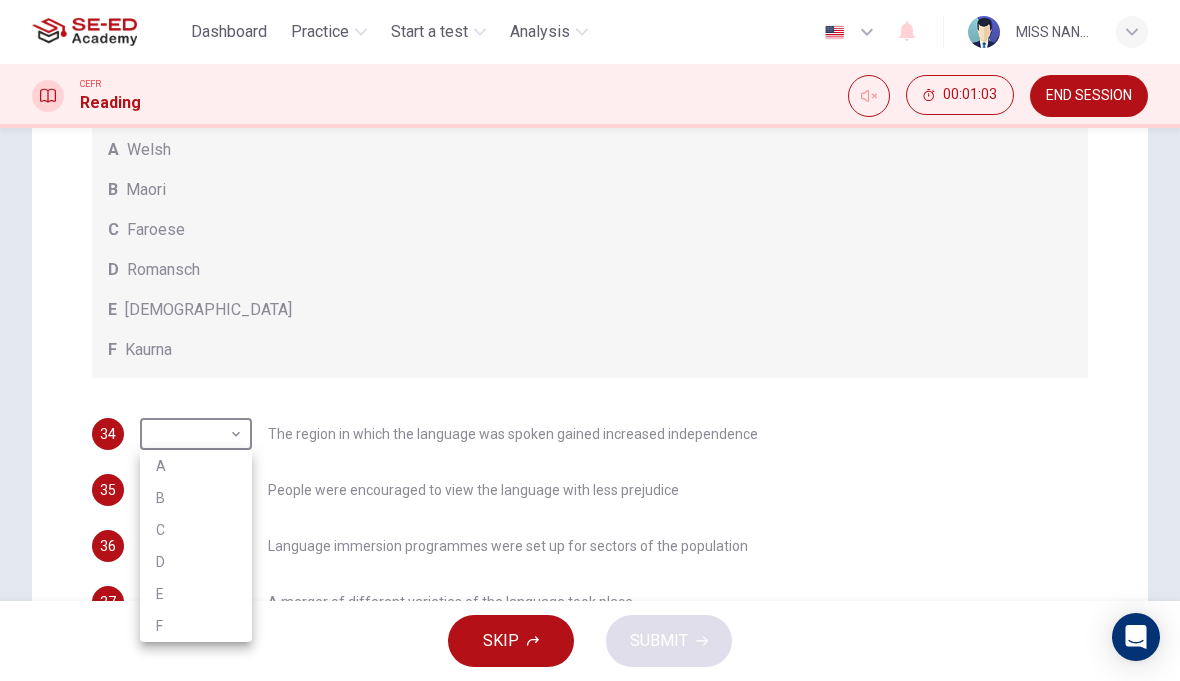 click on "A" at bounding box center (196, 466) 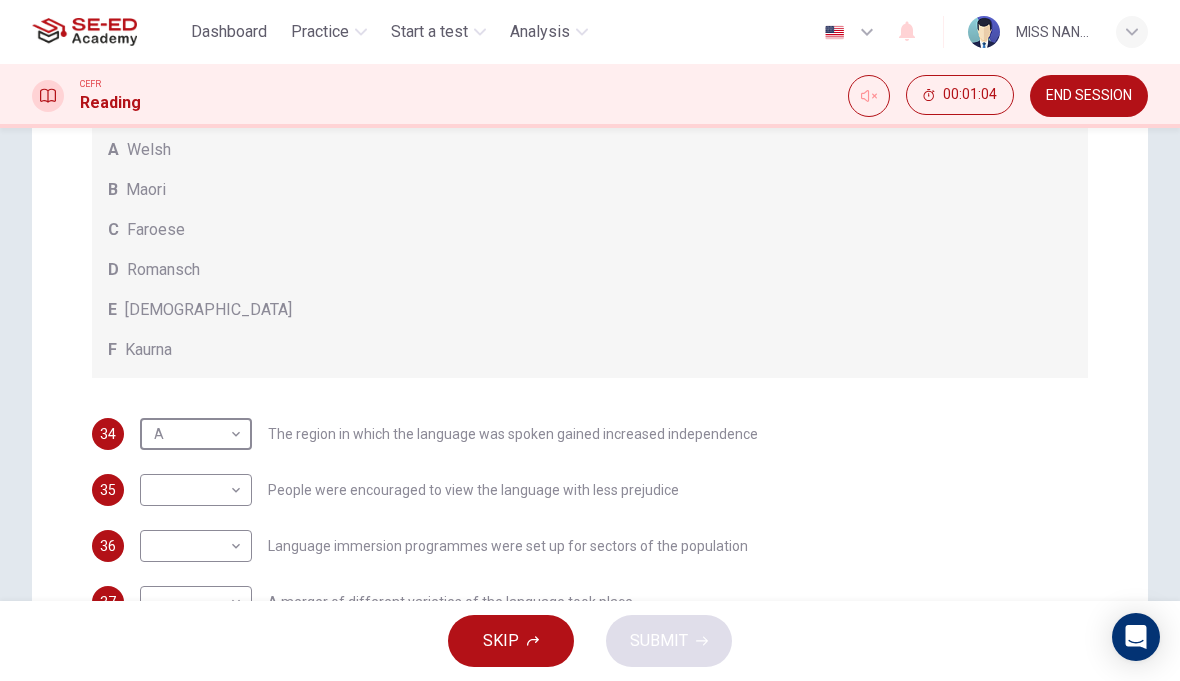 click on "This site uses cookies, as explained in our  Privacy Policy . If you agree to the use of cookies, please click the Accept button and continue to browse our site.   Privacy Policy Accept Dashboard Practice Start a test Analysis English en ​ MISS NANNAPAT  PLIAMPLUEM CEFR Reading 00:01:04 END SESSION Question Passage Questions 34 - 38 Match the languages  A-F  with the statements below which describe how a language was saved.
Write your answers in the boxes below. A Welsh B Maori C Faroese D Romansch E Ainu F Kaurna 34 A A ​ The region in which the language was spoken gained increased independence 35 ​ ​ People were encouraged to view the language with less prejudice 36 ​ ​ Language immersion programmes were set up for sectors of the population 37 ​ ​ A merger of different varieties of the language took place 38 ​ ​ Written samples of the language permitted its revitalisation Saving Language CLICK TO ZOOM Click to Zoom 1 2 3 4 5 6 7 8 9 10 11 12 SKIP SUBMIT
Dashboard Practice 2025" at bounding box center [590, 340] 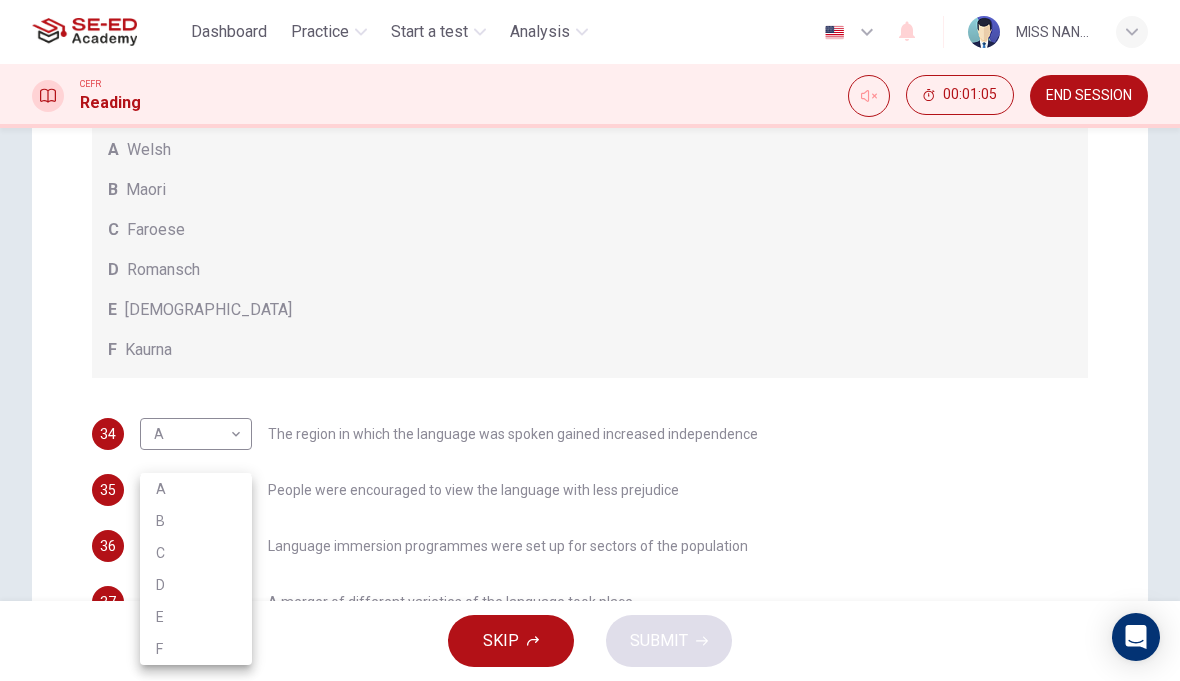 click on "A" at bounding box center (196, 489) 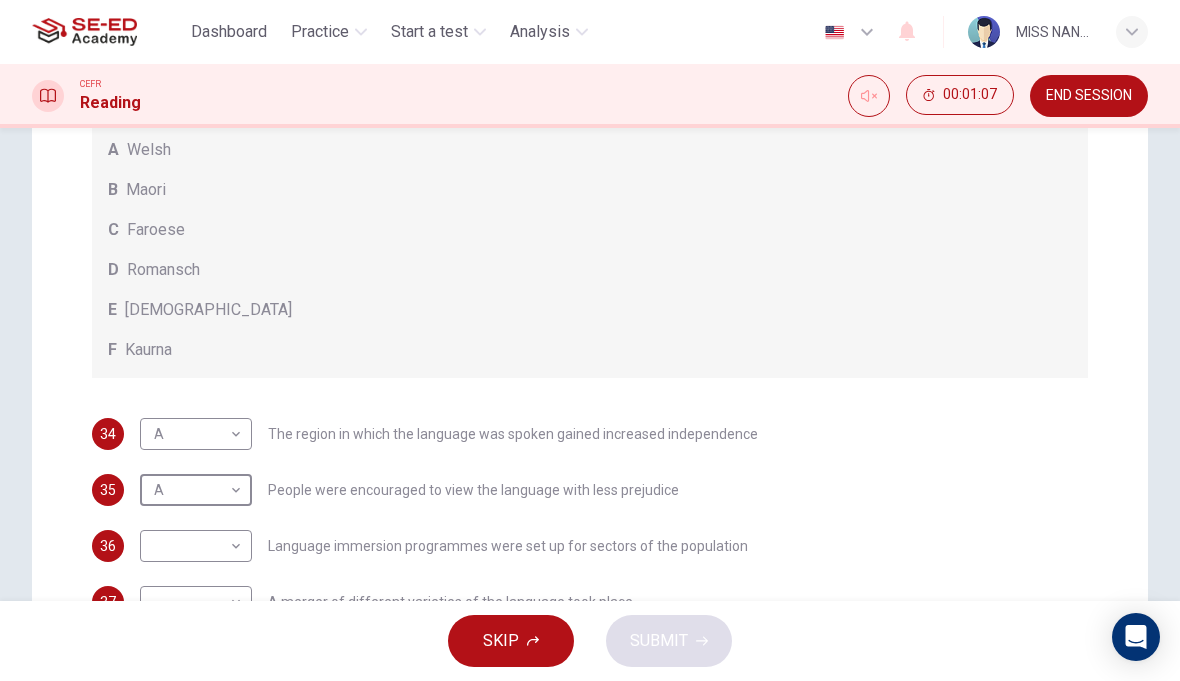click on "This site uses cookies, as explained in our  Privacy Policy . If you agree to the use of cookies, please click the Accept button and continue to browse our site.   Privacy Policy Accept Dashboard Practice Start a test Analysis English en ​ MISS NANNAPAT  PLIAMPLUEM CEFR Reading 00:01:07 END SESSION Question Passage Questions 34 - 38 Match the languages  A-F  with the statements below which describe how a language was saved.
Write your answers in the boxes below. A Welsh B Maori C Faroese D Romansch E Ainu F Kaurna 34 A A ​ The region in which the language was spoken gained increased independence 35 A A ​ People were encouraged to view the language with less prejudice 36 ​ ​ Language immersion programmes were set up for sectors of the population 37 ​ ​ A merger of different varieties of the language took place 38 ​ ​ Written samples of the language permitted its revitalisation Saving Language CLICK TO ZOOM Click to Zoom 1 2 3 4 5 6 7 8 9 10 11 12 SKIP SUBMIT
Dashboard Practice 2025" at bounding box center (590, 340) 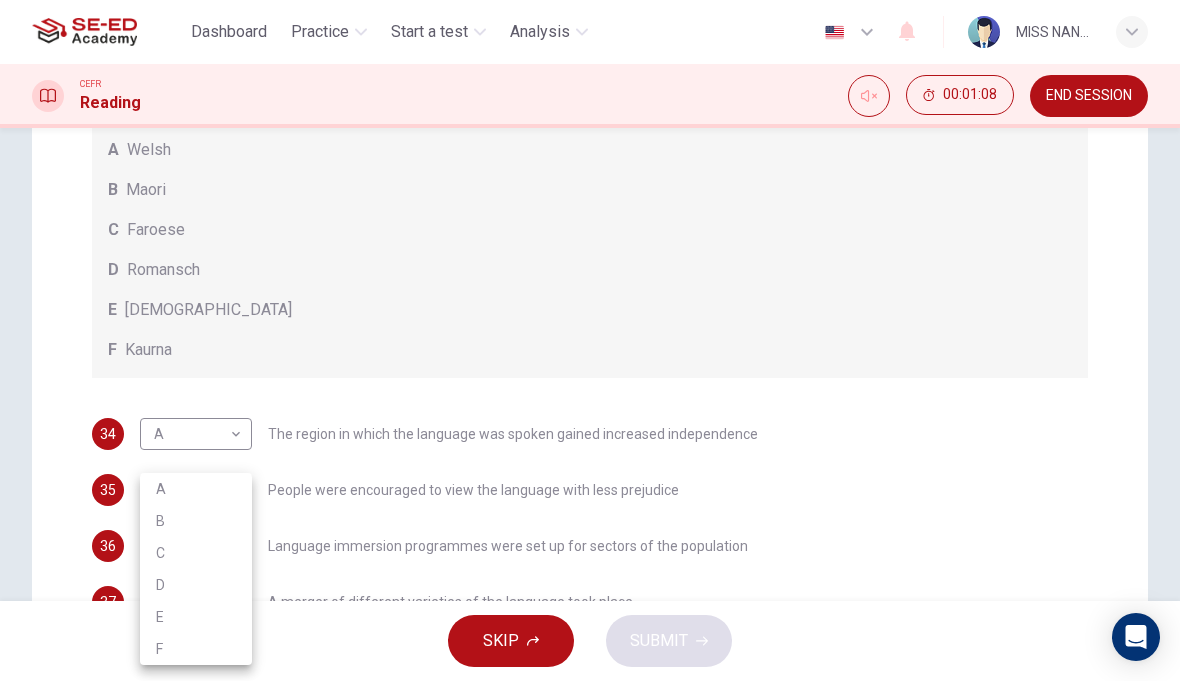 click on "A" at bounding box center (196, 489) 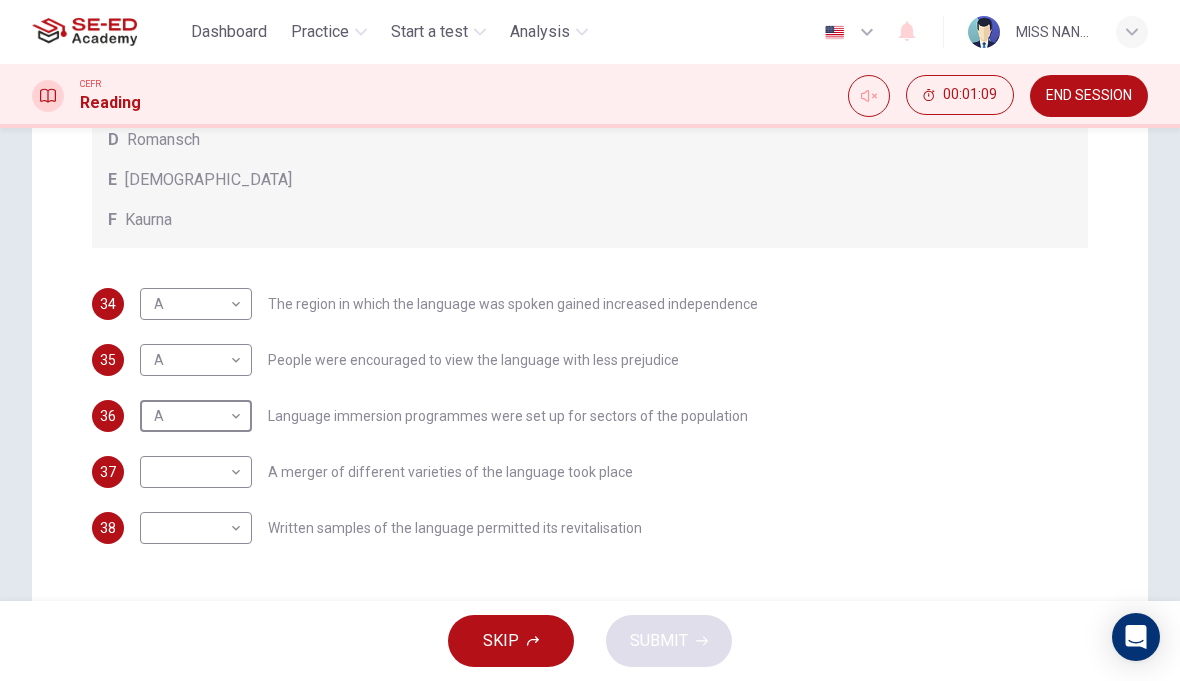 scroll, scrollTop: 497, scrollLeft: 0, axis: vertical 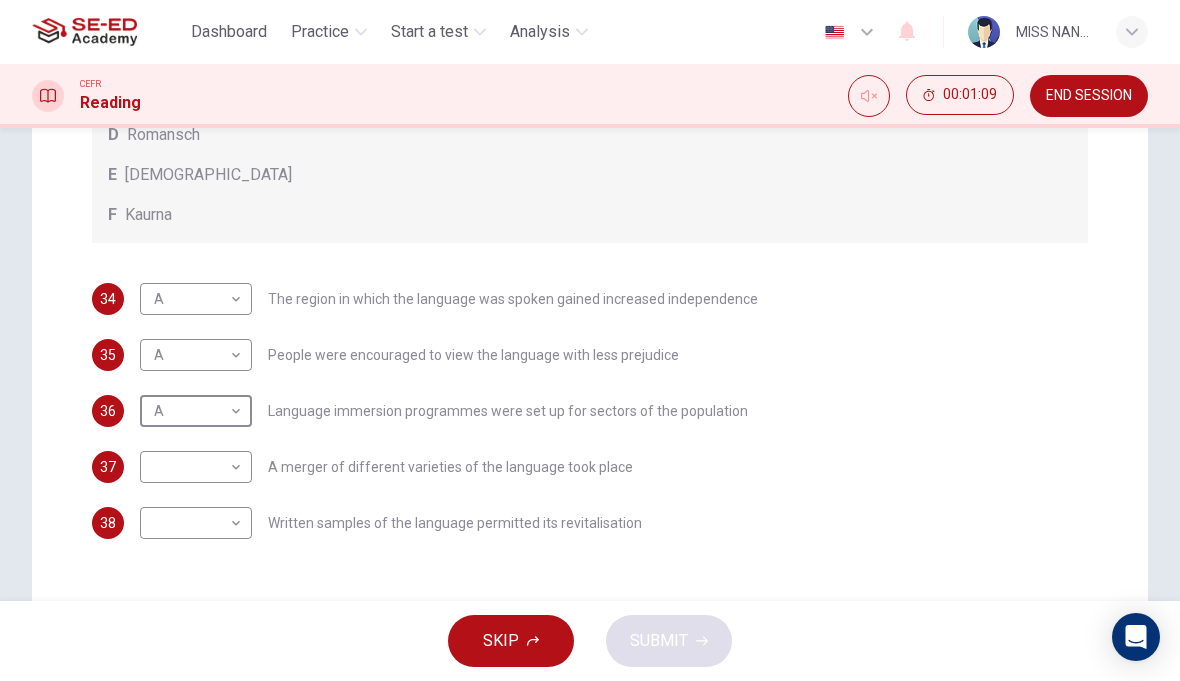 click on "This site uses cookies, as explained in our  Privacy Policy . If you agree to the use of cookies, please click the Accept button and continue to browse our site.   Privacy Policy Accept Dashboard Practice Start a test Analysis English en ​ MISS NANNAPAT  PLIAMPLUEM CEFR Reading 00:01:09 END SESSION Question Passage Questions 34 - 38 Match the languages  A-F  with the statements below which describe how a language was saved.
Write your answers in the boxes below. A Welsh B Maori C Faroese D Romansch E Ainu F Kaurna 34 A A ​ The region in which the language was spoken gained increased independence 35 A A ​ People were encouraged to view the language with less prejudice 36 A A ​ Language immersion programmes were set up for sectors of the population 37 ​ ​ A merger of different varieties of the language took place 38 ​ ​ Written samples of the language permitted its revitalisation Saving Language CLICK TO ZOOM Click to Zoom 1 2 3 4 5 6 7 8 9 10 11 12 SKIP SUBMIT
Dashboard Practice 2025" at bounding box center (590, 340) 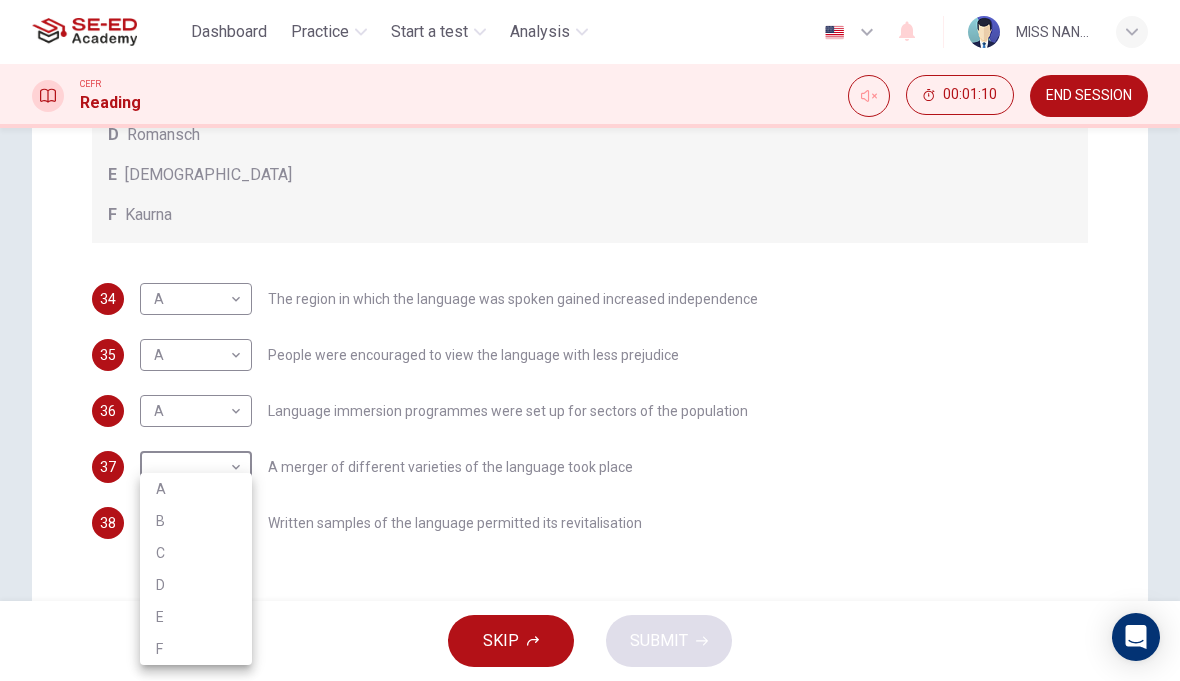 click on "A" at bounding box center [196, 489] 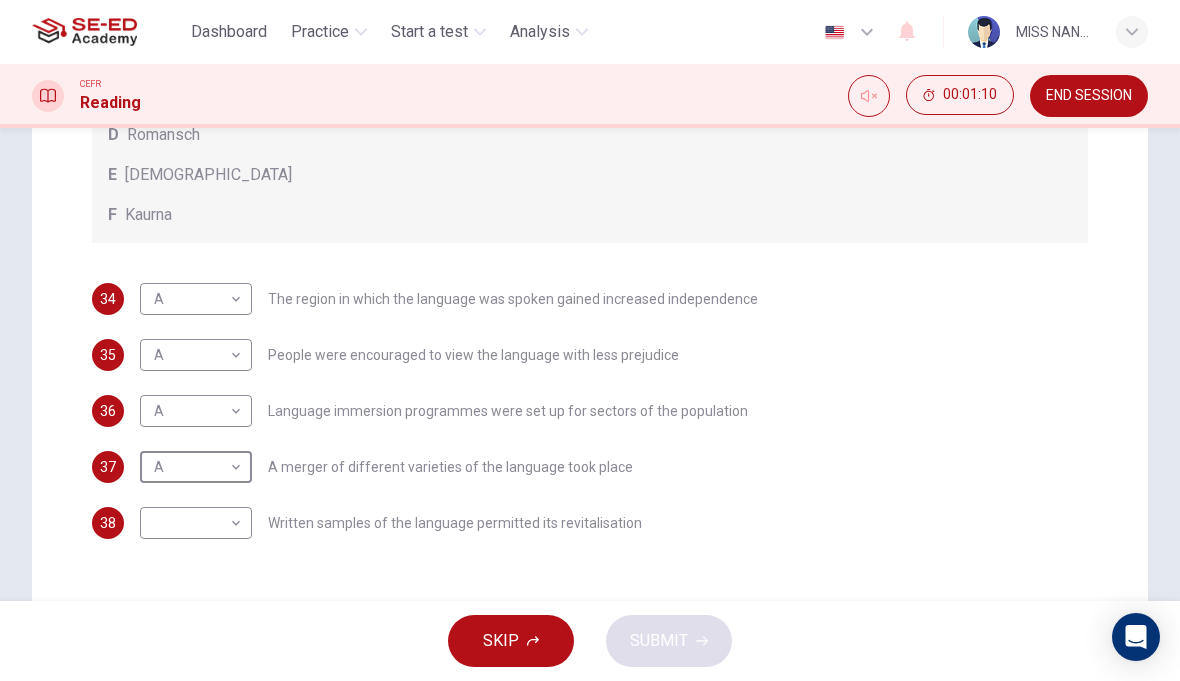 click on "This site uses cookies, as explained in our  Privacy Policy . If you agree to the use of cookies, please click the Accept button and continue to browse our site.   Privacy Policy Accept Dashboard Practice Start a test Analysis English en ​ MISS NANNAPAT  PLIAMPLUEM CEFR Reading 00:01:10 END SESSION Question Passage Questions 34 - 38 Match the languages  A-F  with the statements below which describe how a language was saved.
Write your answers in the boxes below. A Welsh B Maori C Faroese D Romansch E Ainu F Kaurna 34 A A ​ The region in which the language was spoken gained increased independence 35 A A ​ People were encouraged to view the language with less prejudice 36 A A ​ Language immersion programmes were set up for sectors of the population 37 A A ​ A merger of different varieties of the language took place 38 ​ ​ Written samples of the language permitted its revitalisation Saving Language CLICK TO ZOOM Click to Zoom 1 2 3 4 5 6 7 8 9 10 11 12 SKIP SUBMIT
Dashboard Practice 2025" at bounding box center [590, 340] 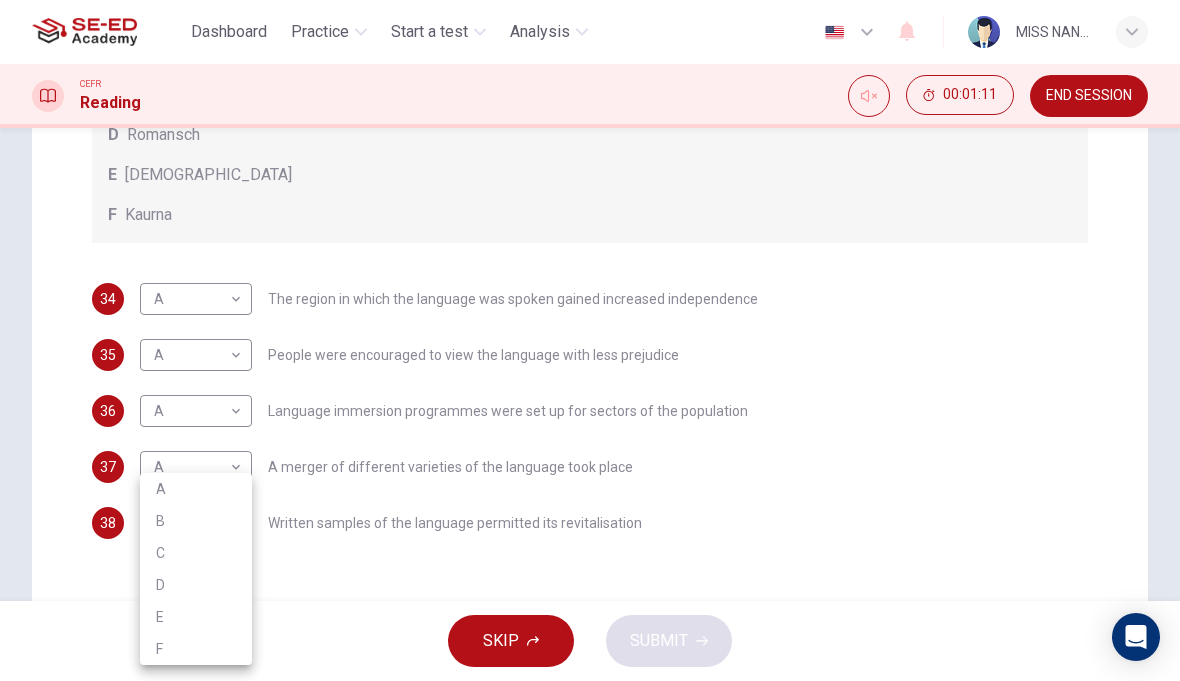 click on "A" at bounding box center (196, 489) 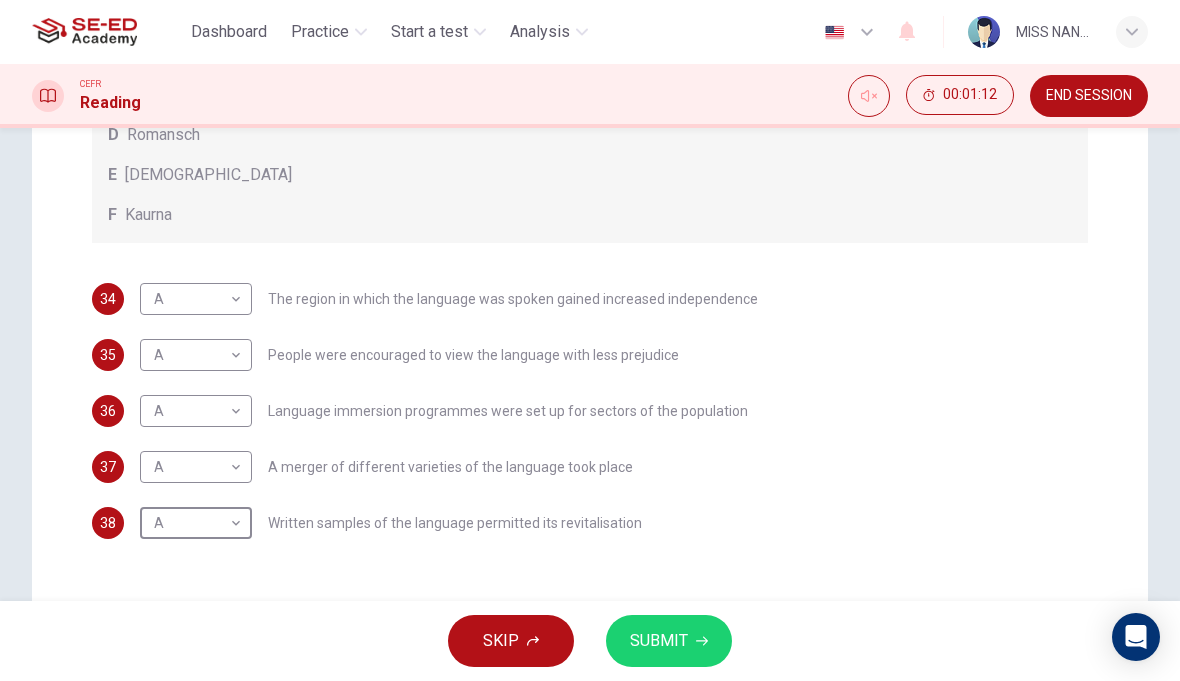 click on "SUBMIT" at bounding box center (669, 641) 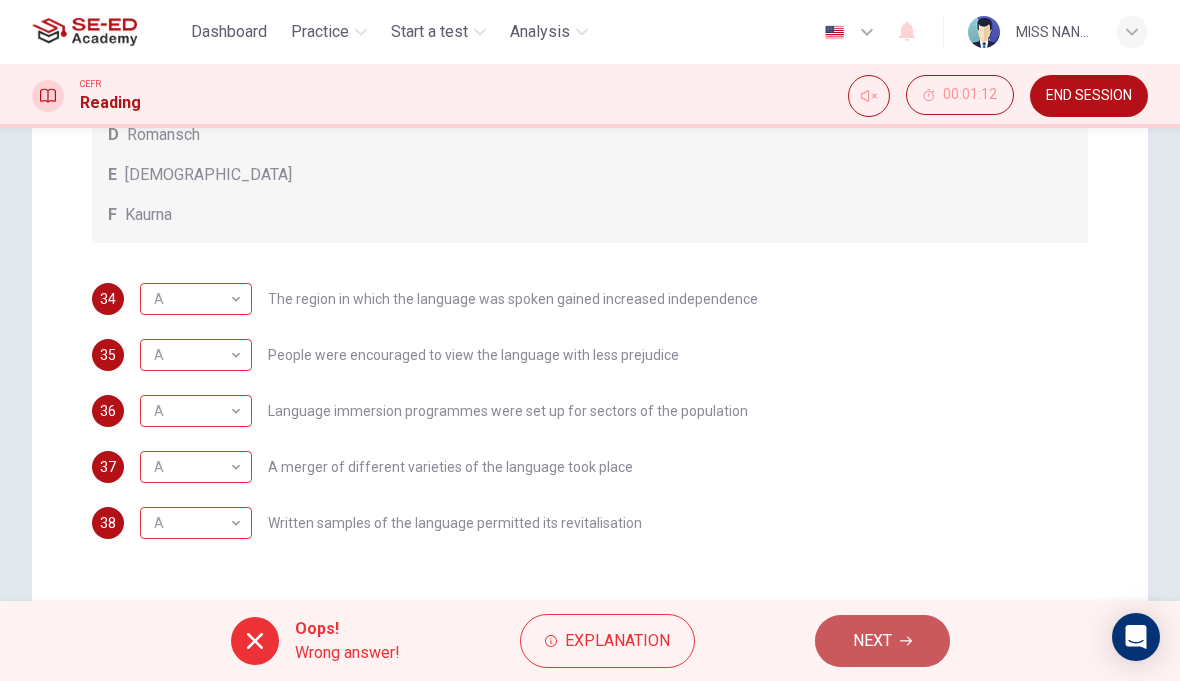 click on "NEXT" at bounding box center (882, 641) 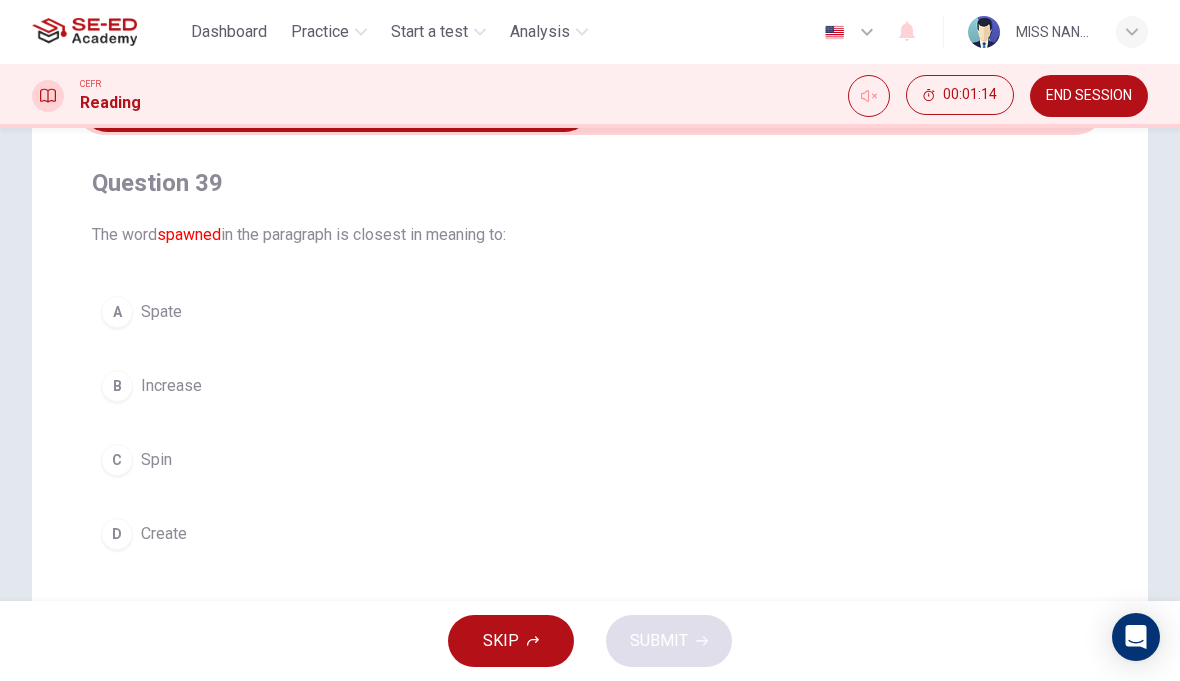 scroll, scrollTop: 132, scrollLeft: 0, axis: vertical 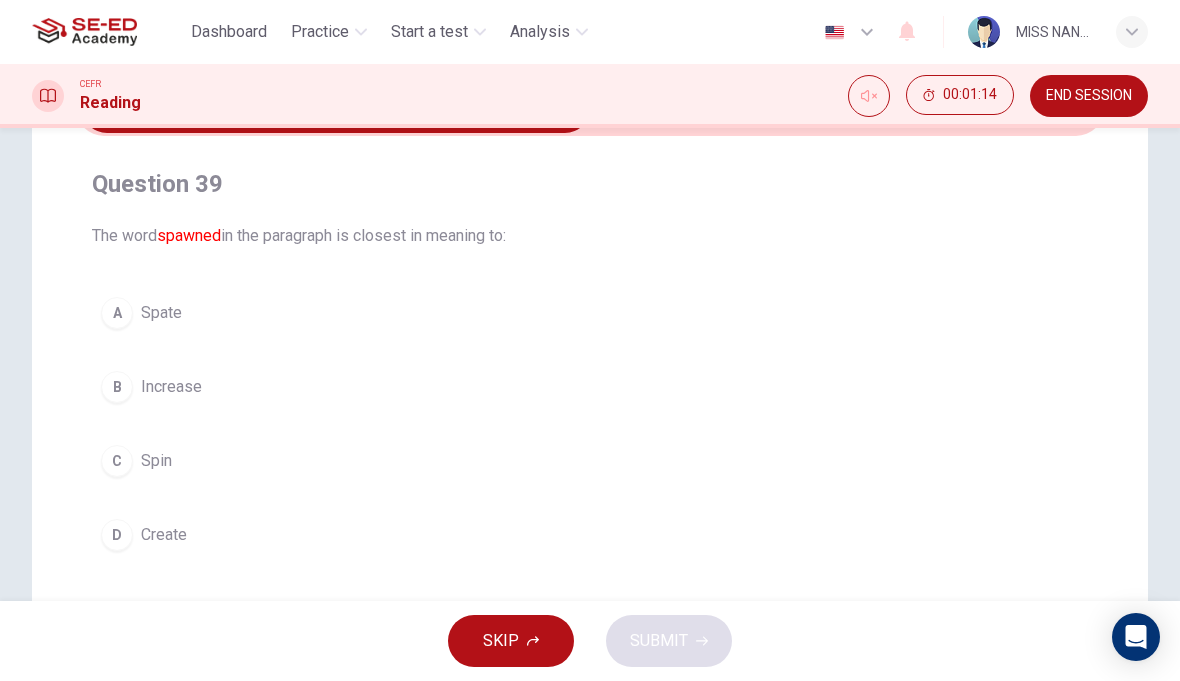 click on "A" at bounding box center [117, 313] 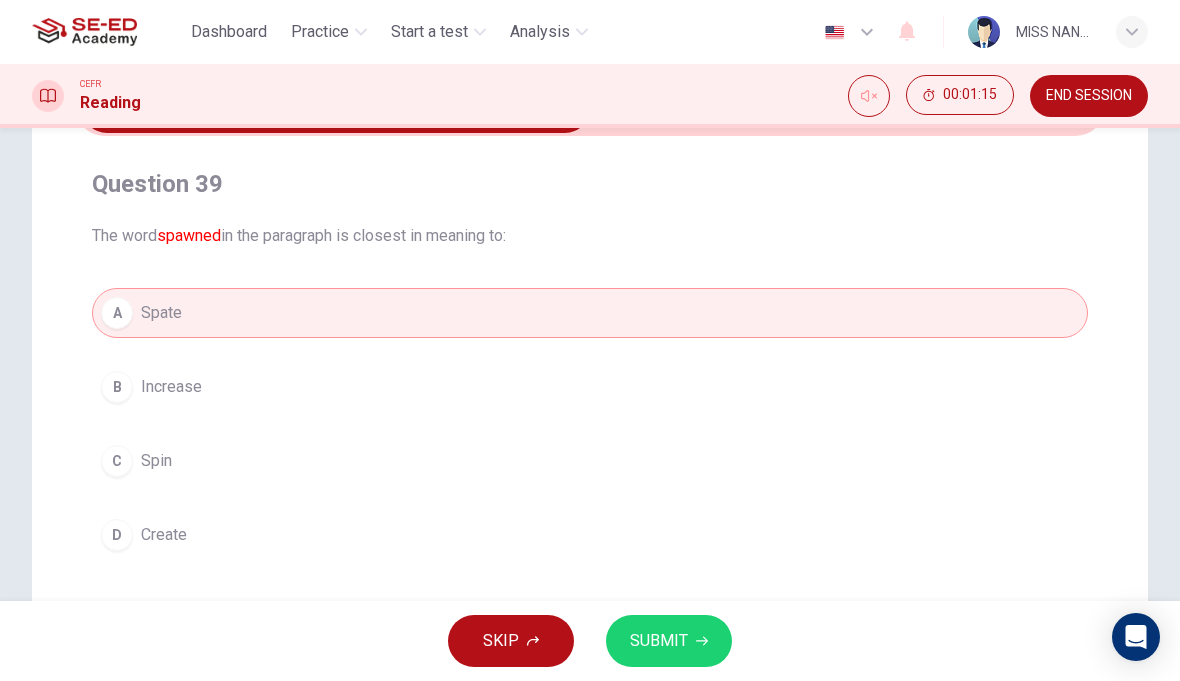 click on "SUBMIT" at bounding box center [669, 641] 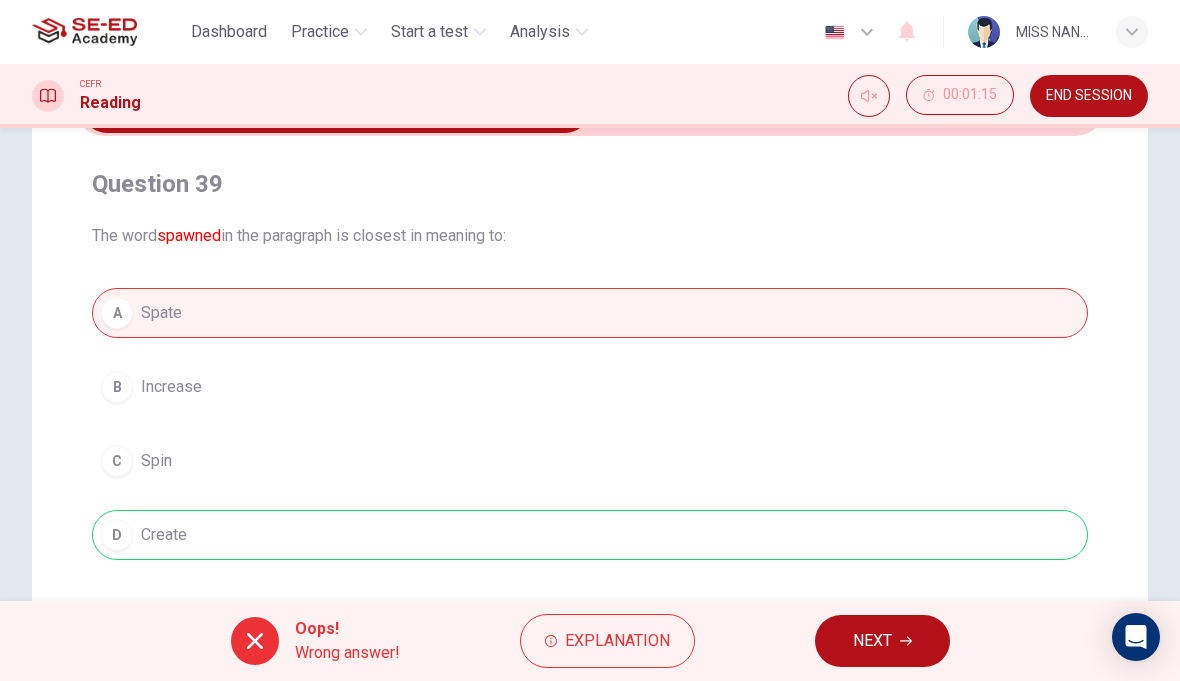 click on "NEXT" at bounding box center [882, 641] 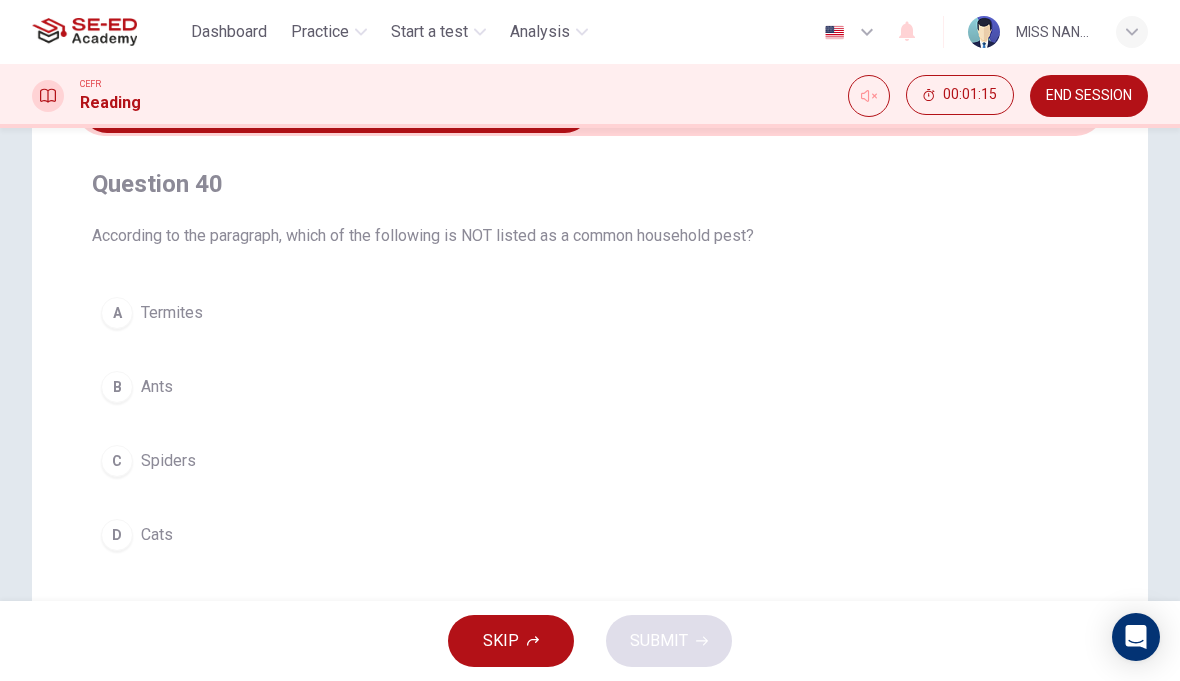 click on "C" at bounding box center [117, 461] 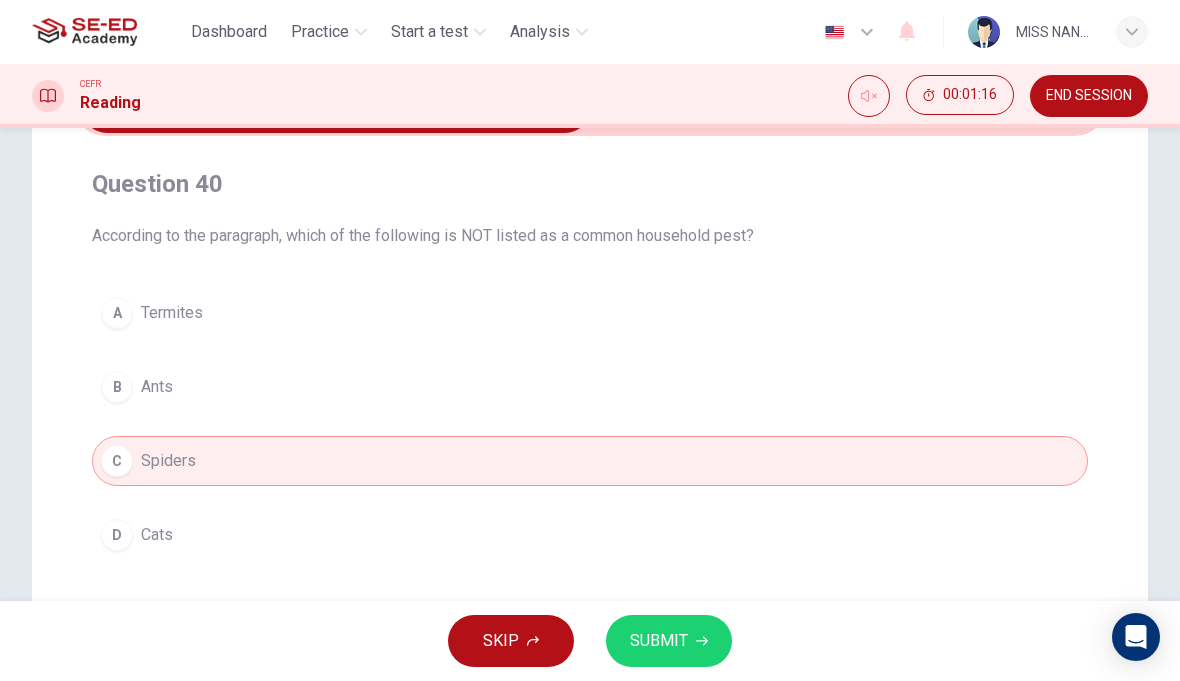click 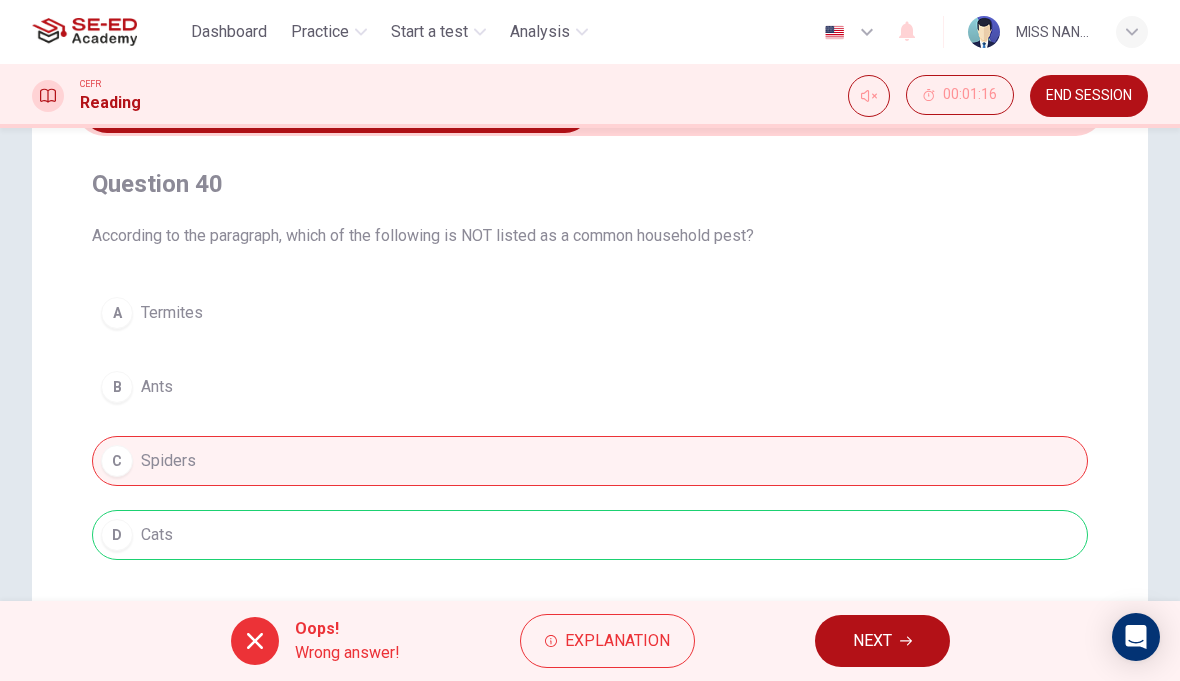 click on "NEXT" at bounding box center [872, 641] 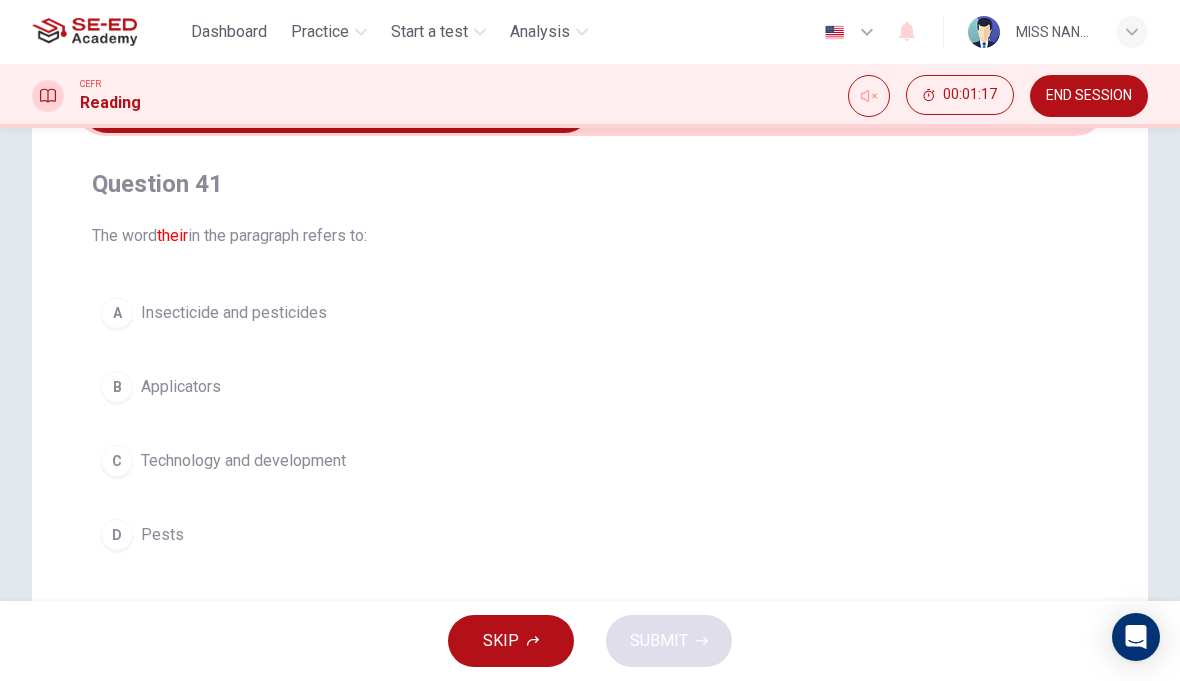 click on "C" at bounding box center [117, 461] 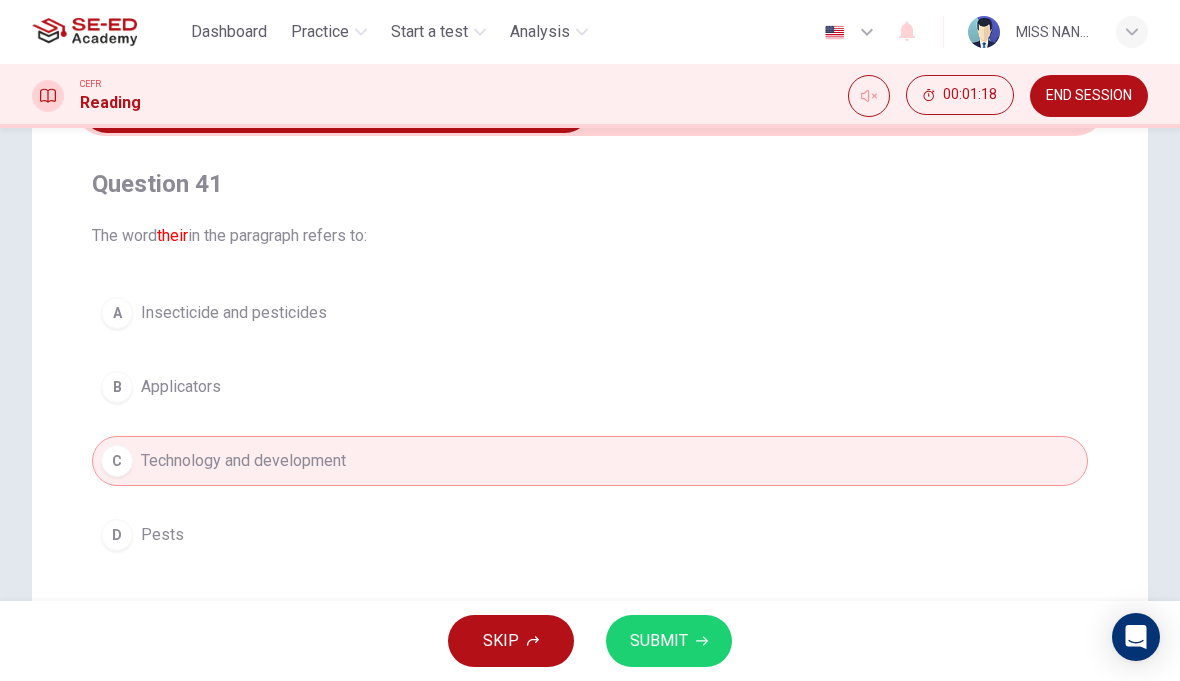 click on "SUBMIT" at bounding box center (669, 641) 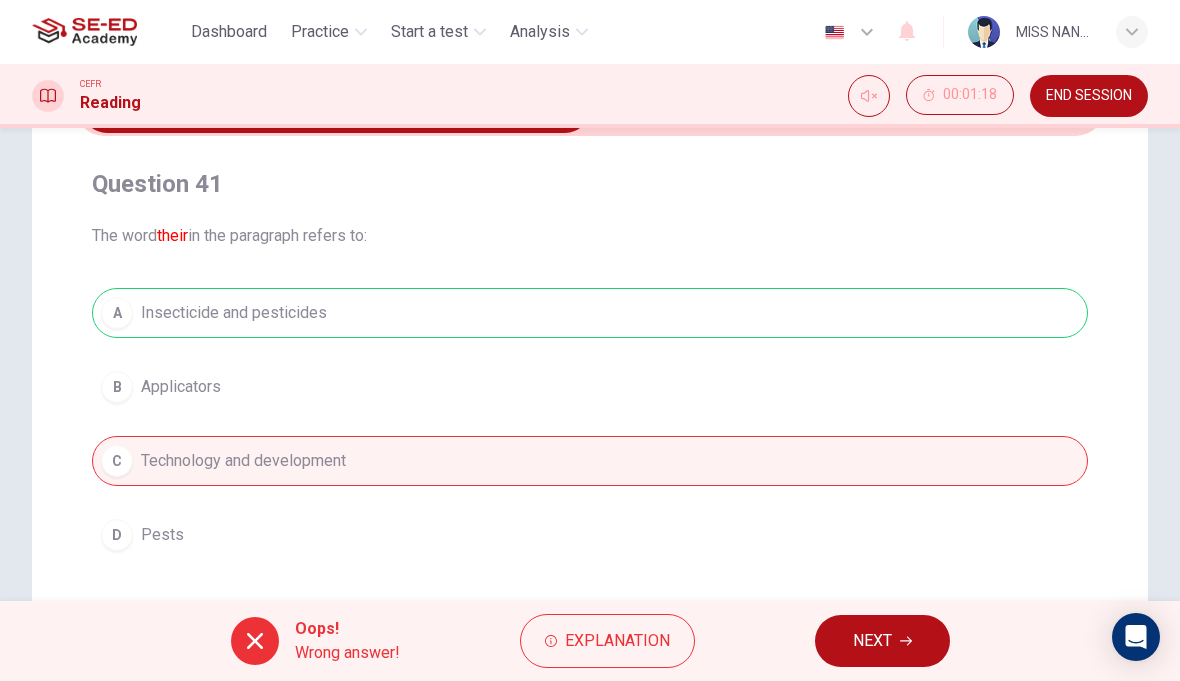 click on "NEXT" at bounding box center (872, 641) 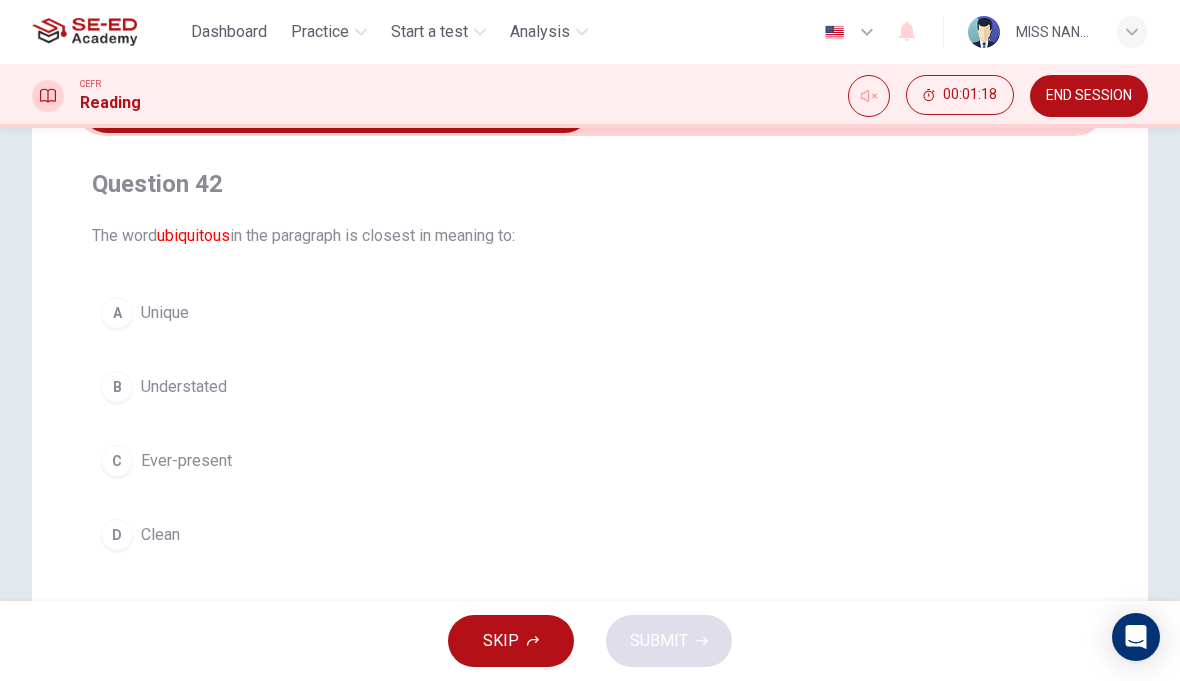 click on "B Understated" at bounding box center [590, 387] 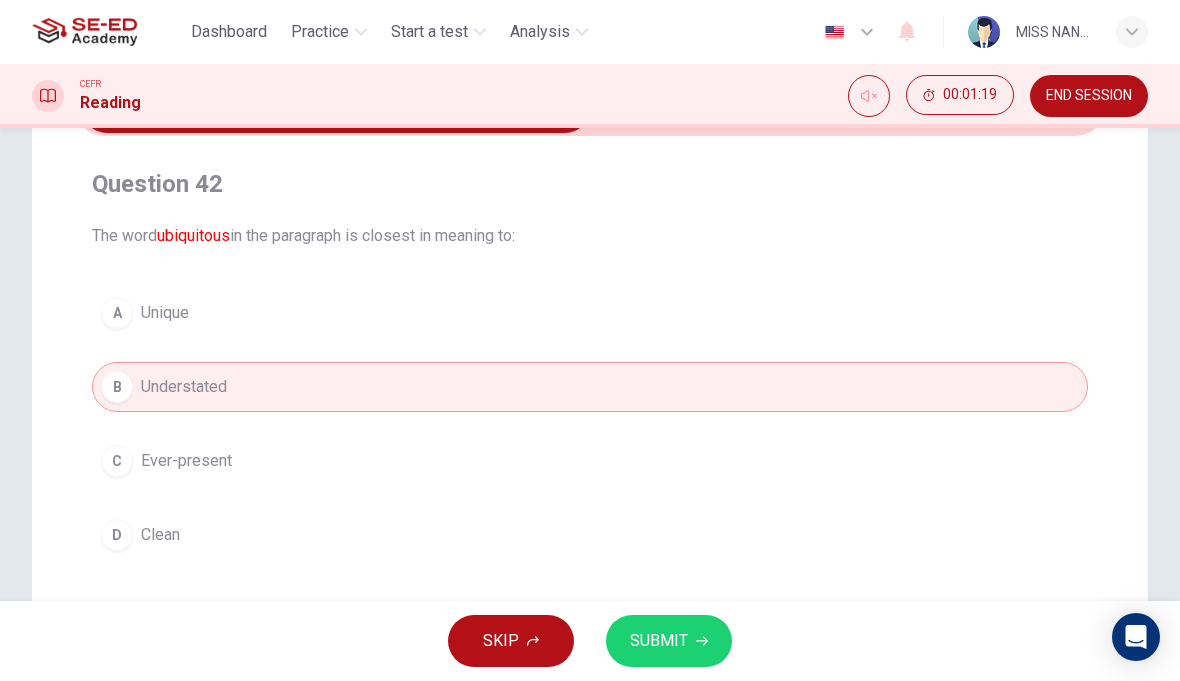 click 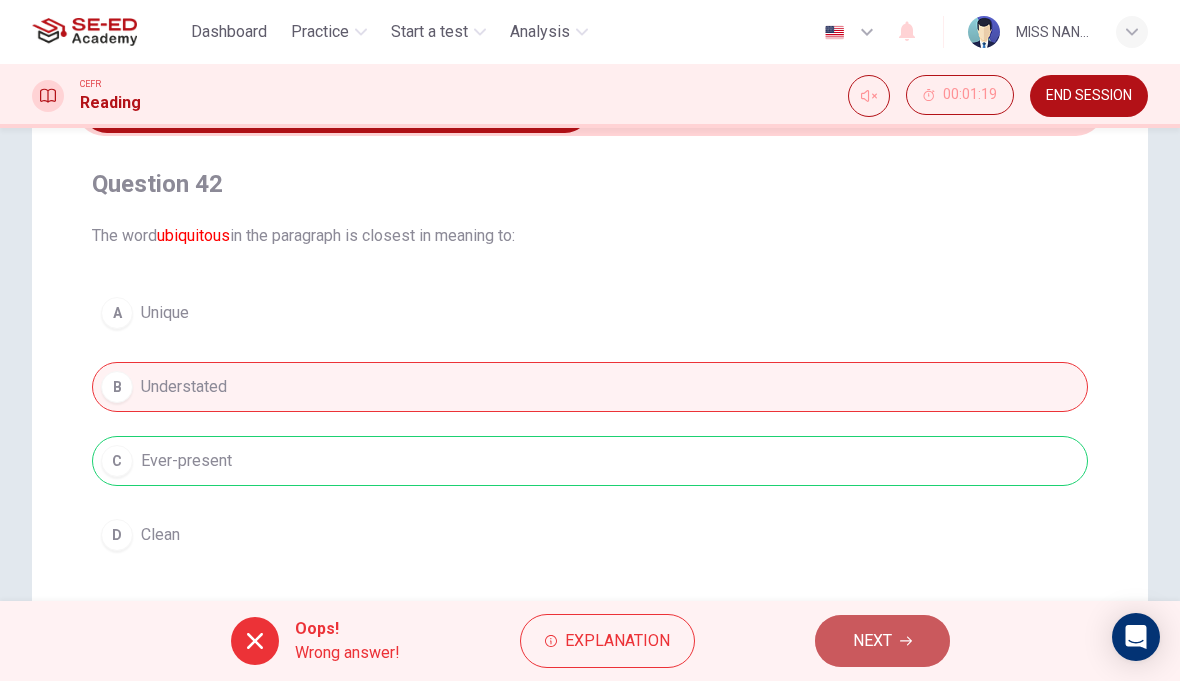 click on "NEXT" at bounding box center [882, 641] 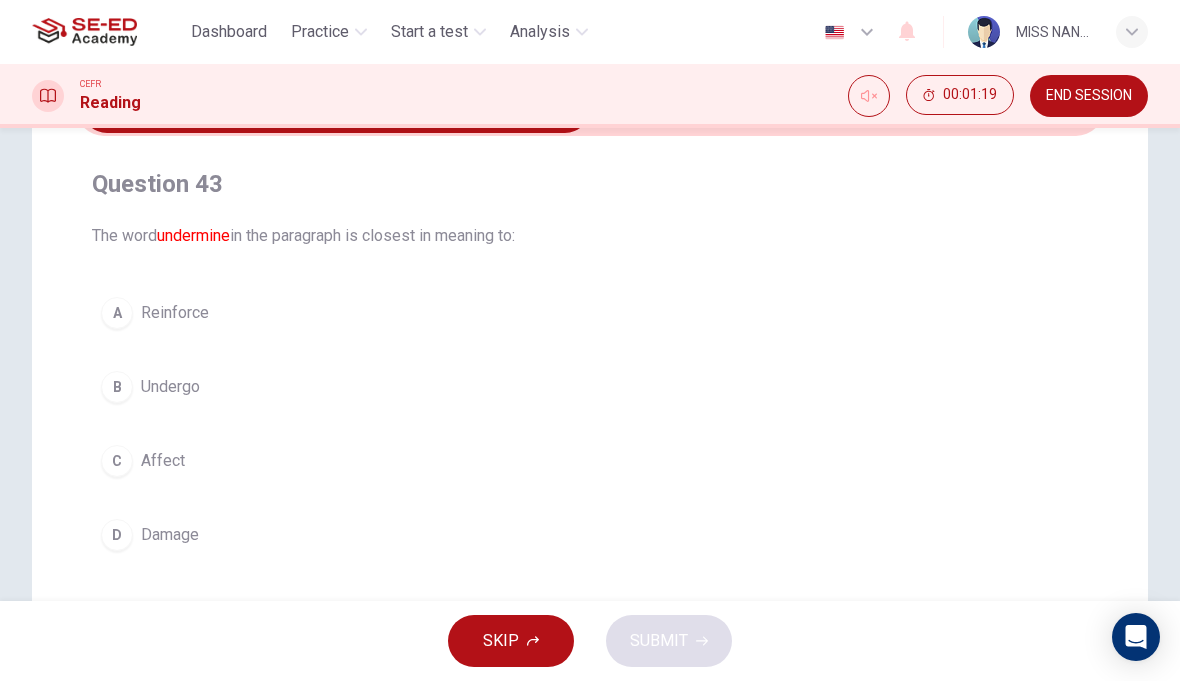 click on "D Damage" at bounding box center [590, 535] 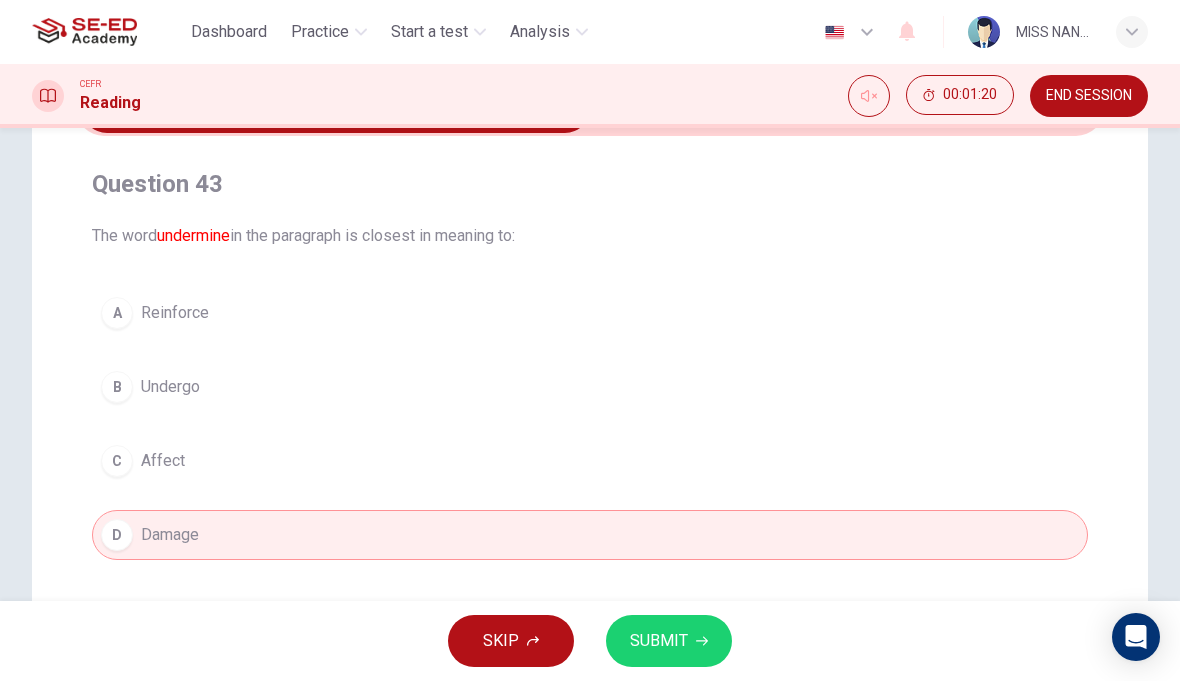 click on "SUBMIT" at bounding box center [669, 641] 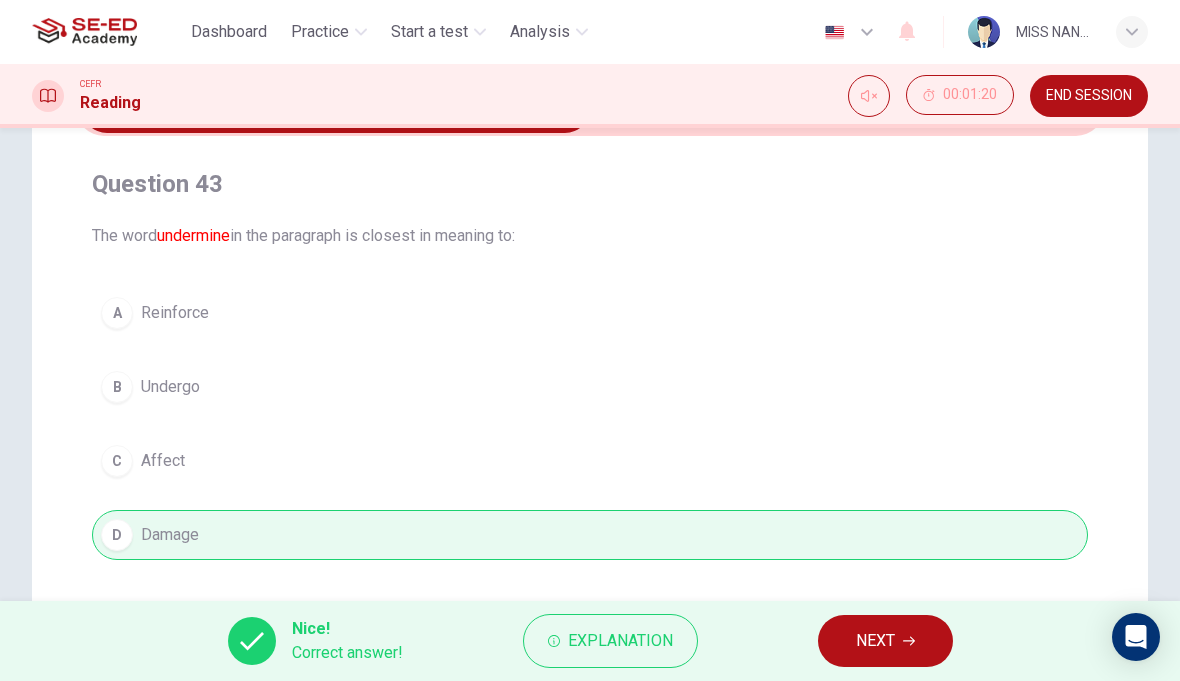 click on "NEXT" at bounding box center (875, 641) 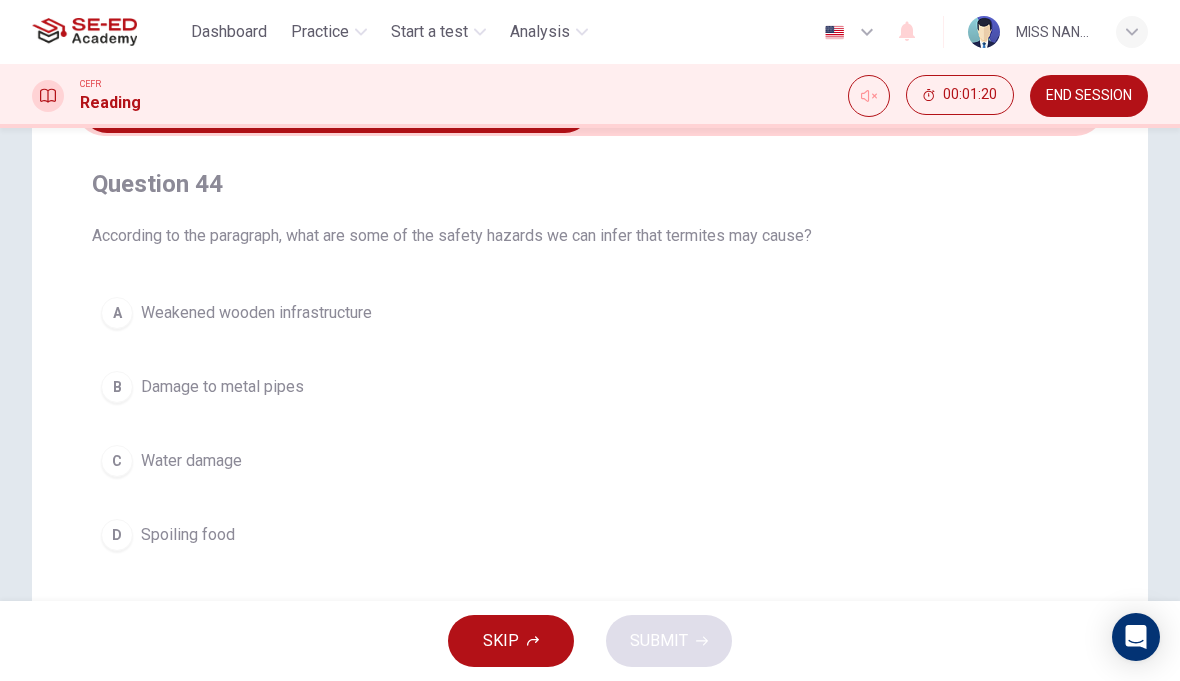 click on "C" at bounding box center [117, 461] 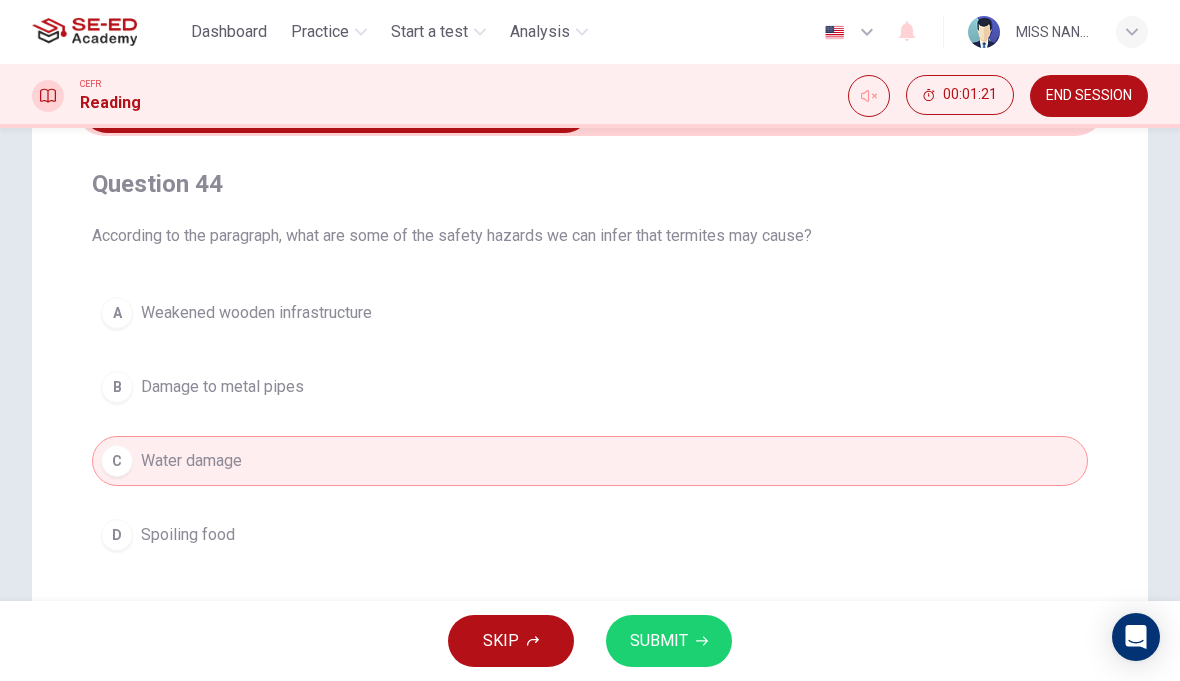 click on "SUBMIT" at bounding box center [669, 641] 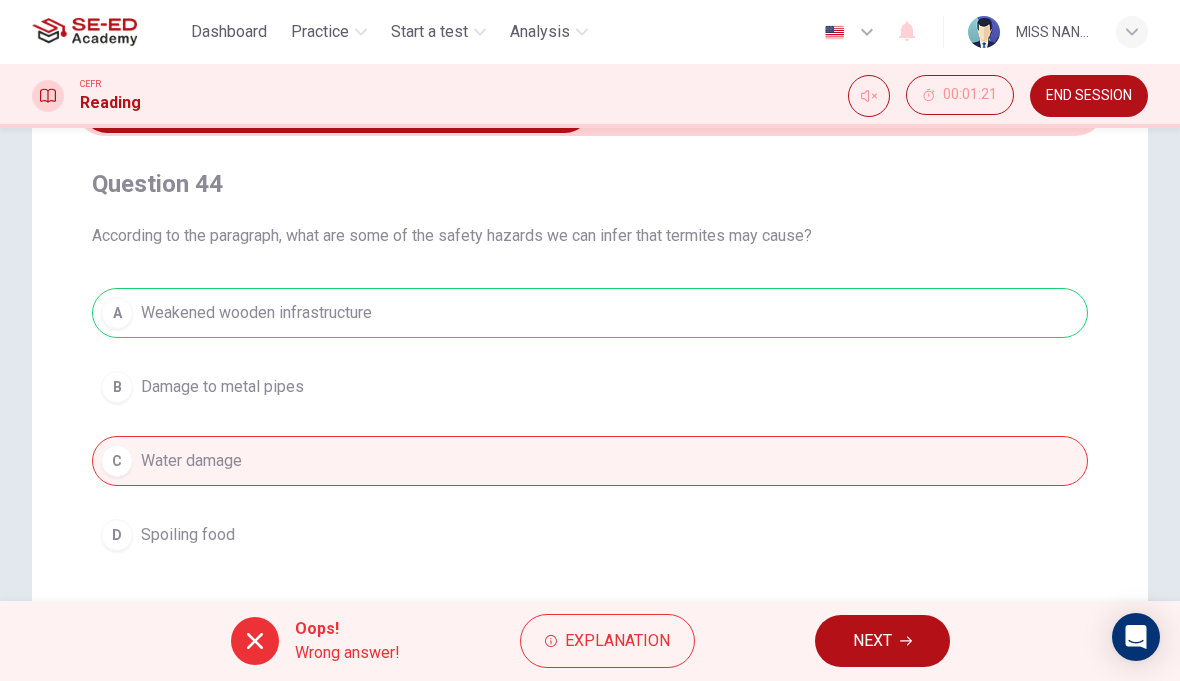 click on "NEXT" at bounding box center [872, 641] 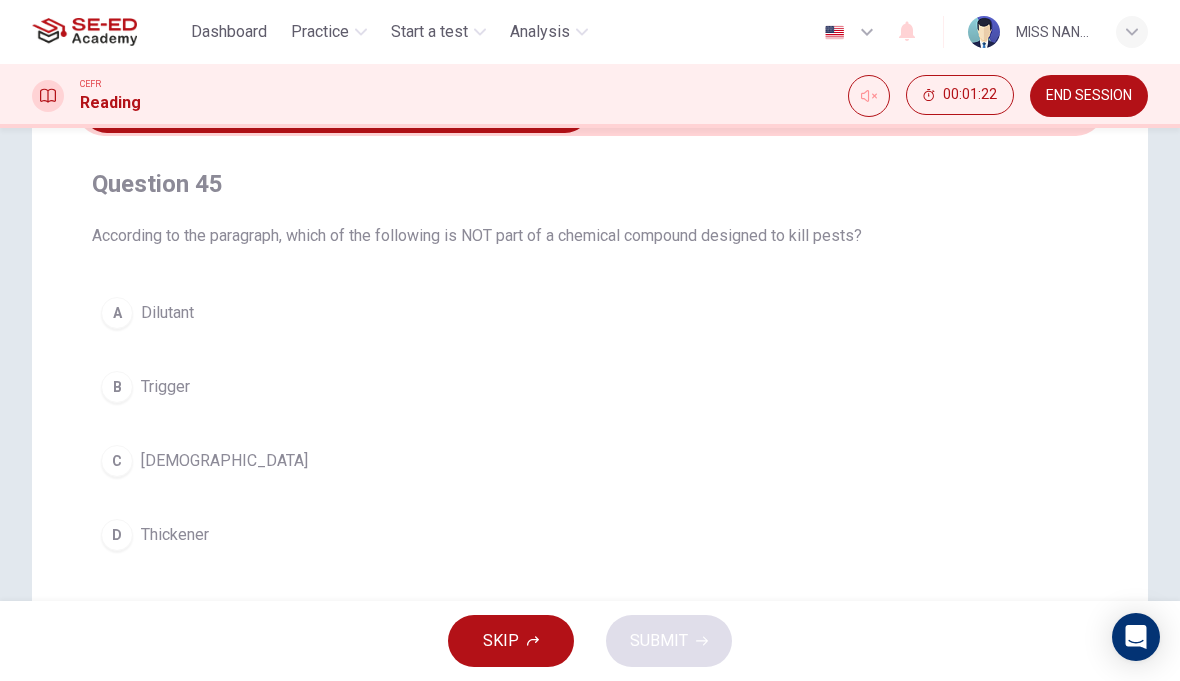 click on "B" at bounding box center (117, 387) 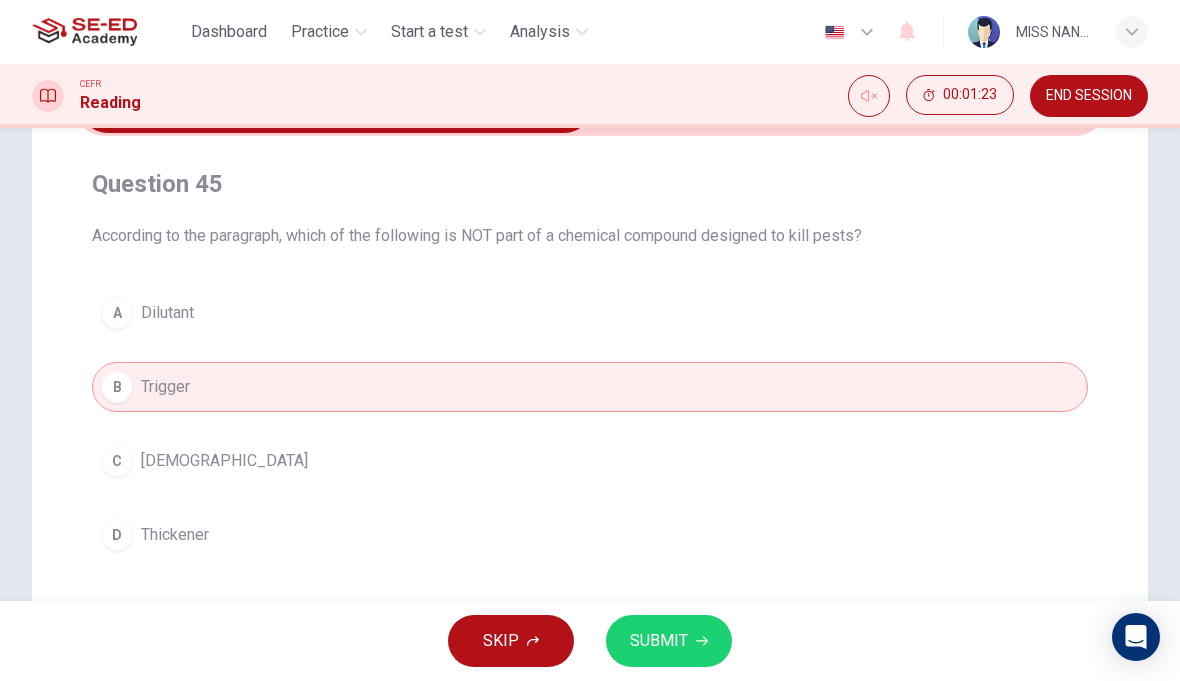 click on "SUBMIT" at bounding box center [669, 641] 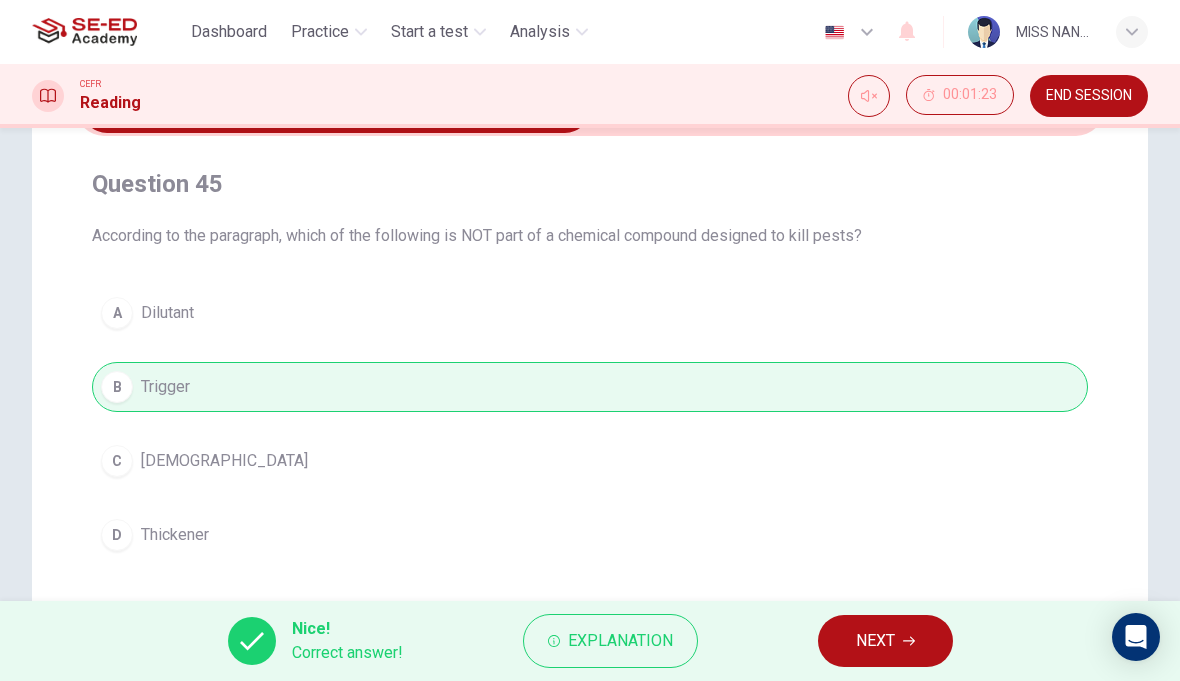 click on "NEXT" at bounding box center [875, 641] 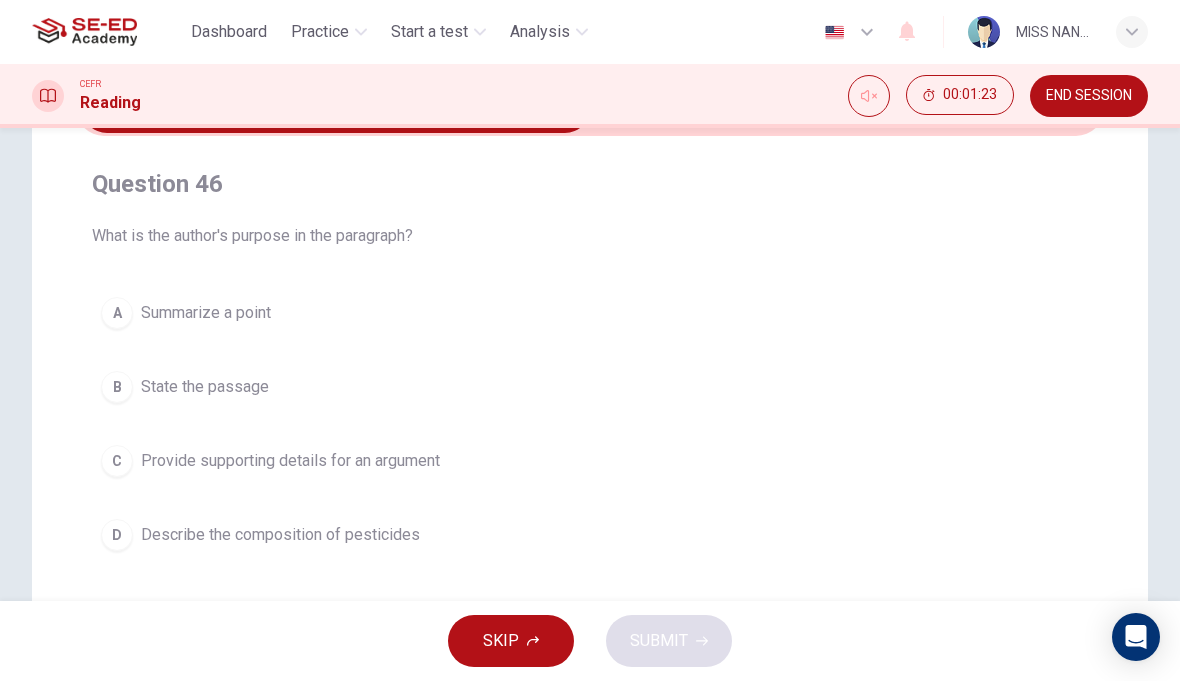 click on "Provide supporting details for an argument" at bounding box center (290, 461) 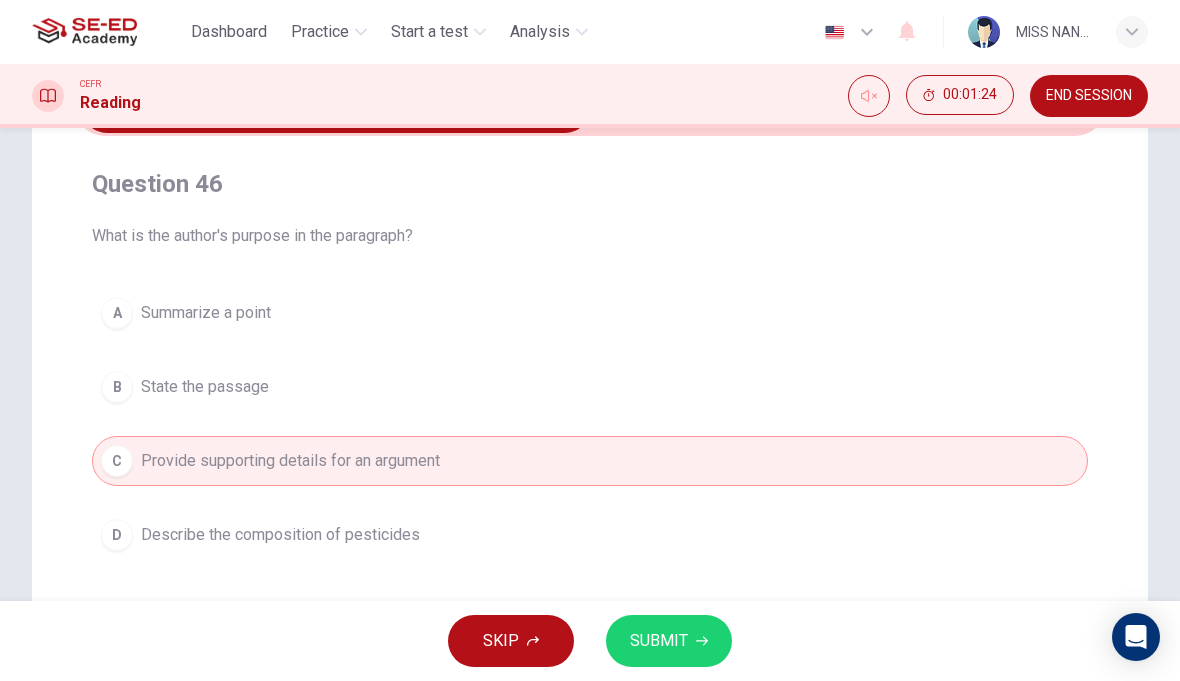 click on "SUBMIT" at bounding box center [669, 641] 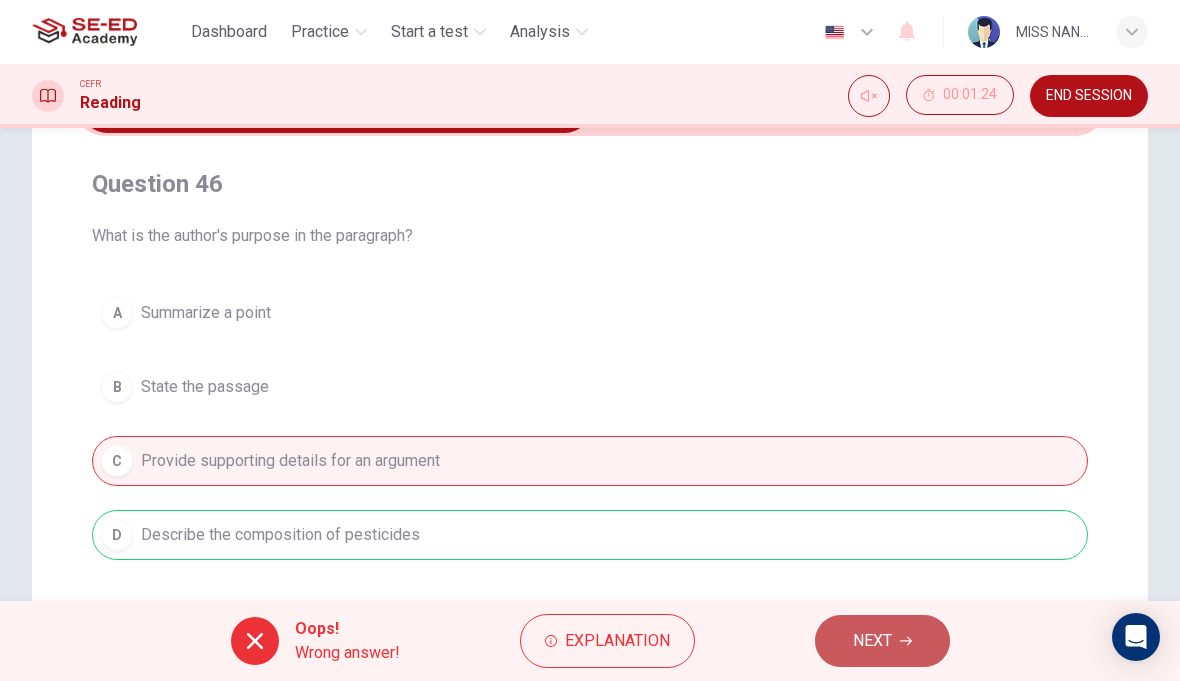 click on "NEXT" at bounding box center (872, 641) 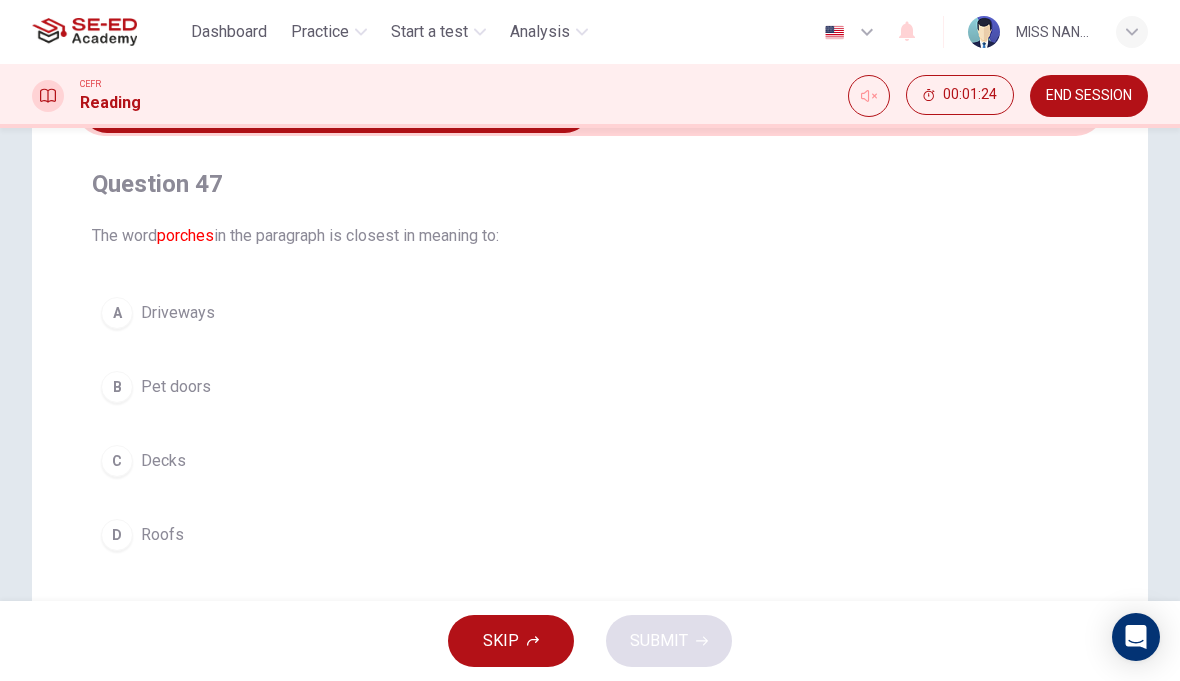click on "A" at bounding box center (117, 313) 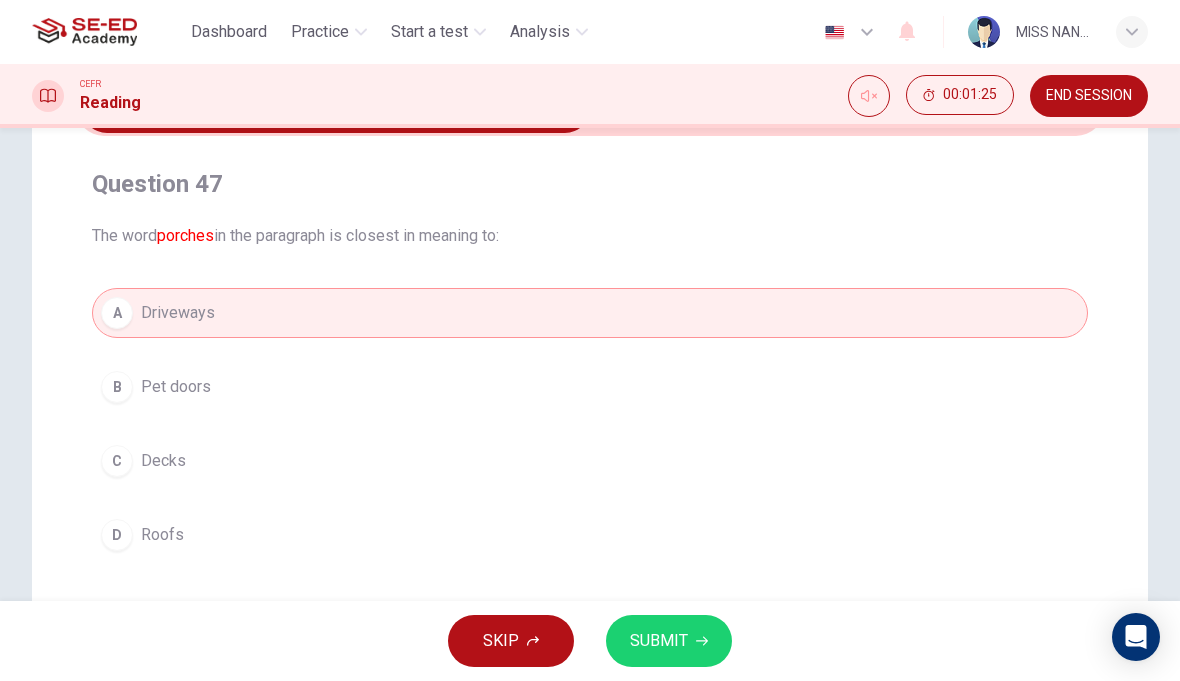 click on "SUBMIT" at bounding box center (669, 641) 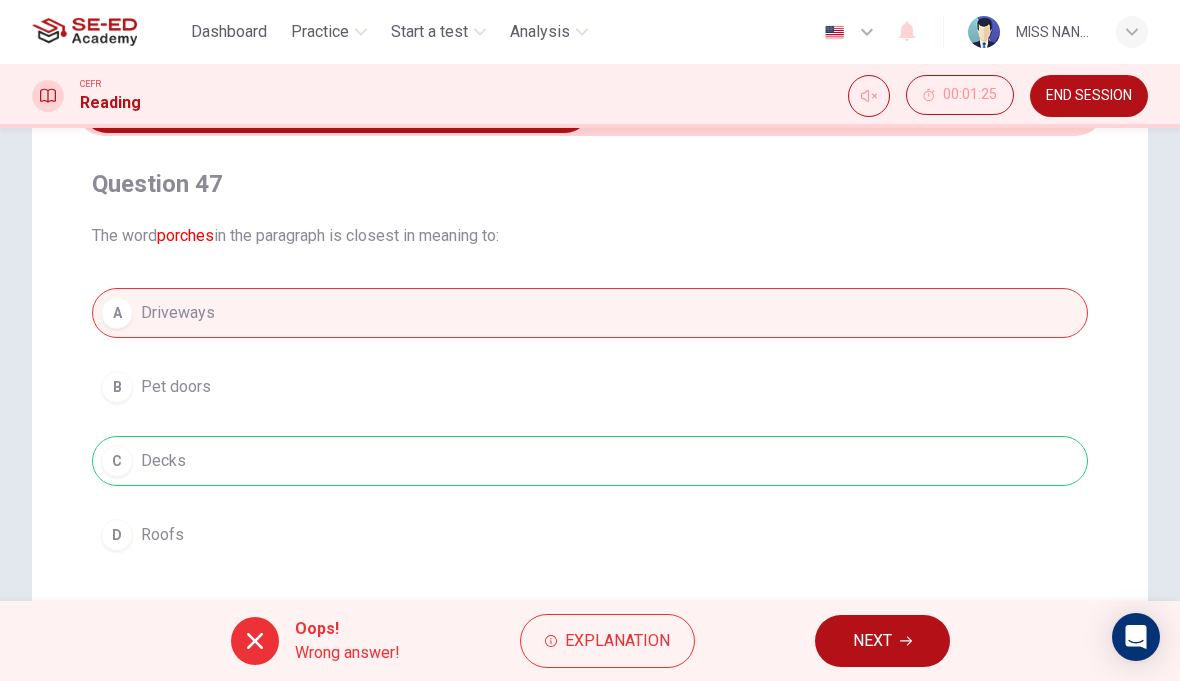 click on "NEXT" at bounding box center (882, 641) 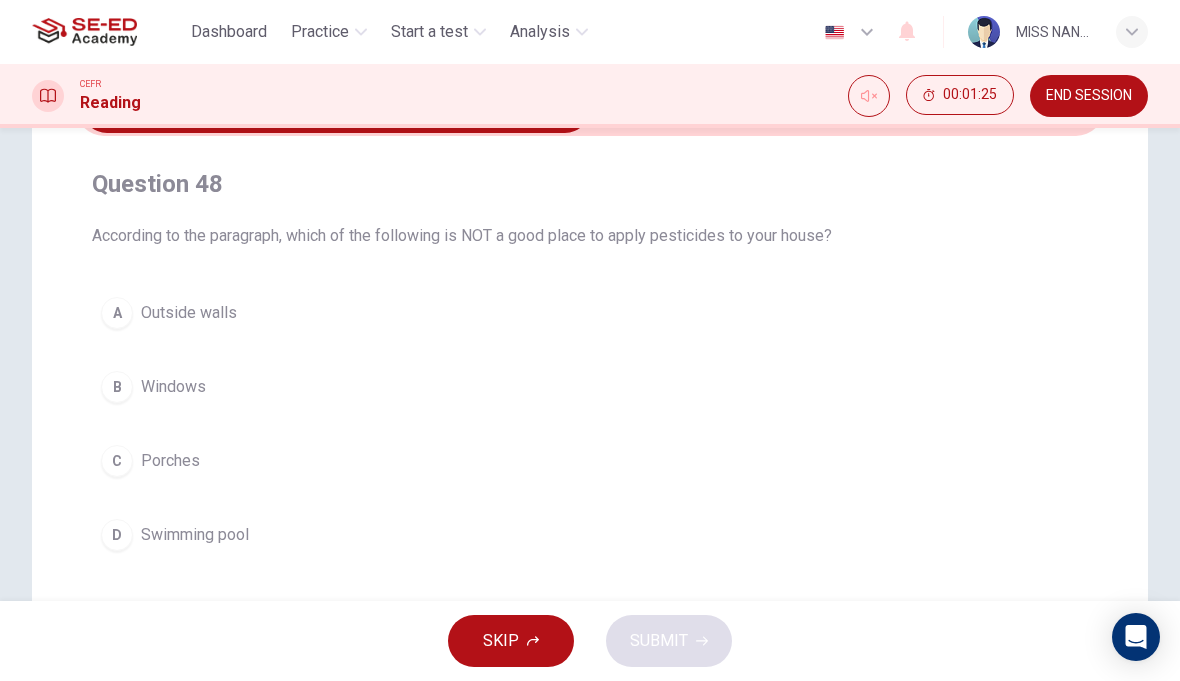click on "B Windows" at bounding box center (590, 387) 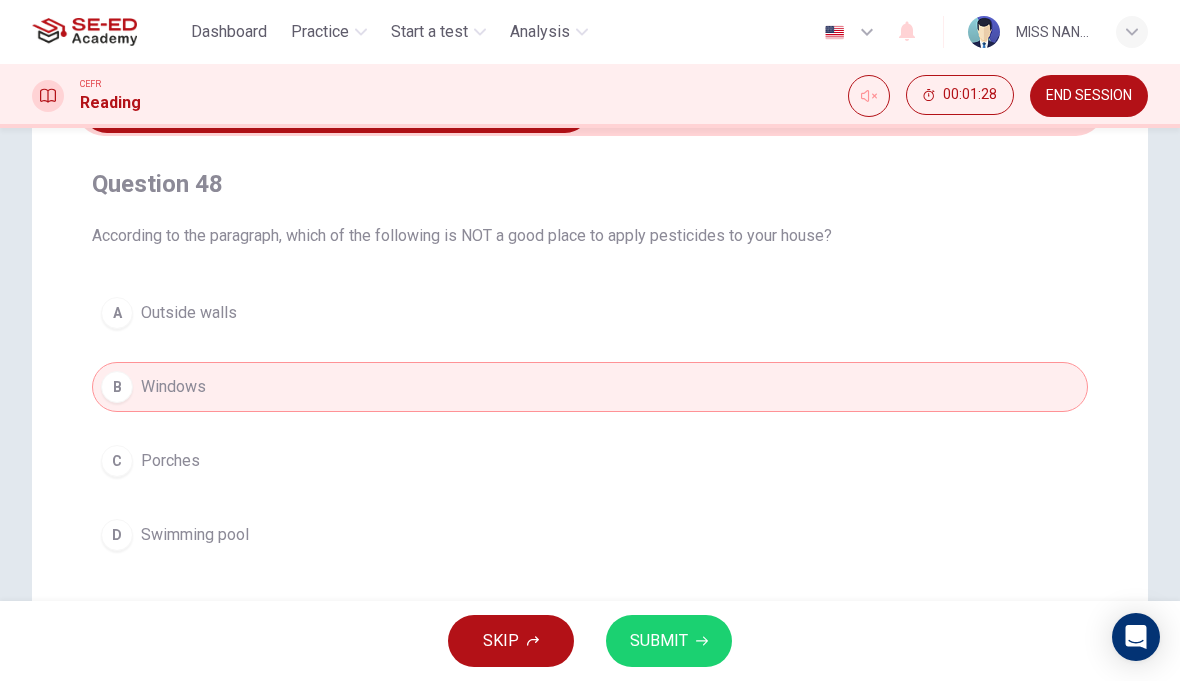 click on "C Porches" at bounding box center [590, 461] 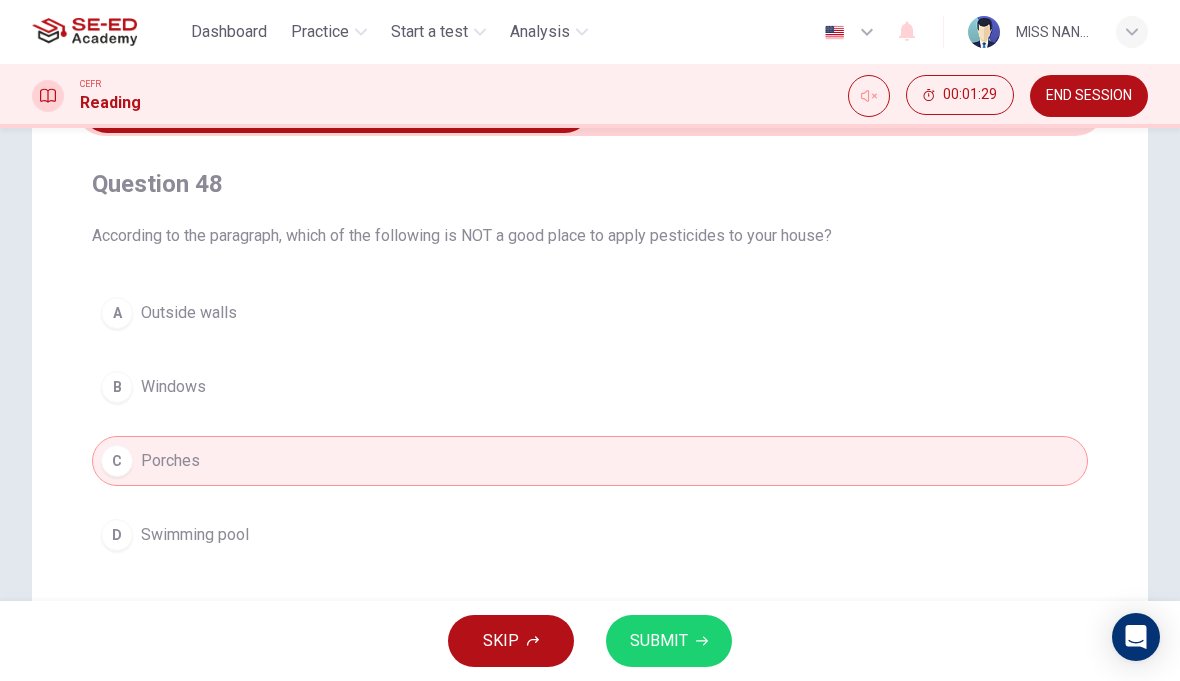click on "D Swimming pool" at bounding box center [590, 535] 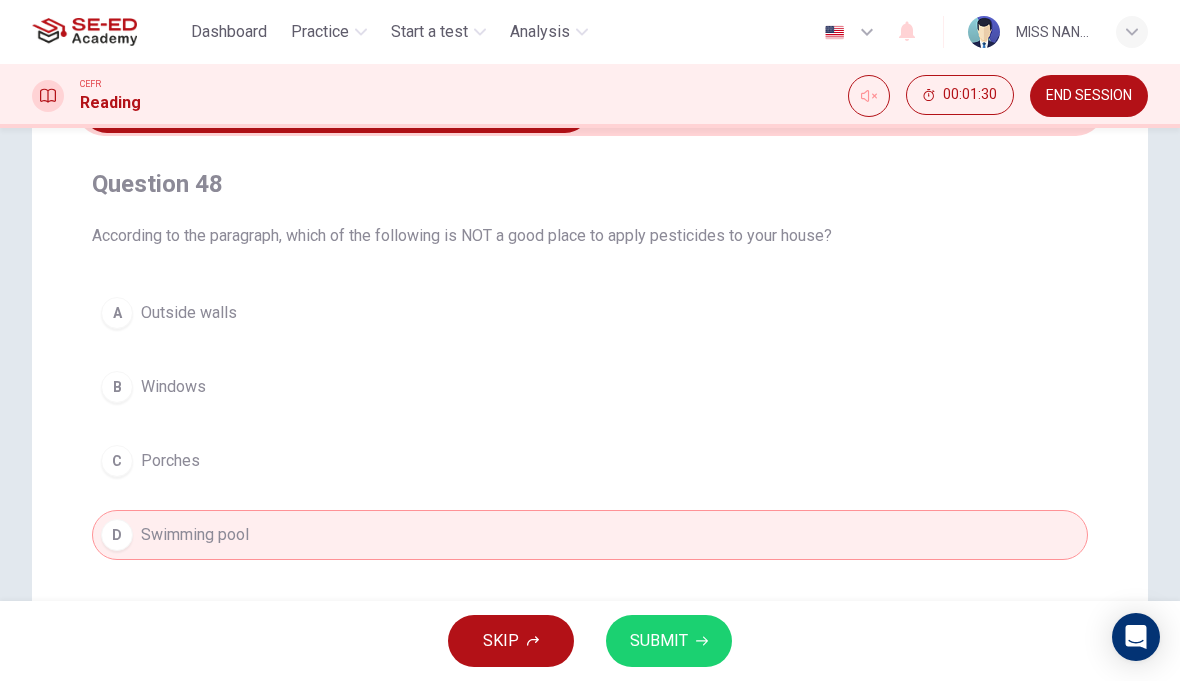 click on "SUBMIT" at bounding box center (669, 641) 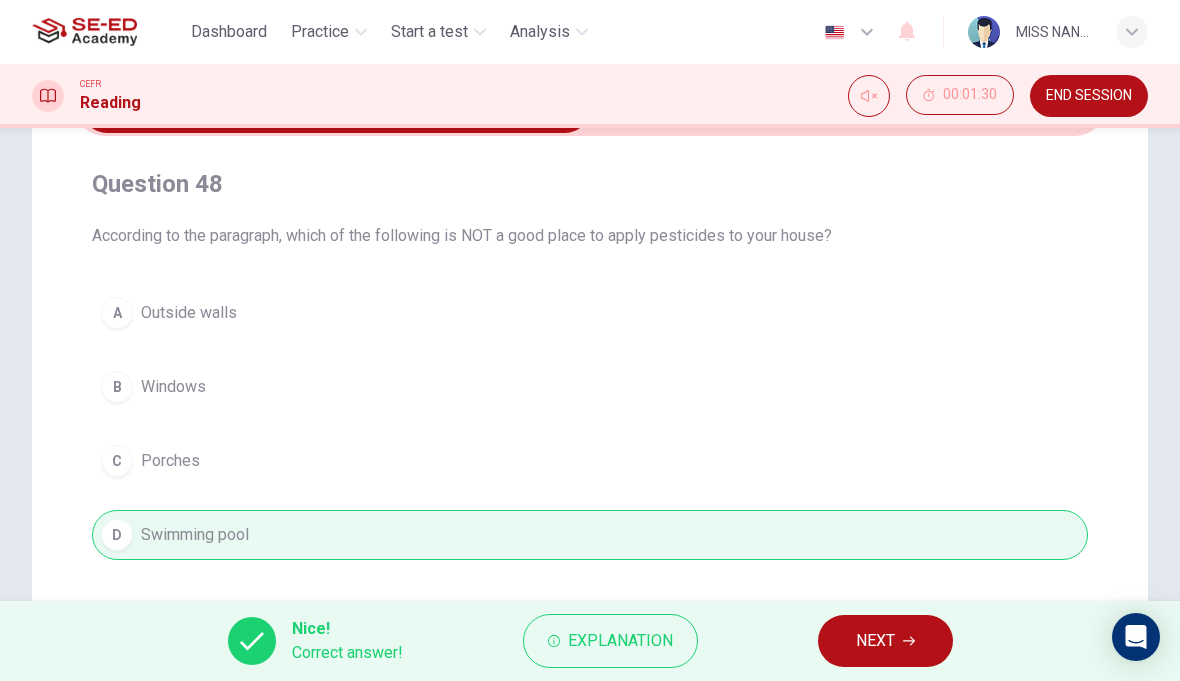 click on "NEXT" at bounding box center [885, 641] 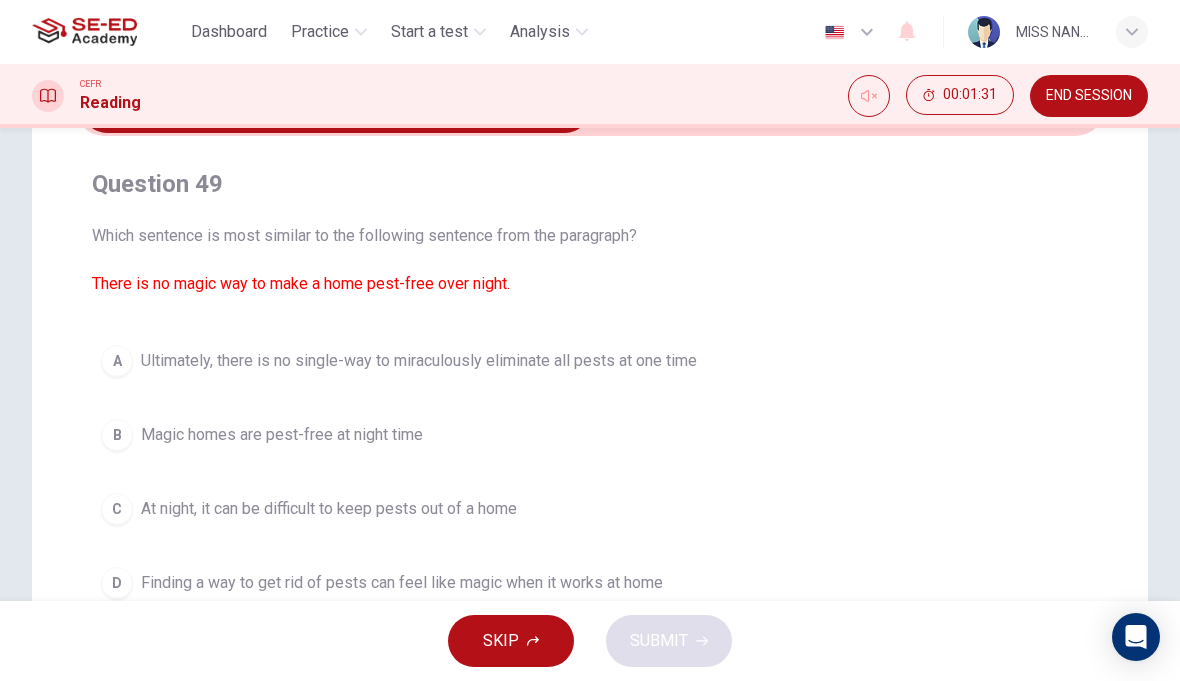 click on "C" at bounding box center [117, 509] 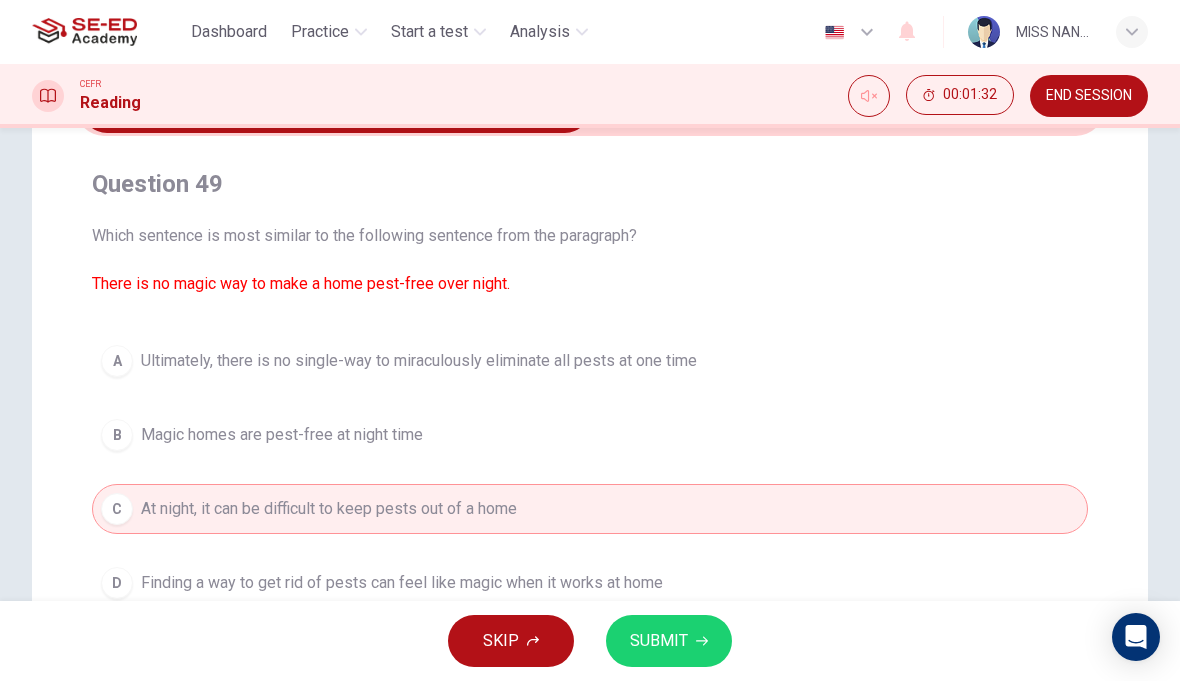 click 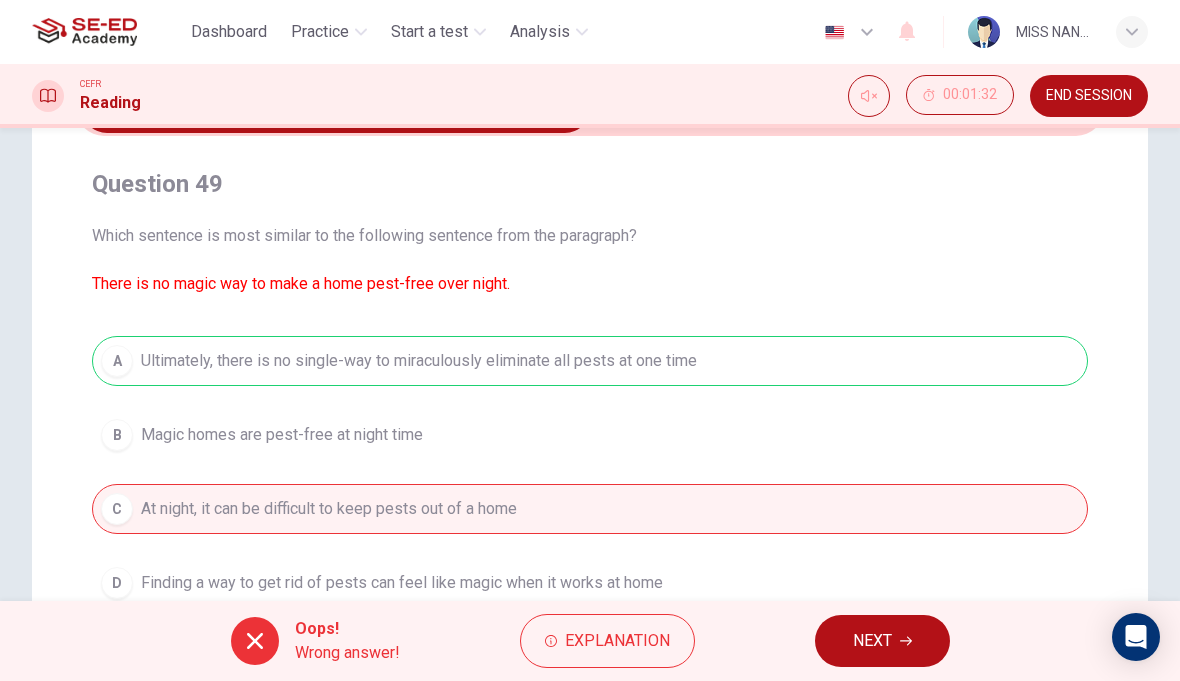 click on "NEXT" at bounding box center (882, 641) 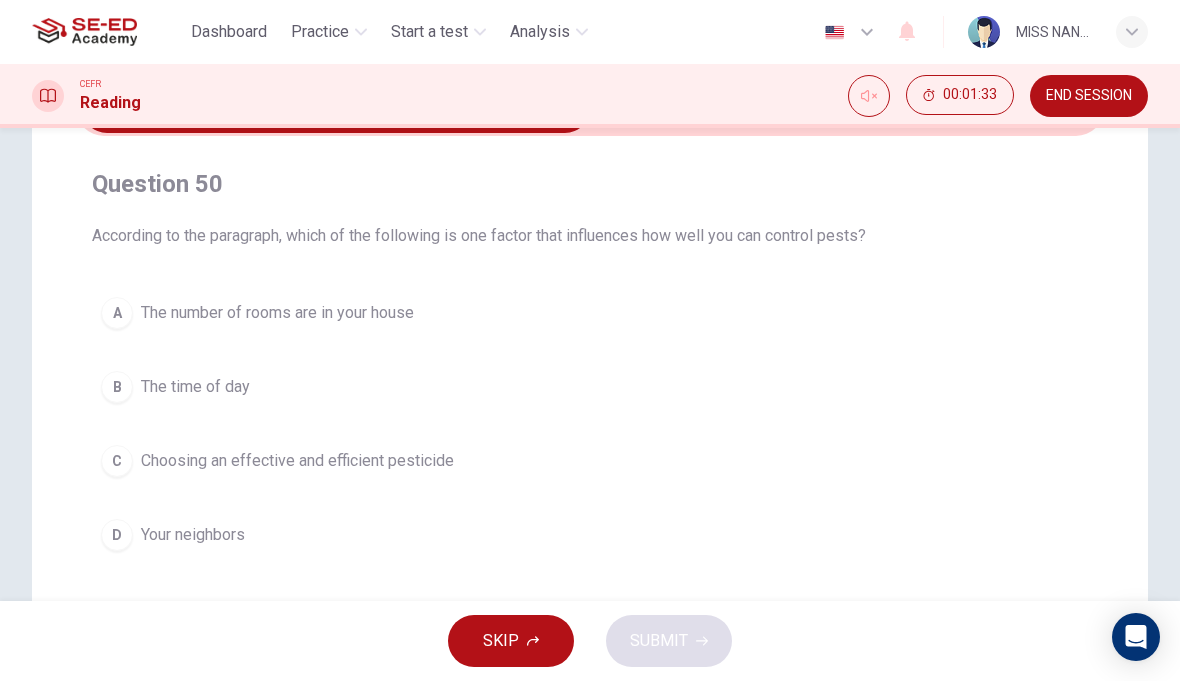 click on "B" at bounding box center [117, 387] 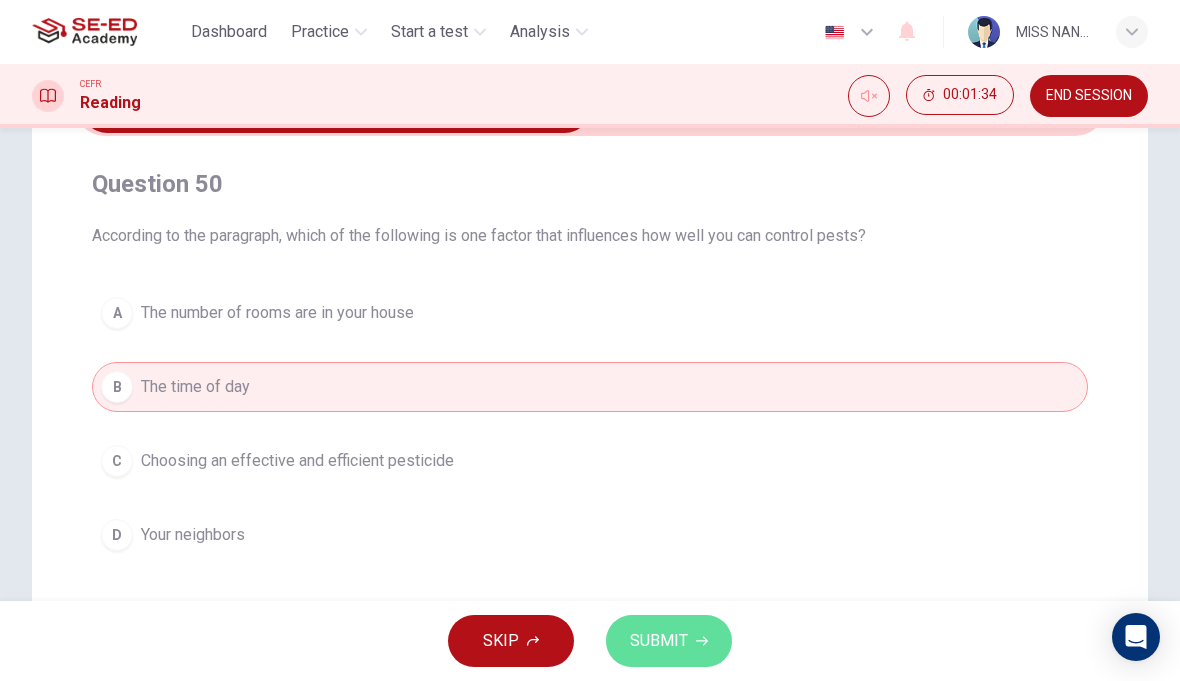 click on "SUBMIT" at bounding box center [669, 641] 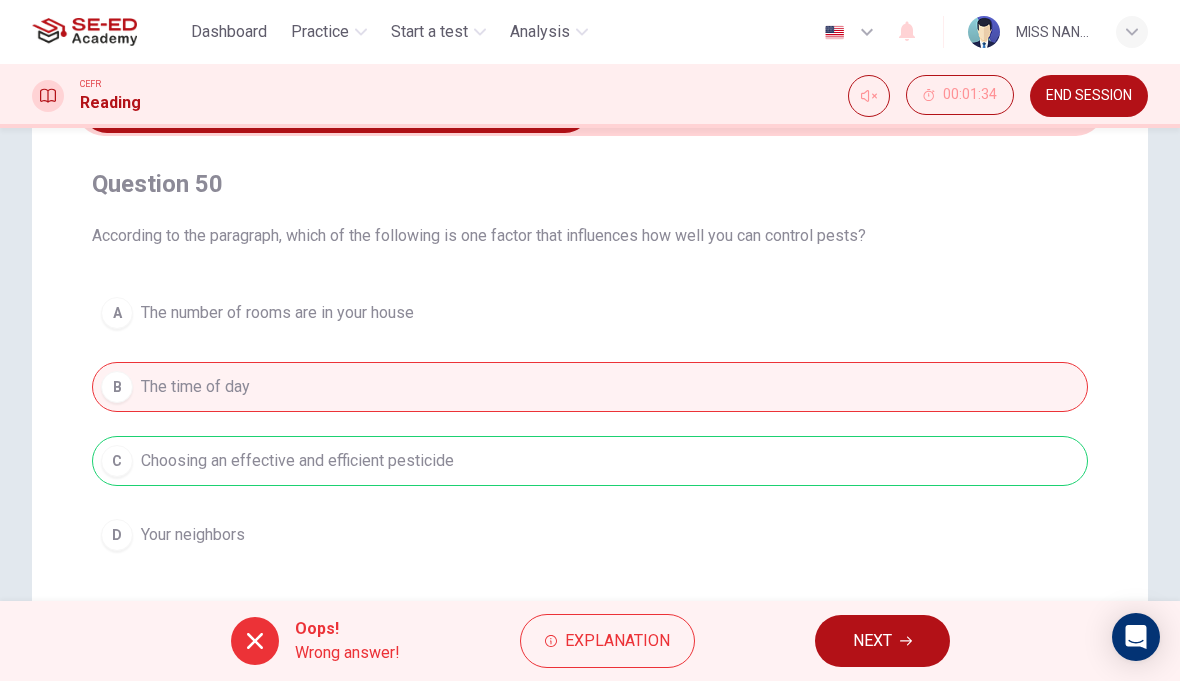 click on "NEXT" at bounding box center (872, 641) 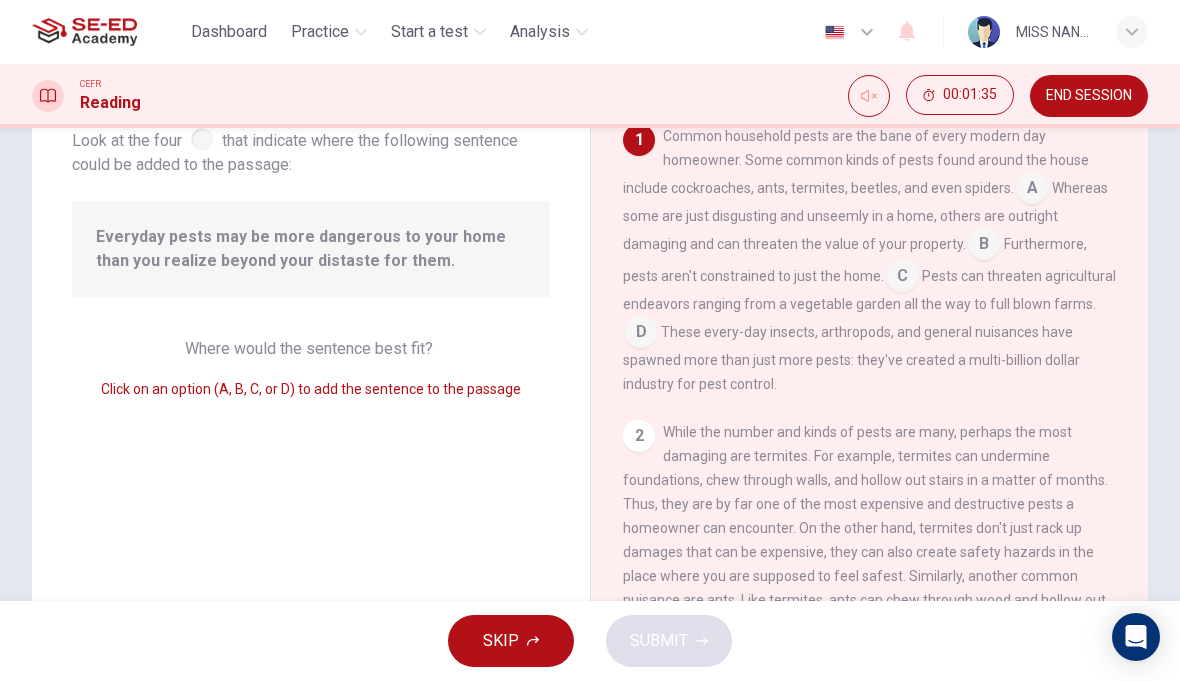 click on "SKIP" at bounding box center (511, 641) 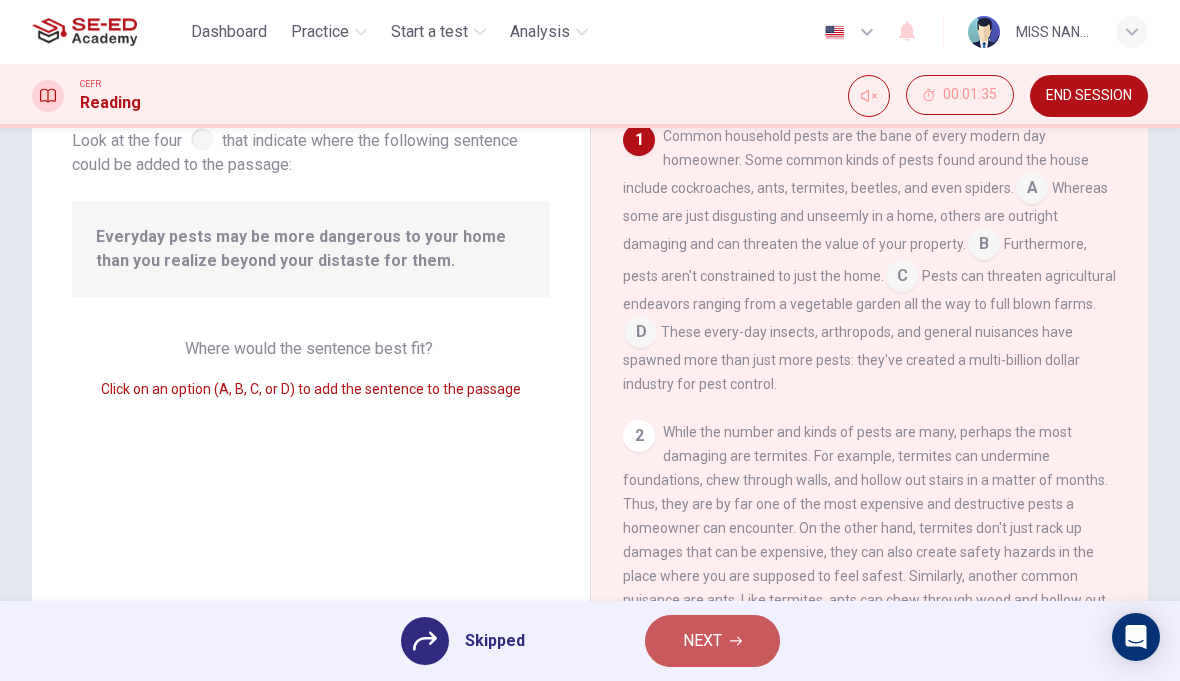 click on "NEXT" at bounding box center [712, 641] 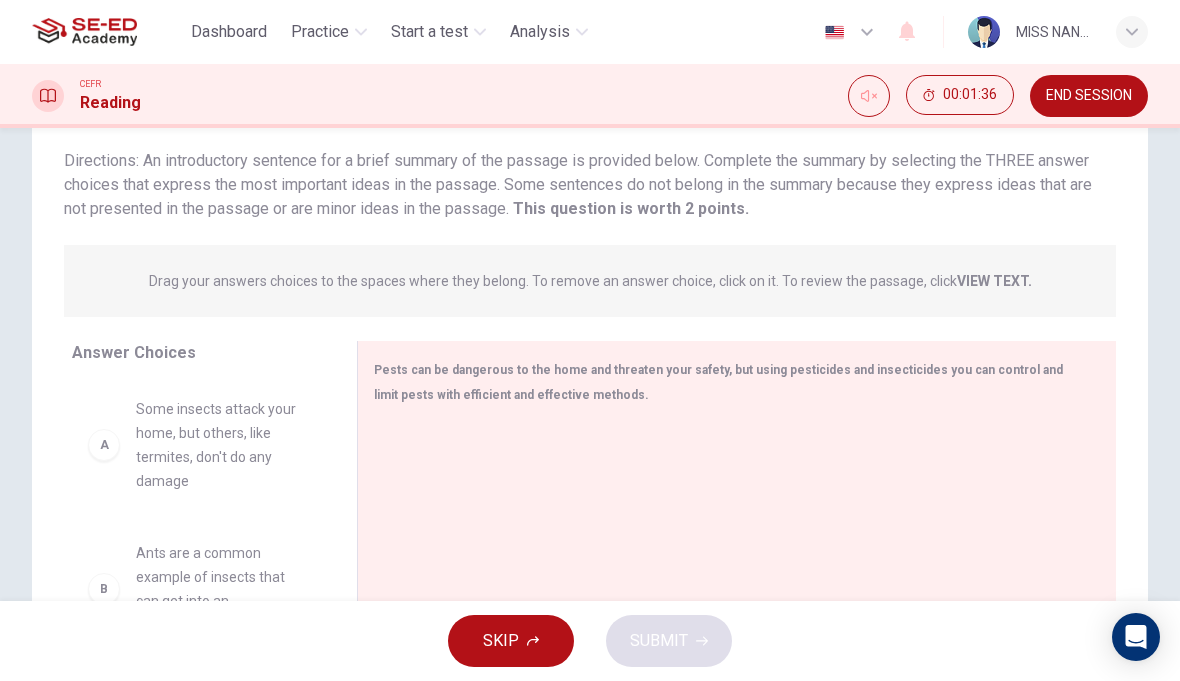 click on "SKIP SUBMIT" at bounding box center [590, 641] 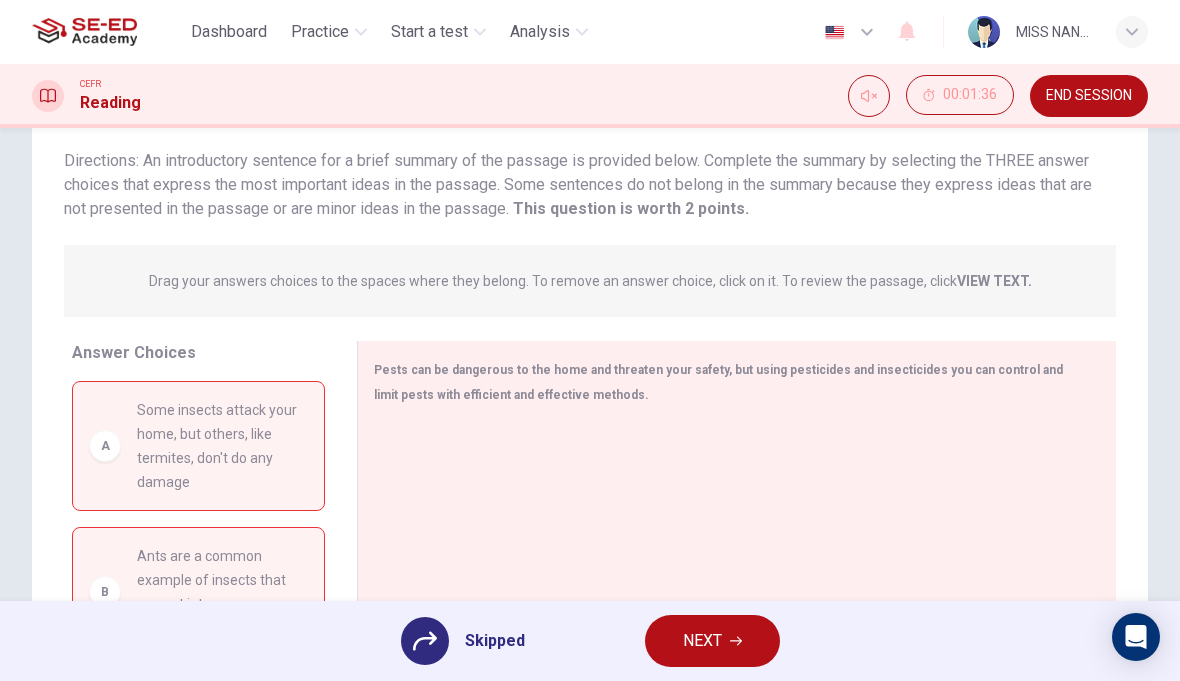 click on "NEXT" at bounding box center (712, 641) 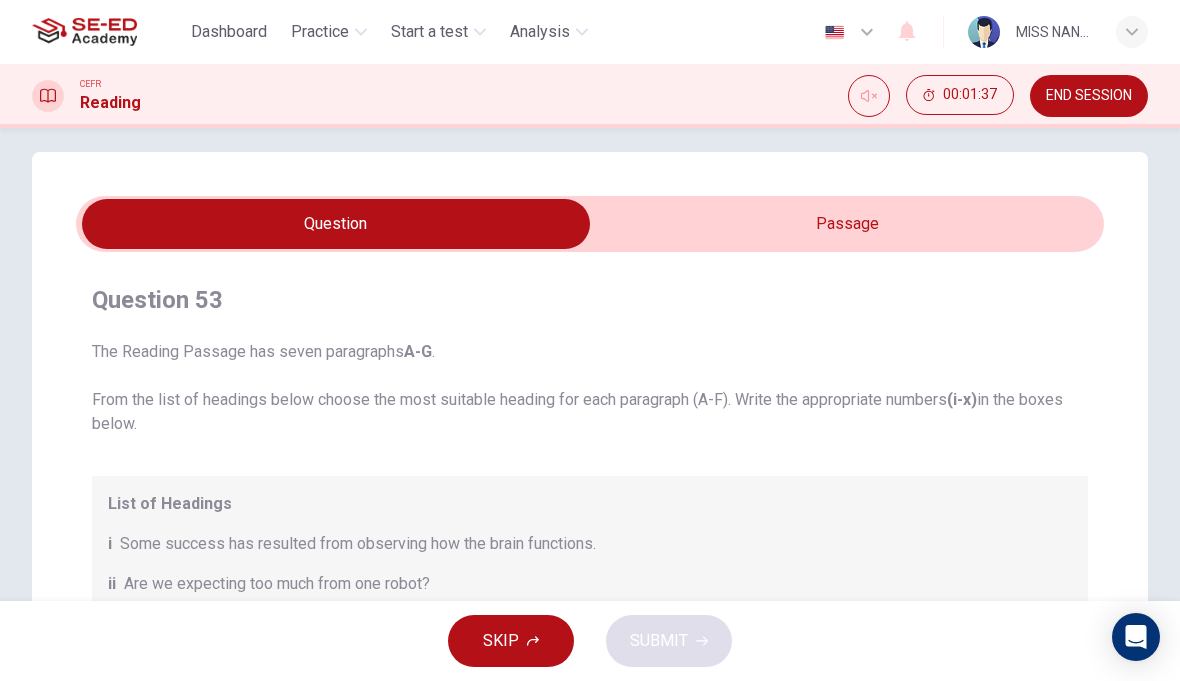 scroll, scrollTop: 17, scrollLeft: 0, axis: vertical 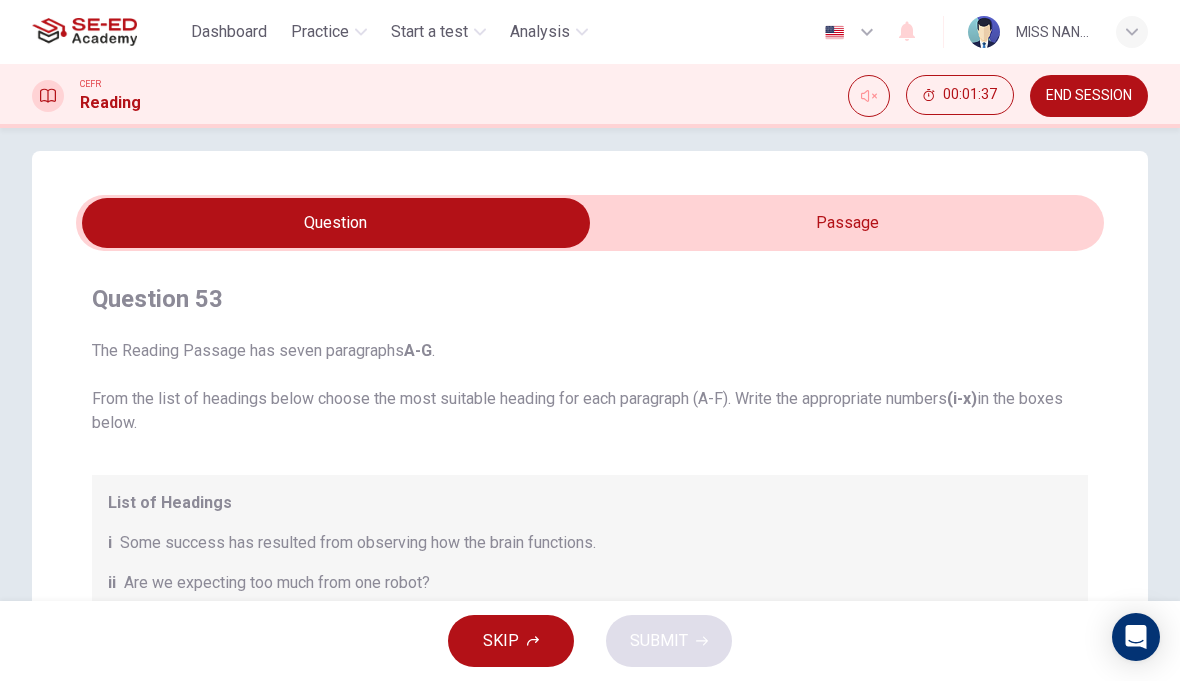 click on "SKIP" at bounding box center (511, 641) 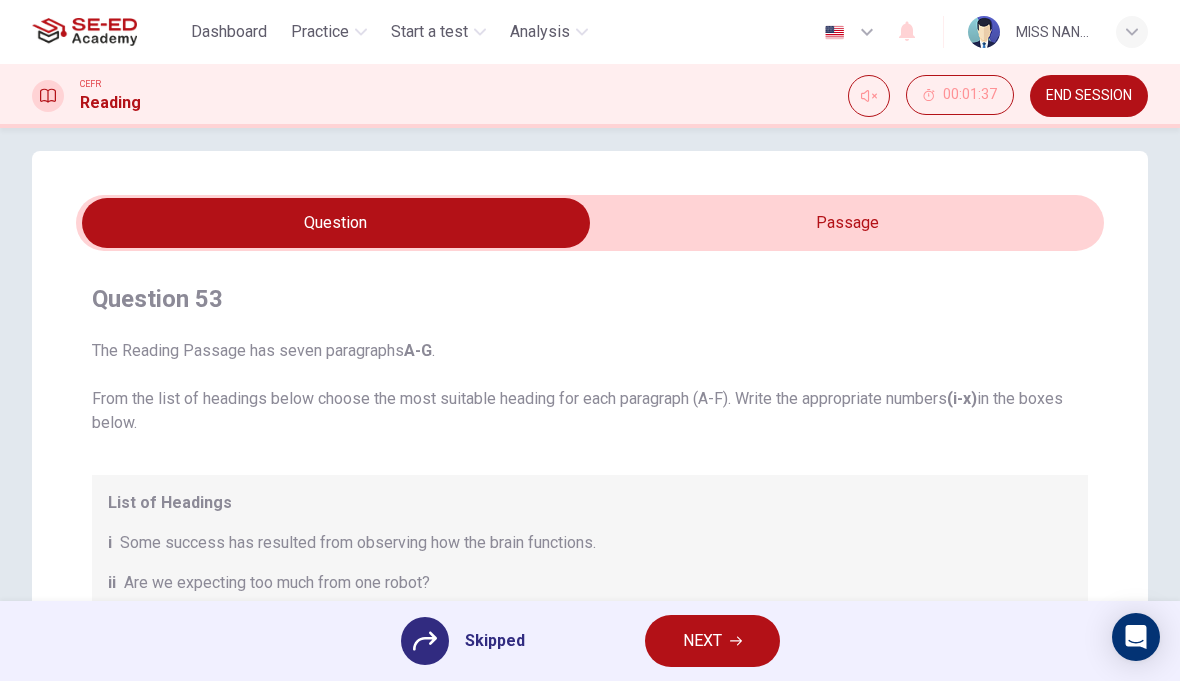 click on "NEXT" at bounding box center (712, 641) 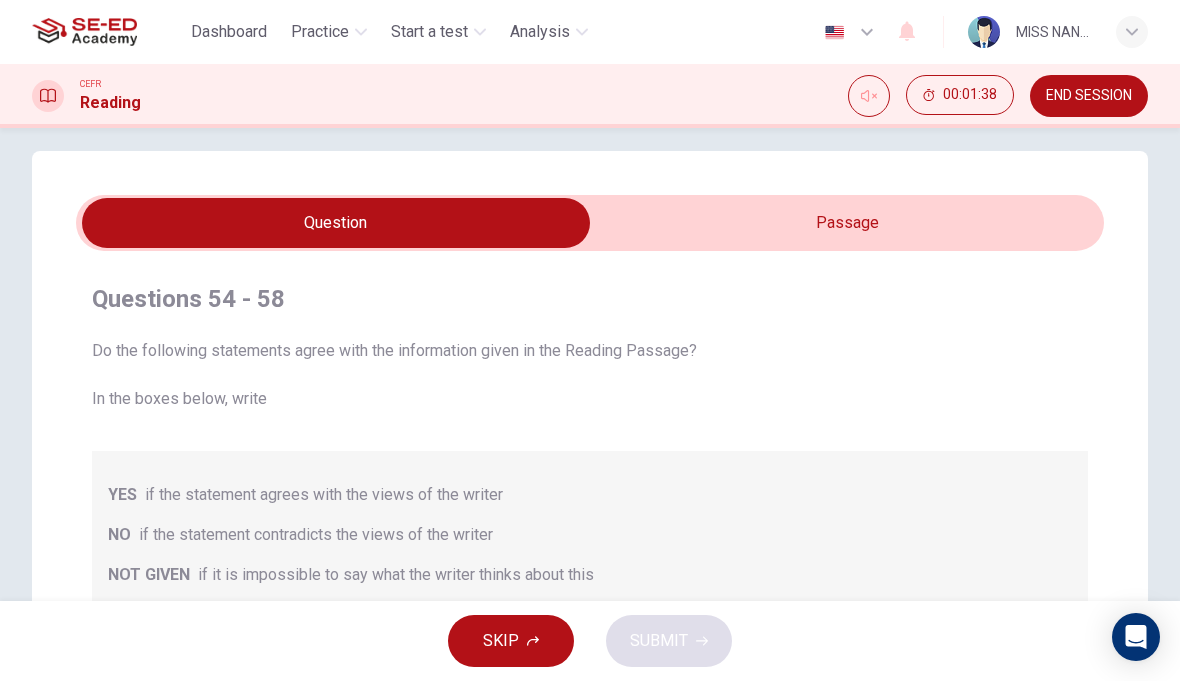 click on "SKIP SUBMIT" at bounding box center (590, 641) 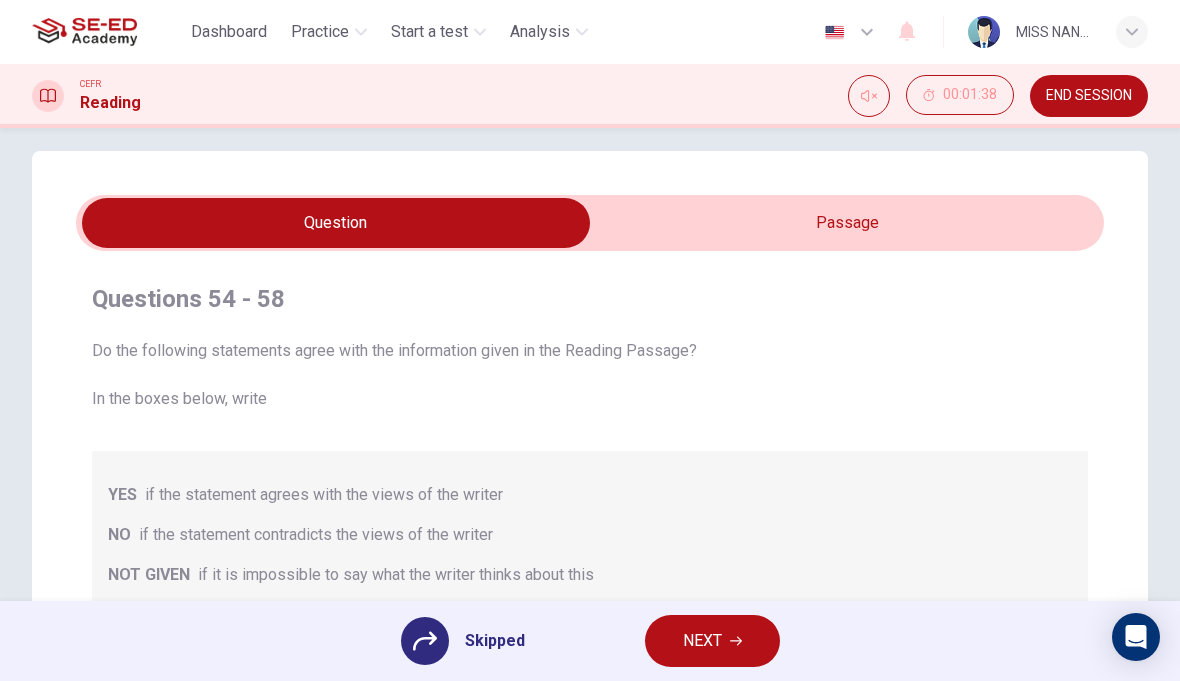 click on "NEXT" at bounding box center [712, 641] 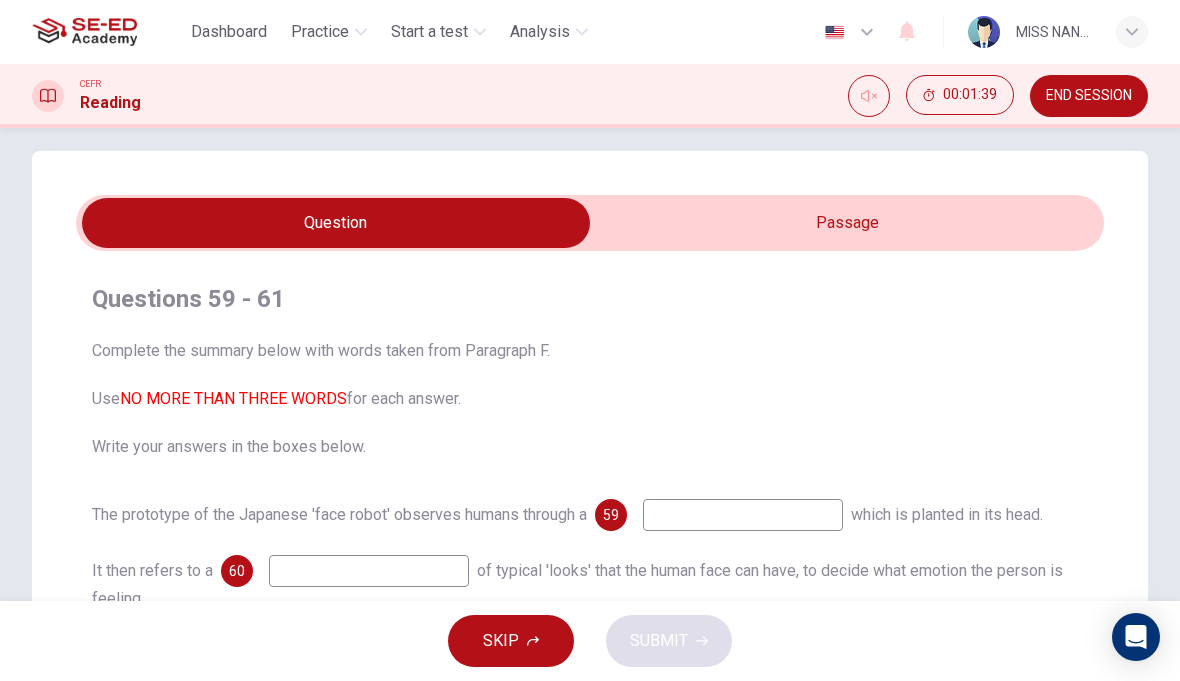 click on "SKIP" at bounding box center [511, 641] 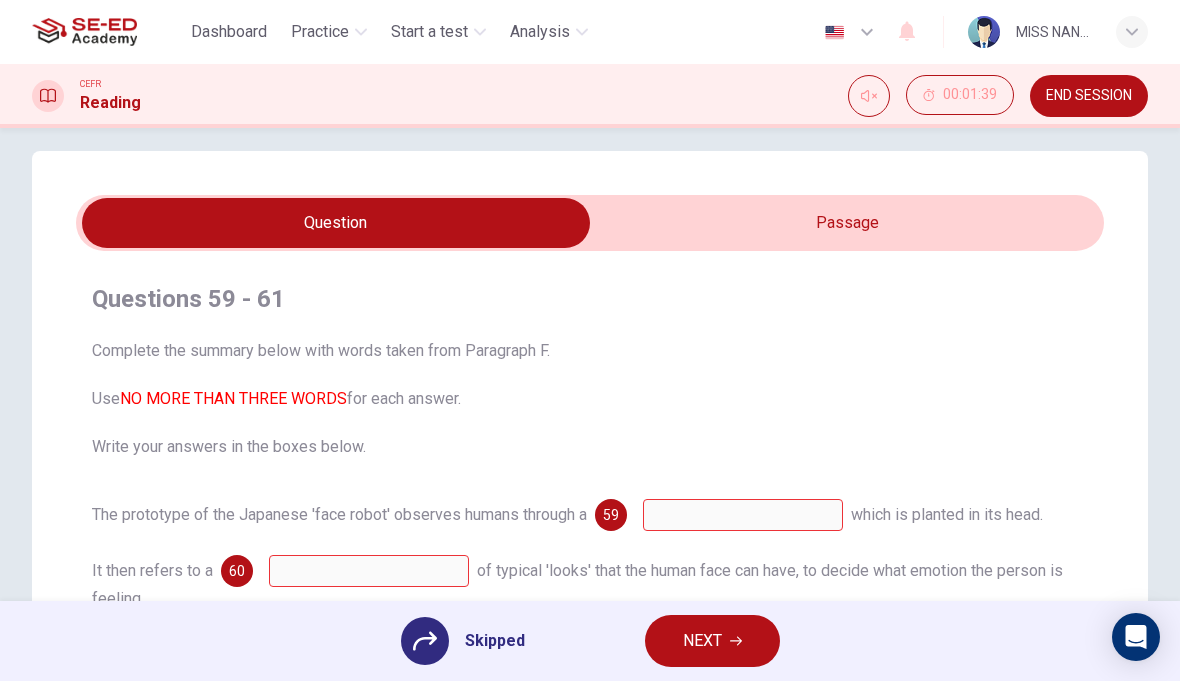 click on "NEXT" at bounding box center (712, 641) 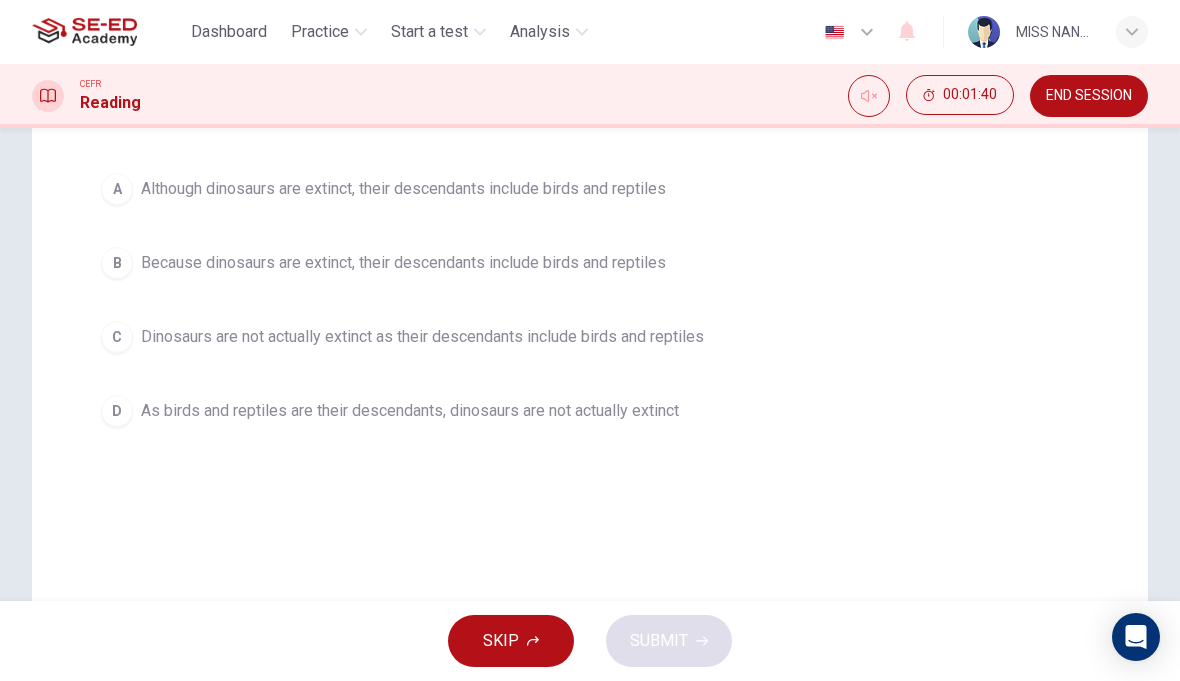 scroll, scrollTop: 254, scrollLeft: 0, axis: vertical 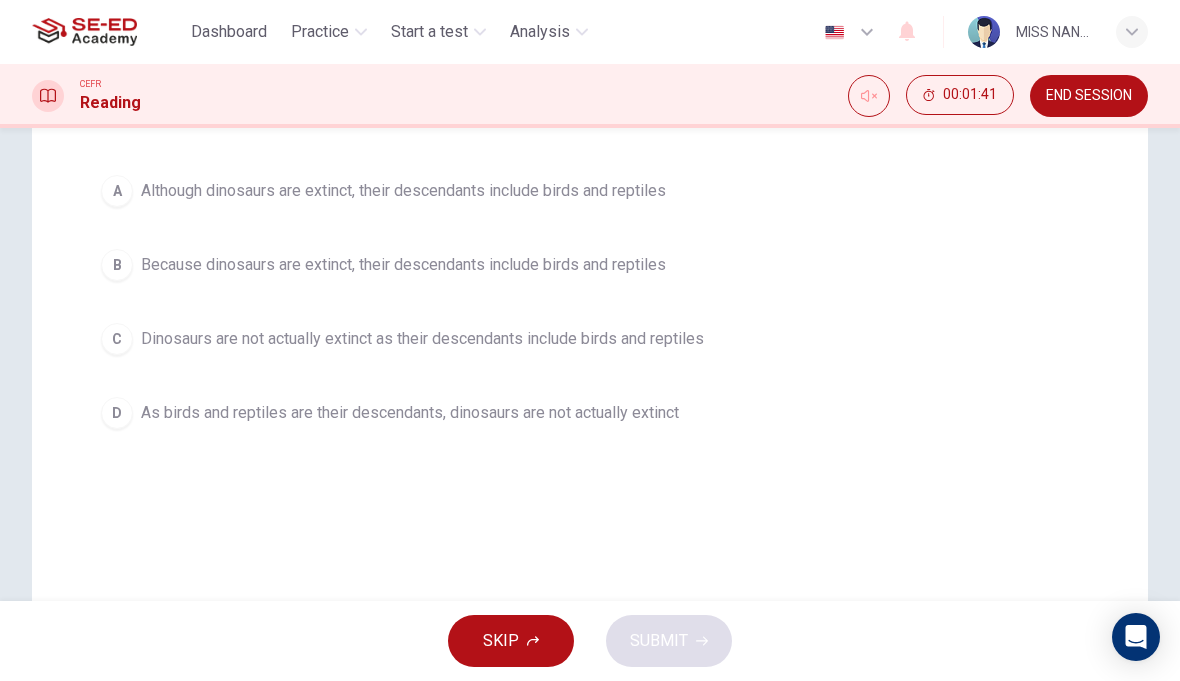 click on "D" at bounding box center (117, 413) 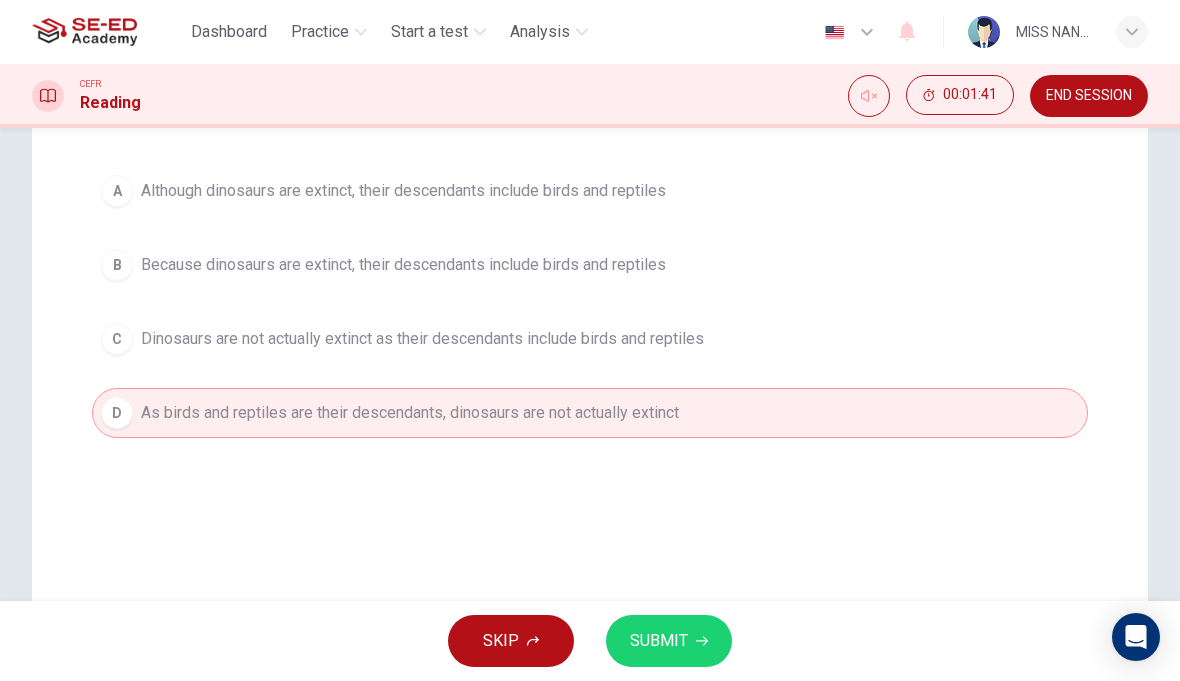 click on "SUBMIT" at bounding box center [669, 641] 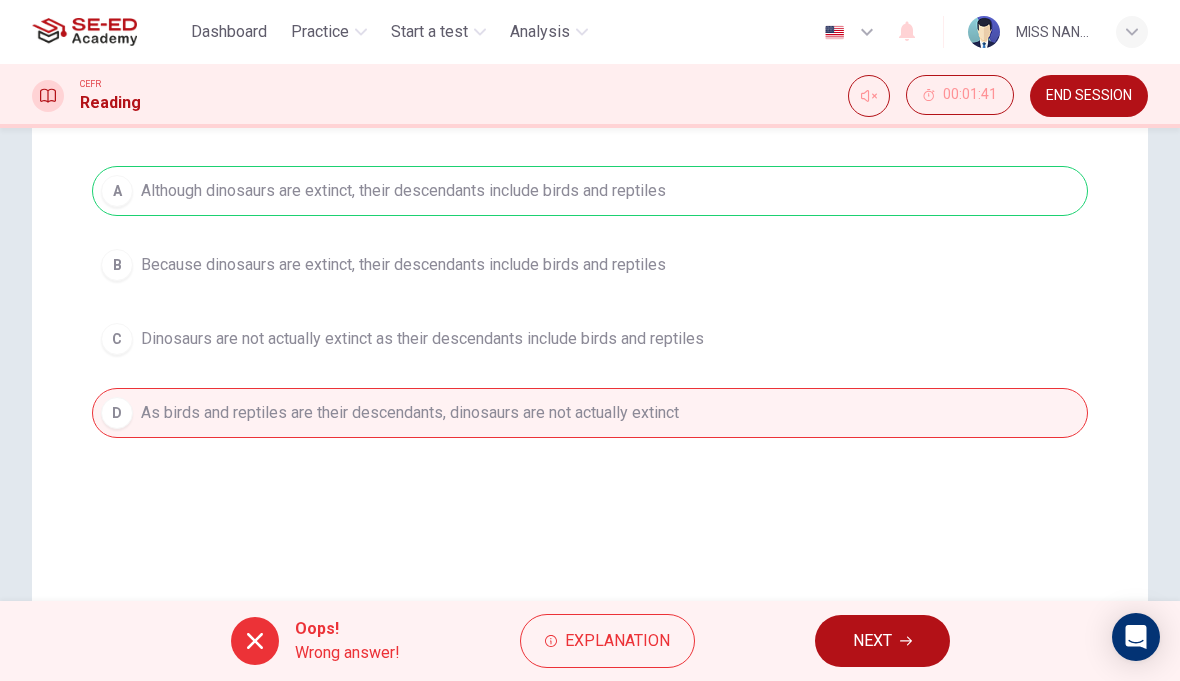 click on "NEXT" at bounding box center [872, 641] 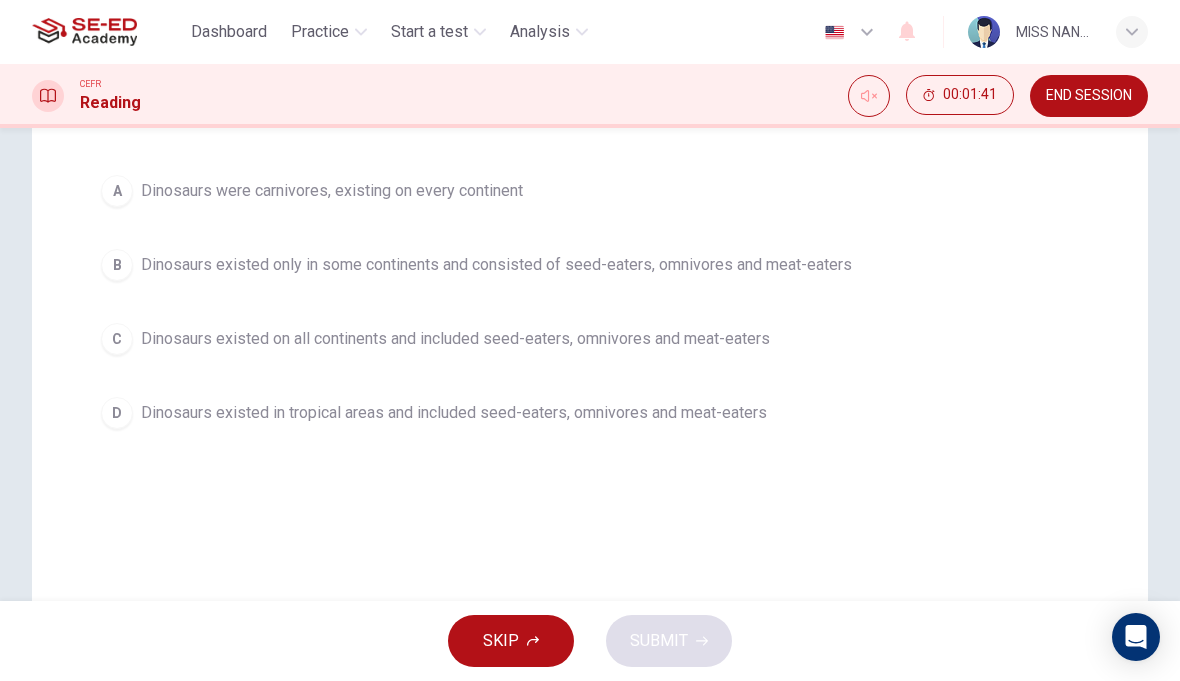 click on "B" at bounding box center [117, 265] 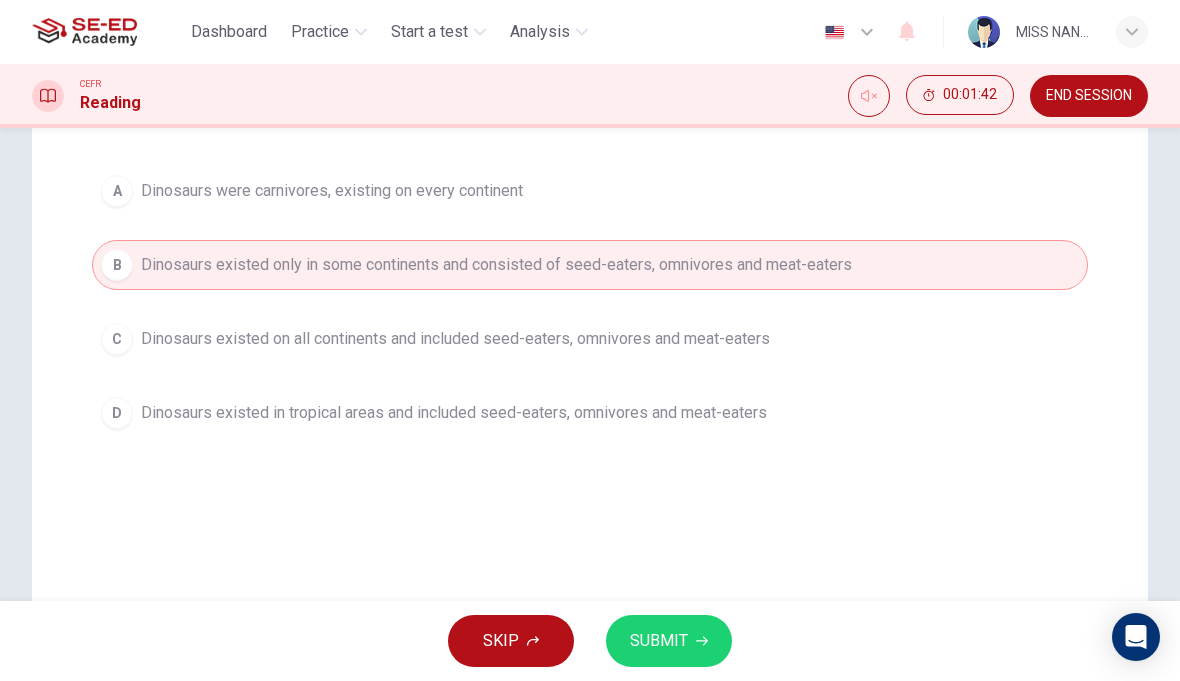 click on "SUBMIT" at bounding box center [669, 641] 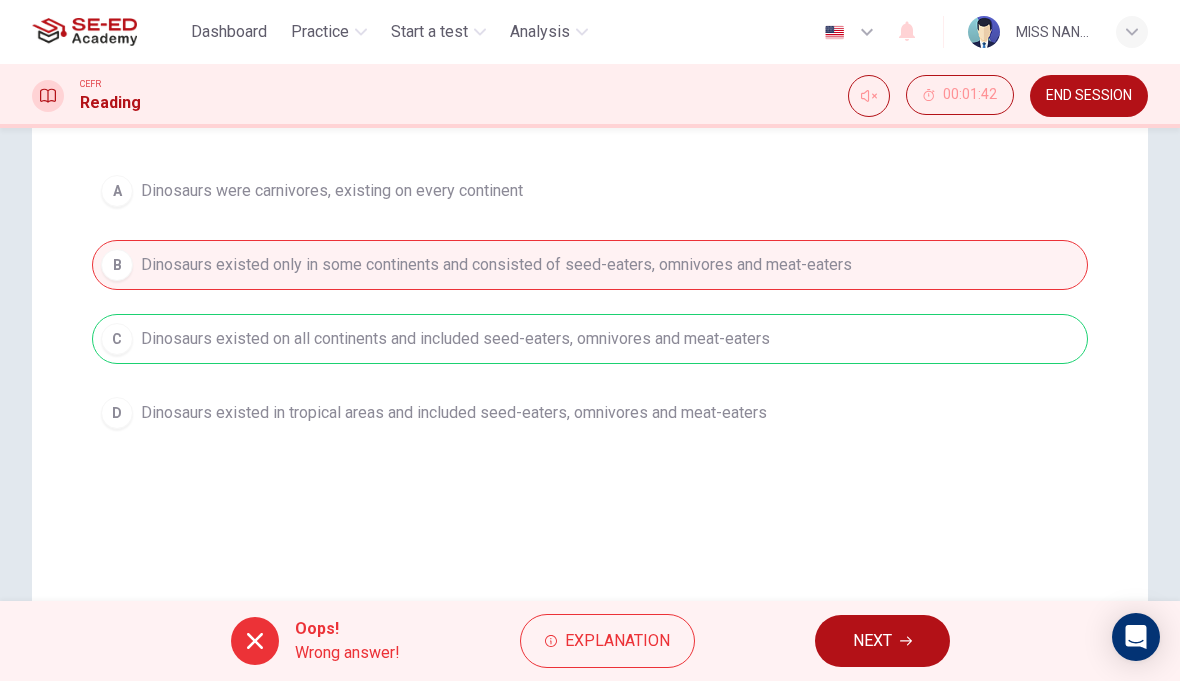 click on "NEXT" at bounding box center (872, 641) 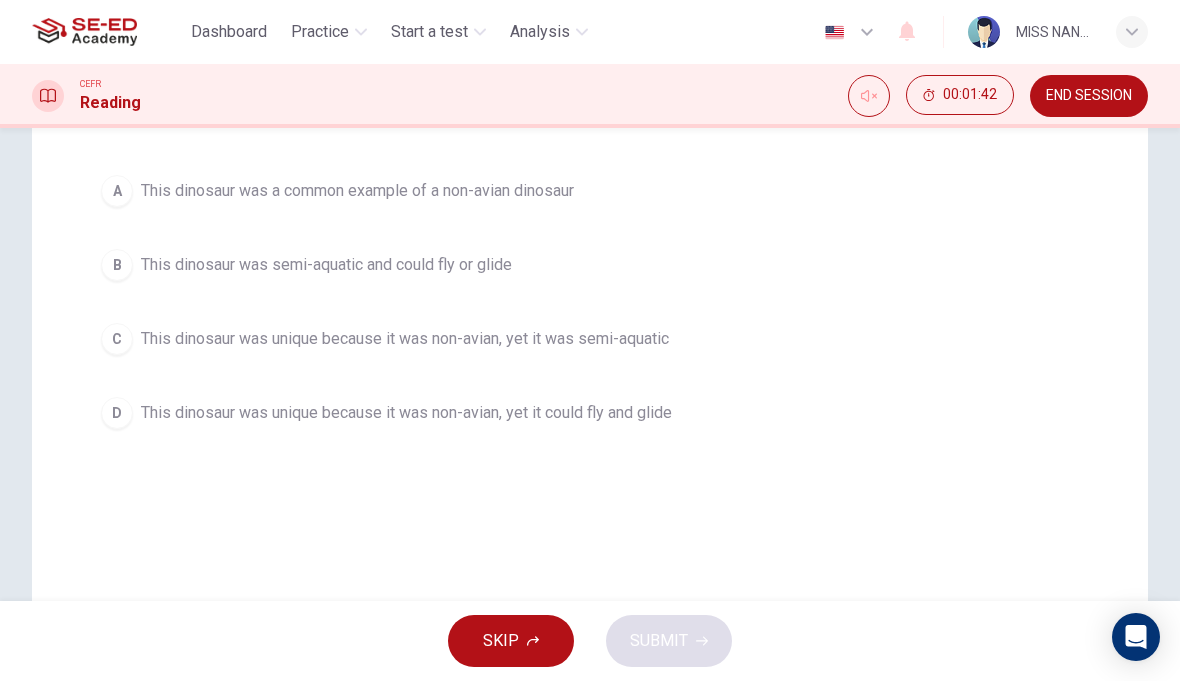 click on "This dinosaur was unique because it was non-avian, yet it could fly and glide" at bounding box center (406, 413) 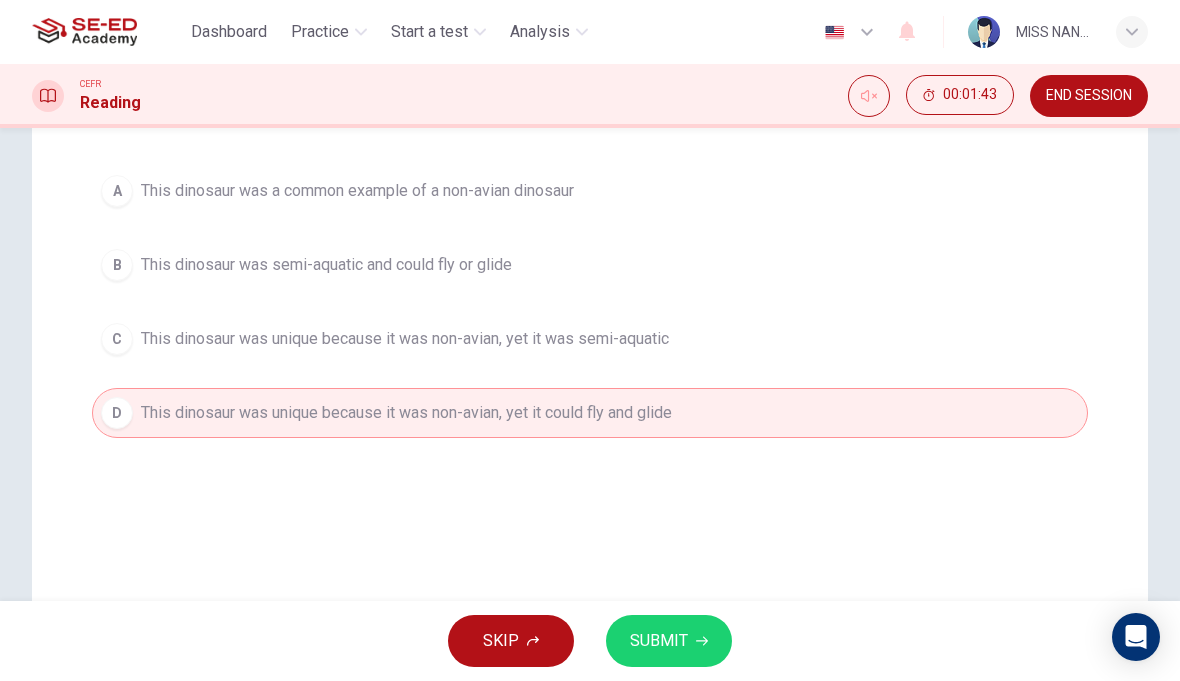click on "SUBMIT" at bounding box center [669, 641] 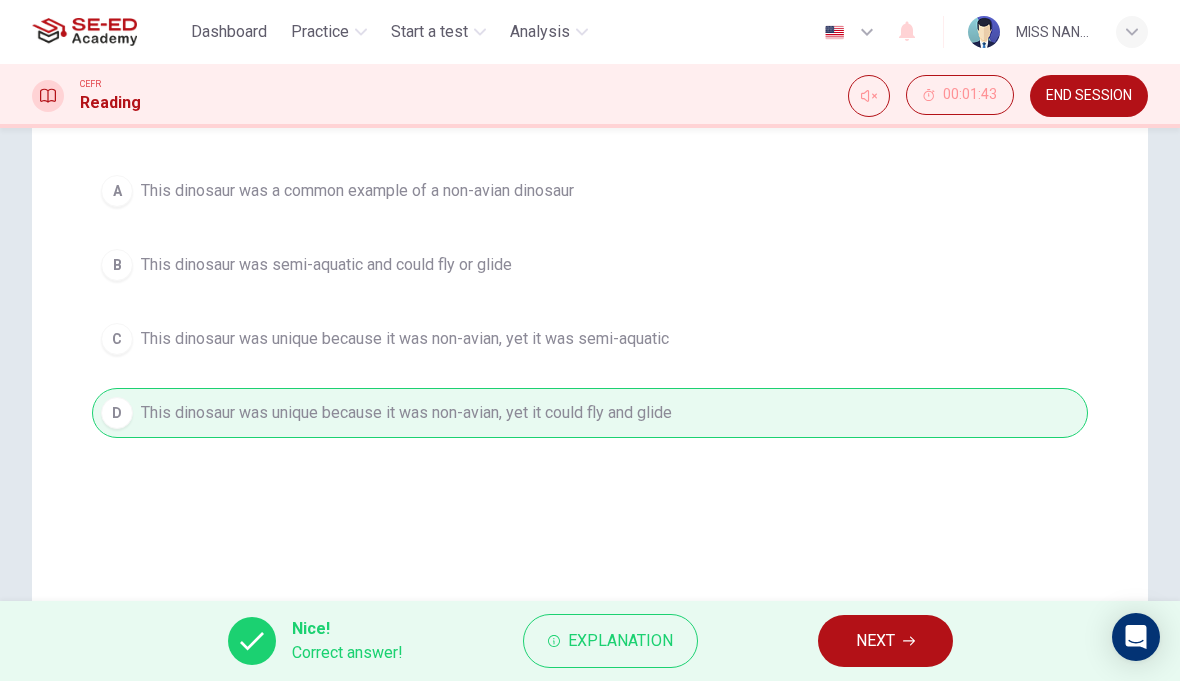 click on "NEXT" at bounding box center (875, 641) 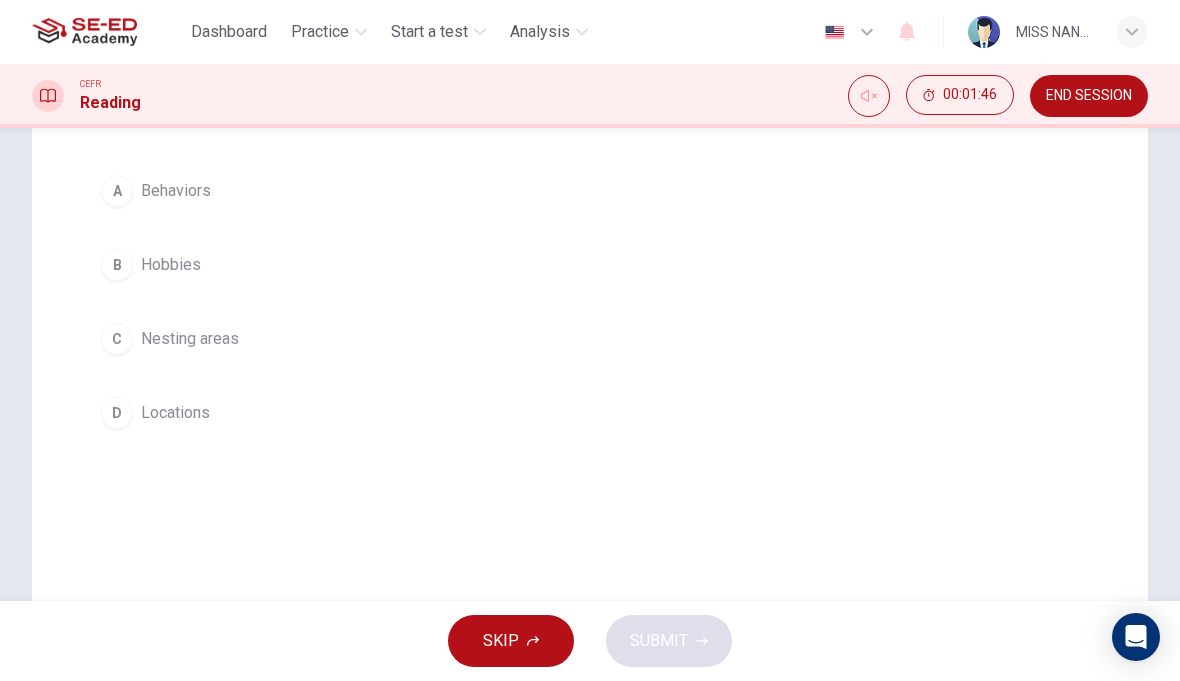 click on "A Behaviors B Hobbies C Nesting areas D Locations" at bounding box center (590, 302) 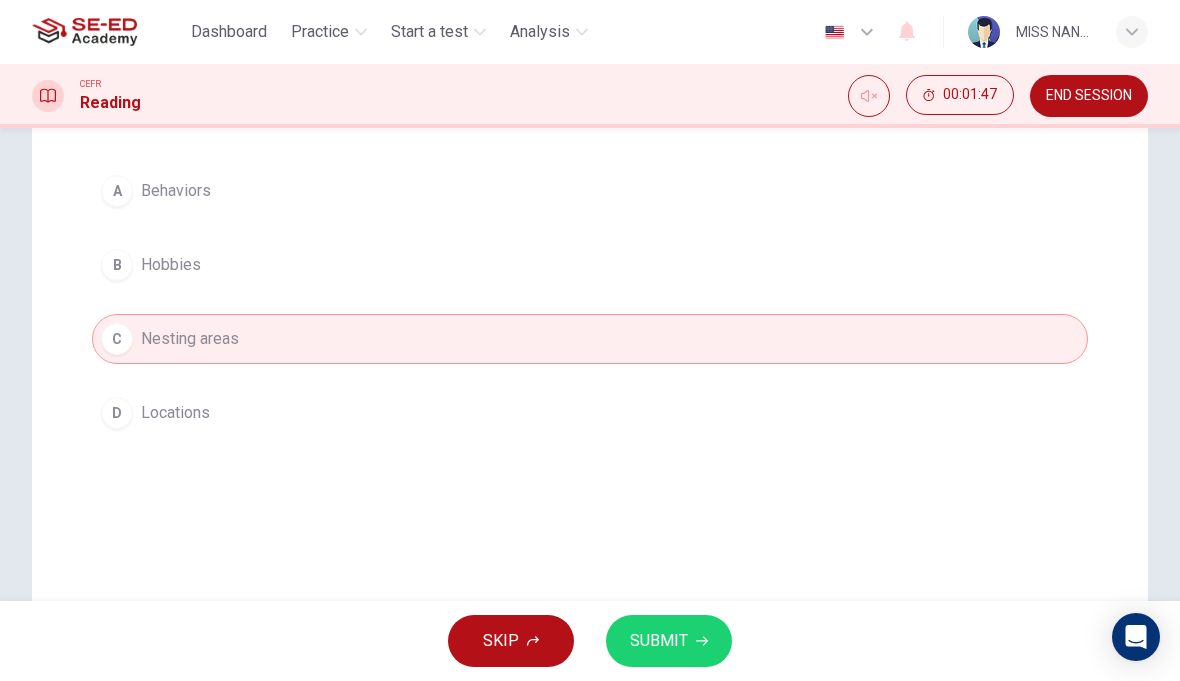 click on "SUBMIT" at bounding box center [669, 641] 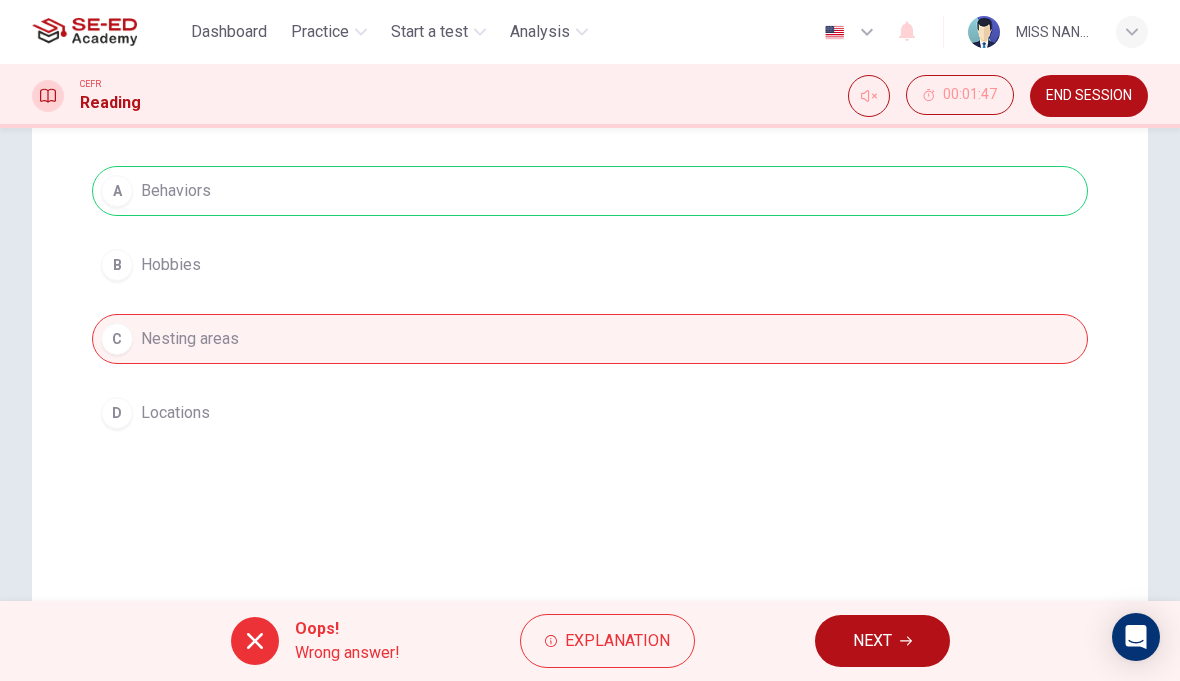 click on "NEXT" at bounding box center (872, 641) 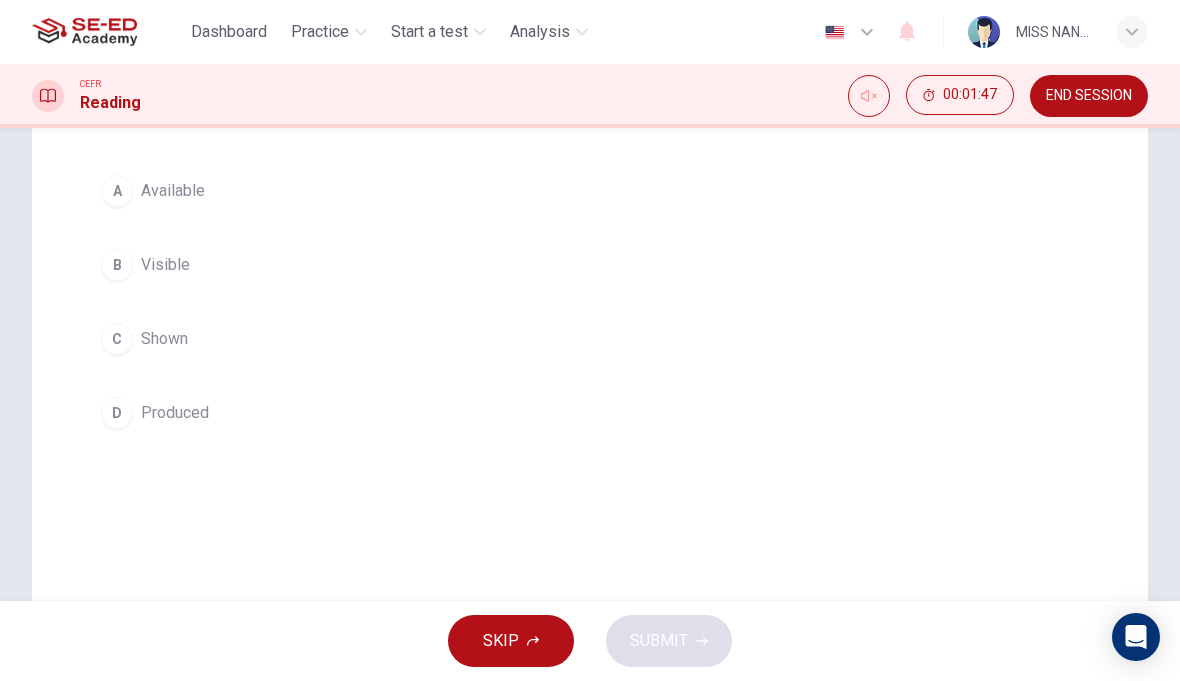 click on "B" at bounding box center (117, 265) 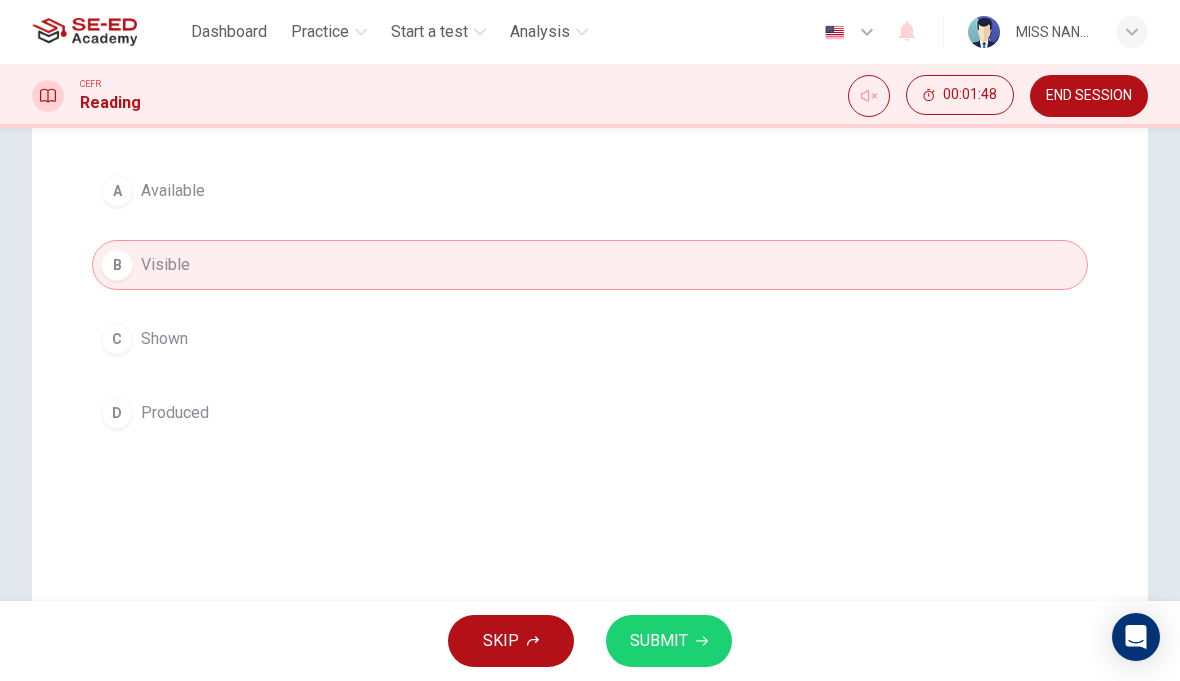 click on "SUBMIT" at bounding box center (669, 641) 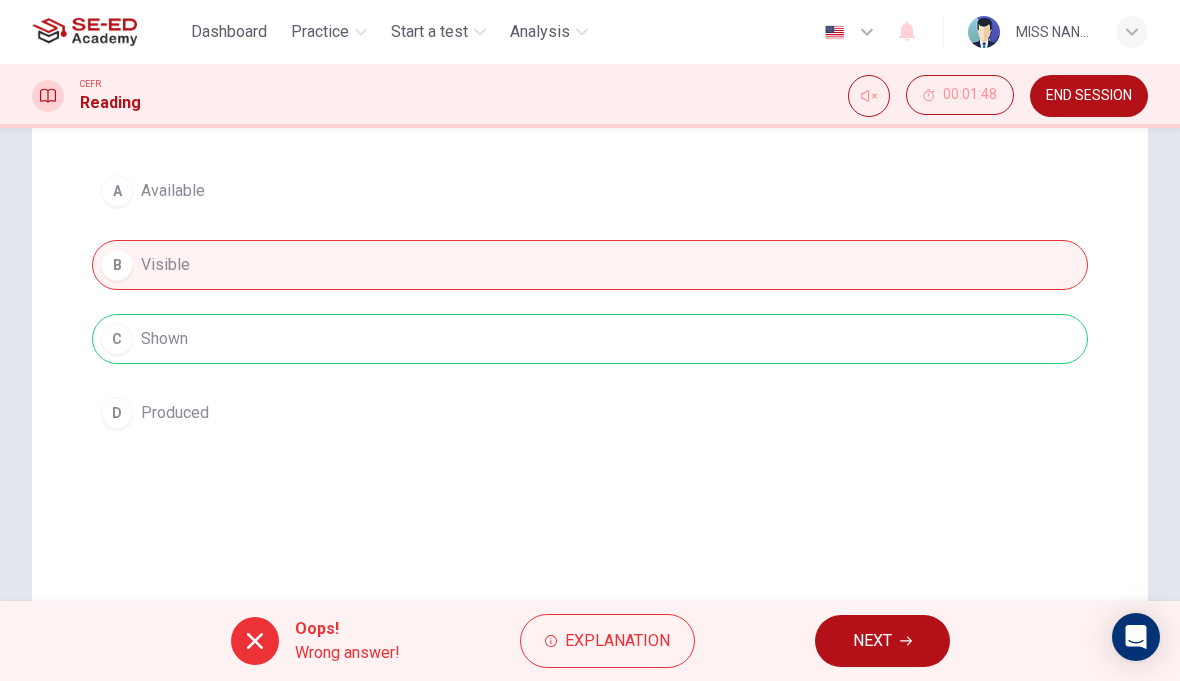 click on "A Available B Visible C Shown D Produced" at bounding box center [590, 302] 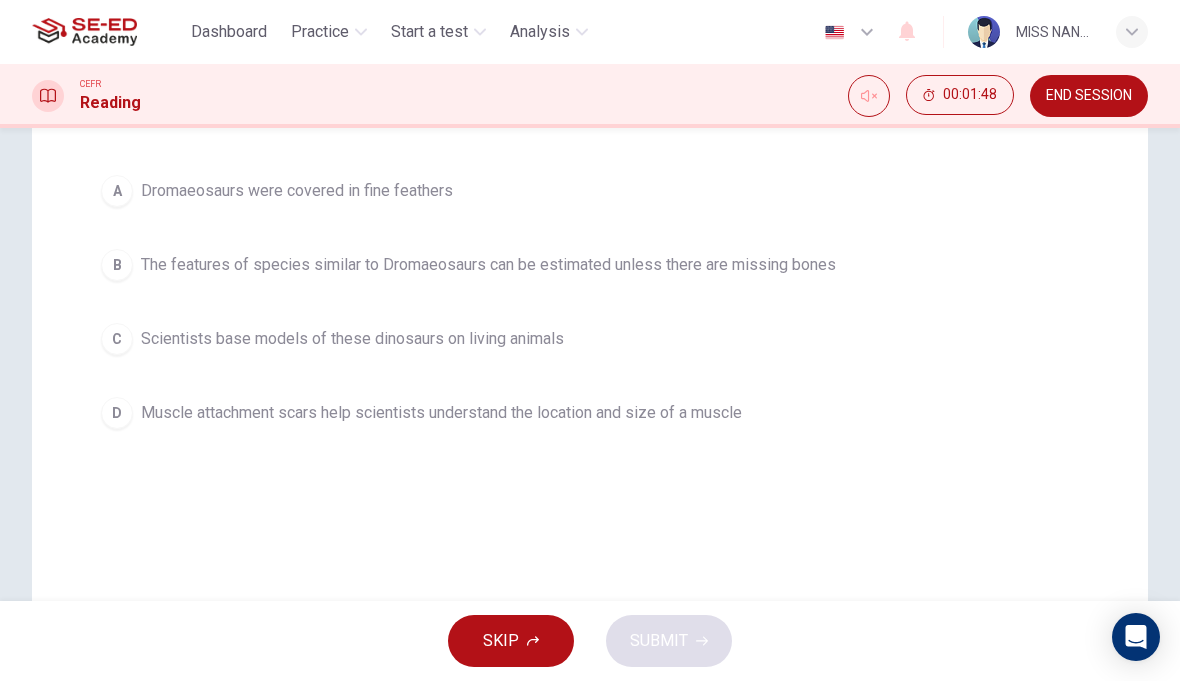 click on "D Muscle attachment scars help scientists understand the location and size of a muscle" at bounding box center [590, 413] 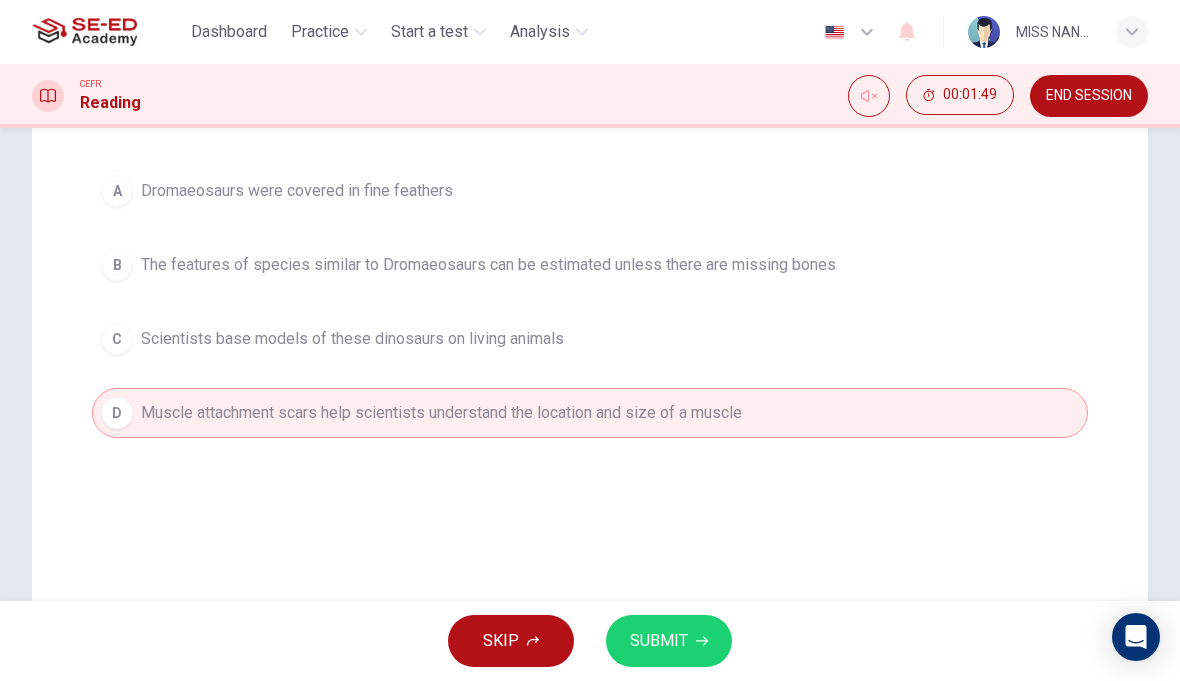 click on "SUBMIT" at bounding box center [669, 641] 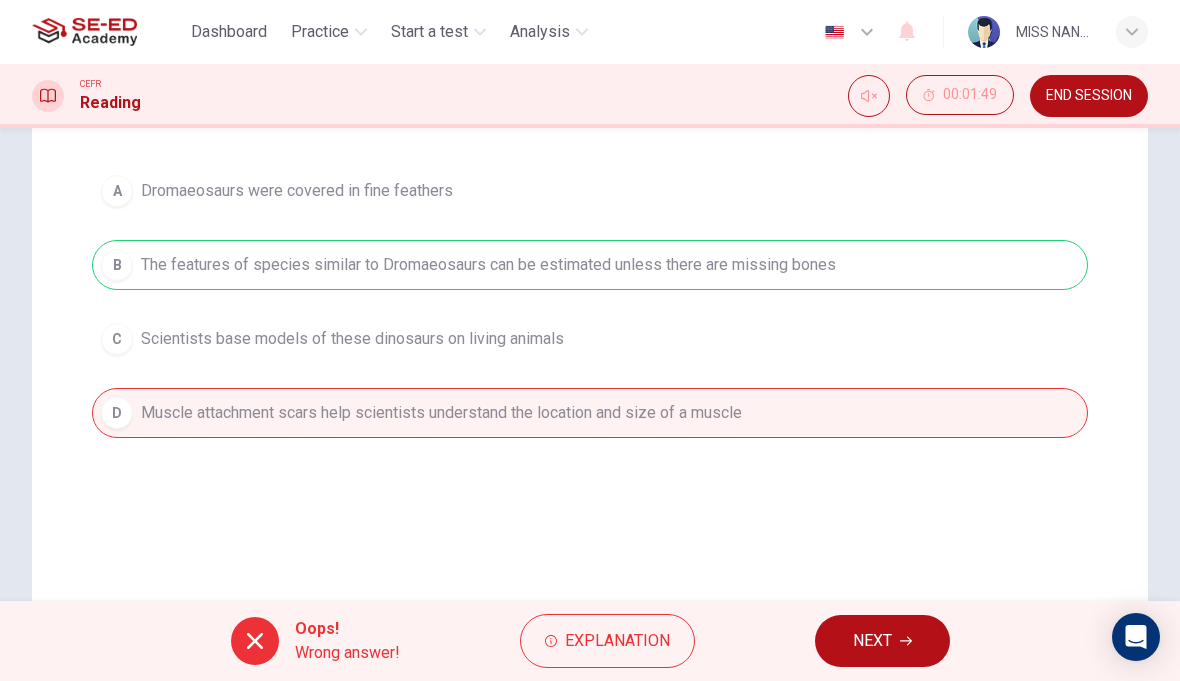 click on "NEXT" at bounding box center (872, 641) 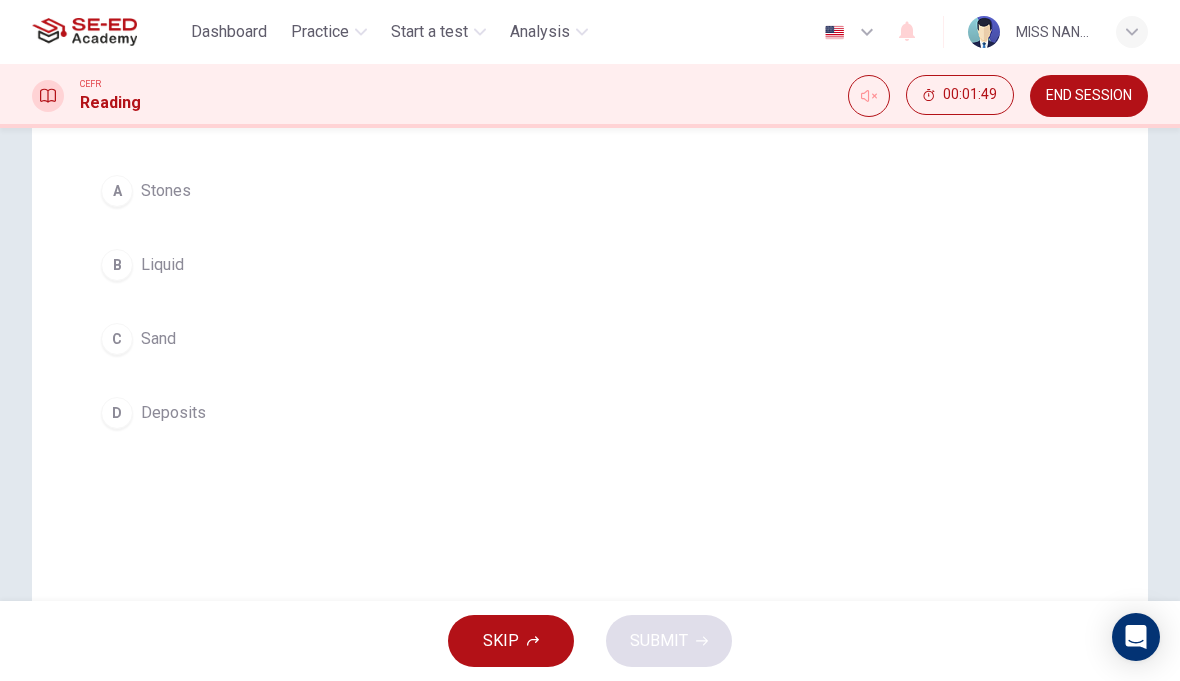 click on "C" at bounding box center [117, 339] 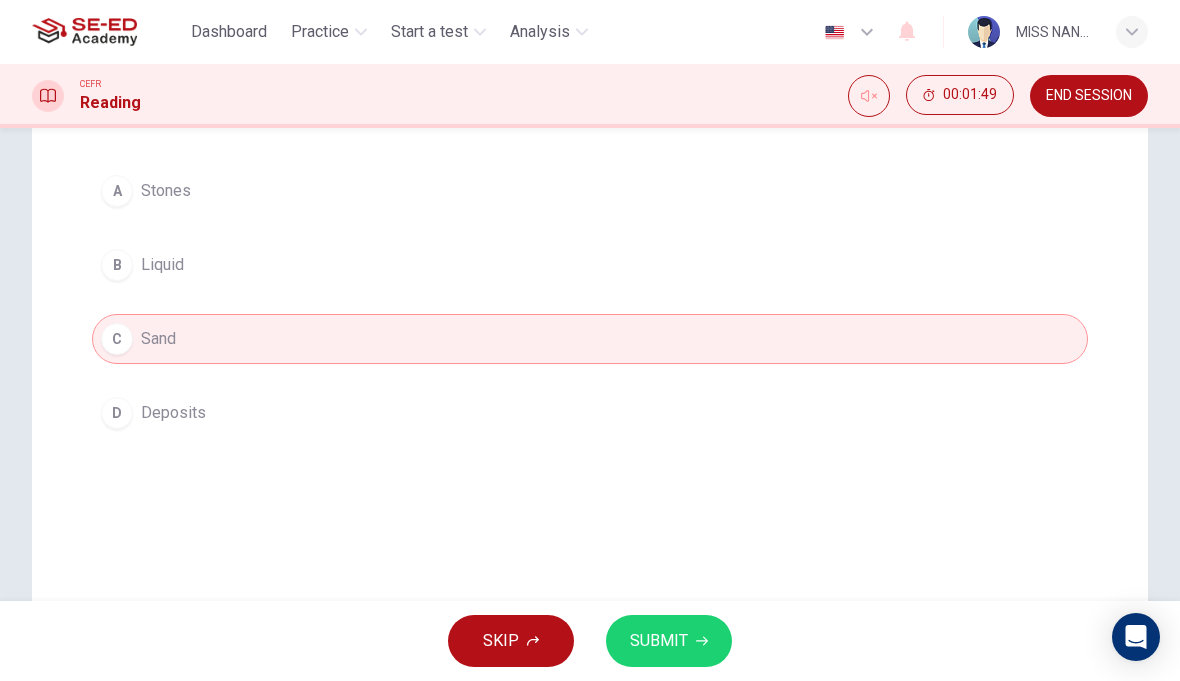 click on "SUBMIT" at bounding box center [669, 641] 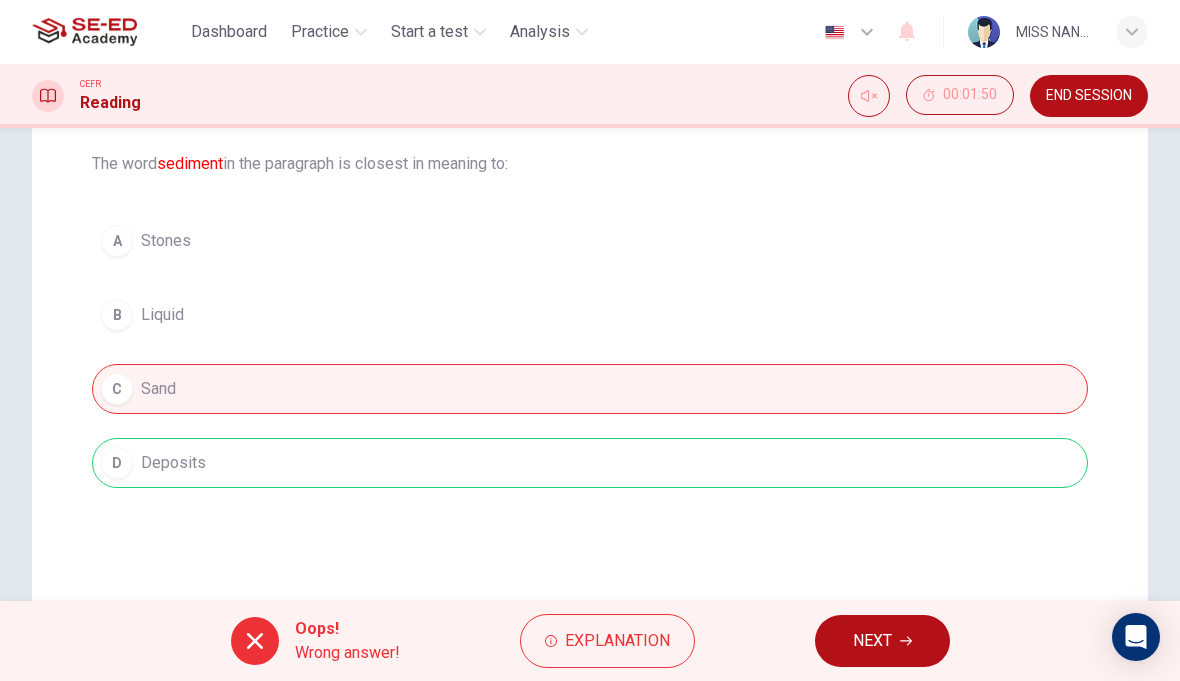 scroll, scrollTop: 203, scrollLeft: 0, axis: vertical 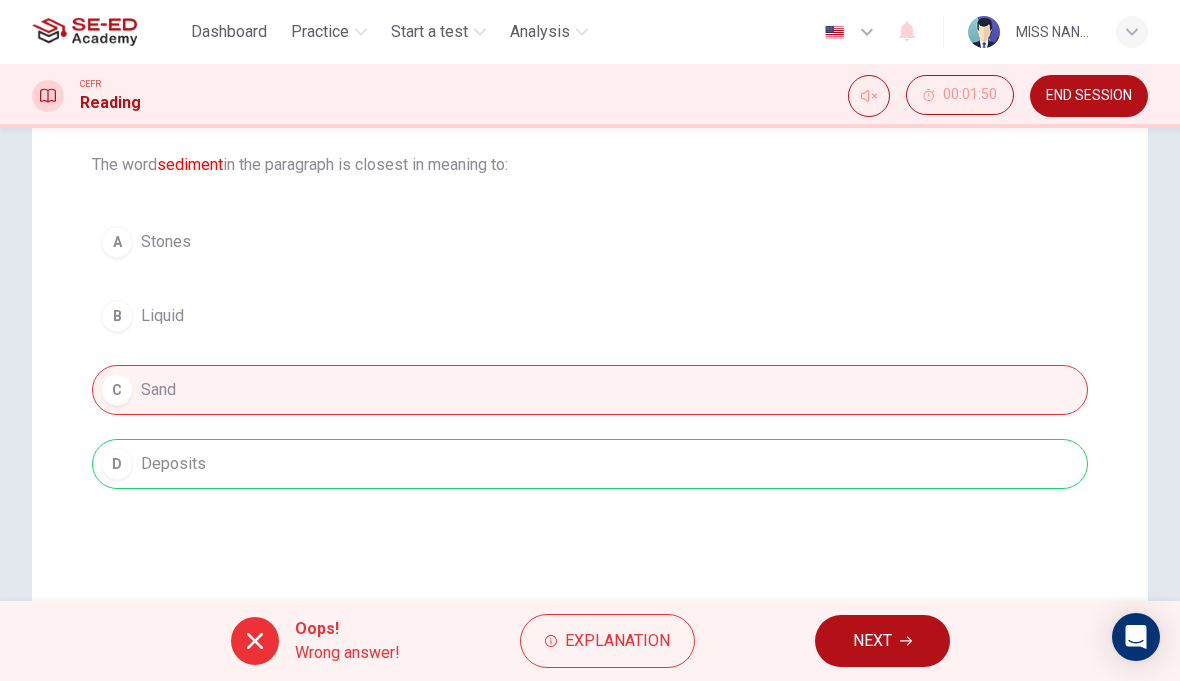 click on "NEXT" at bounding box center (872, 641) 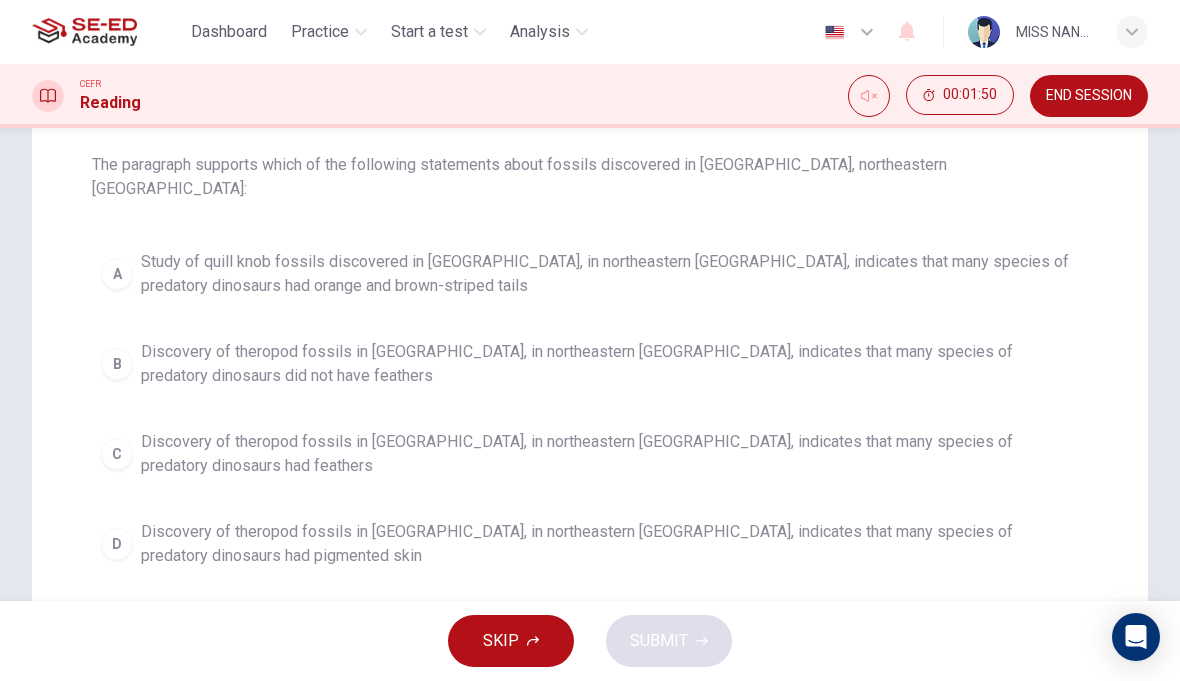 click on "A Study of quill knob fossils discovered in [GEOGRAPHIC_DATA], in northeastern [GEOGRAPHIC_DATA], indicates that many species of predatory dinosaurs had orange and brown-striped tails" at bounding box center [590, 274] 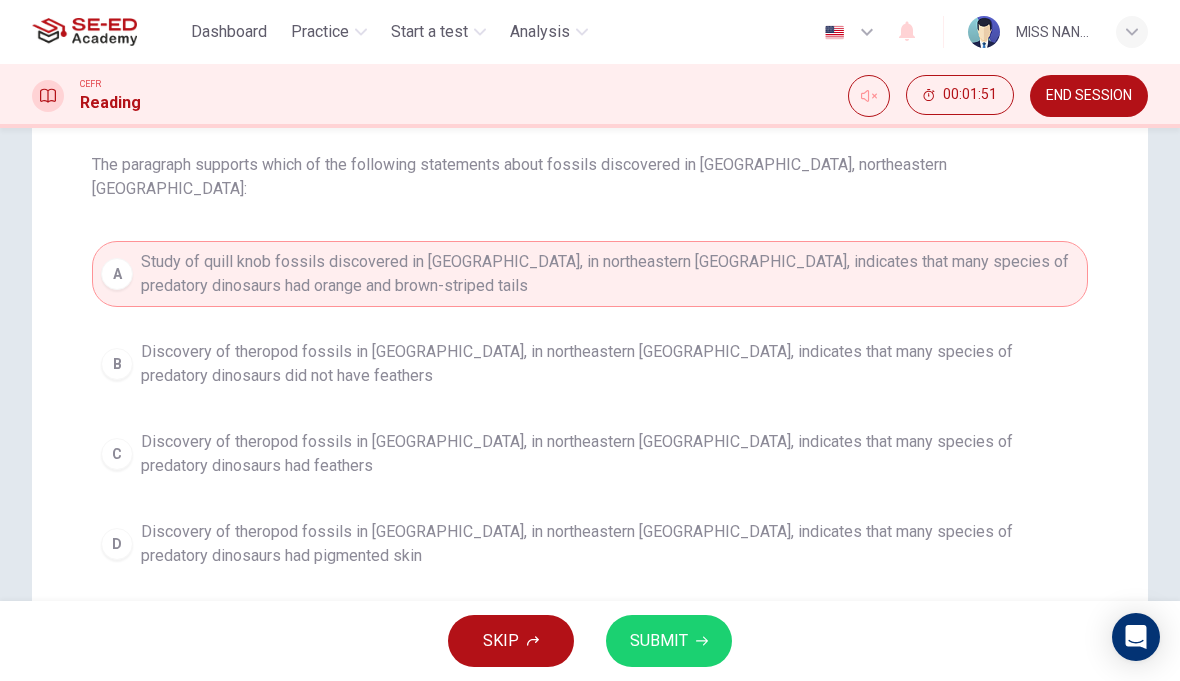 click on "SUBMIT" at bounding box center (669, 641) 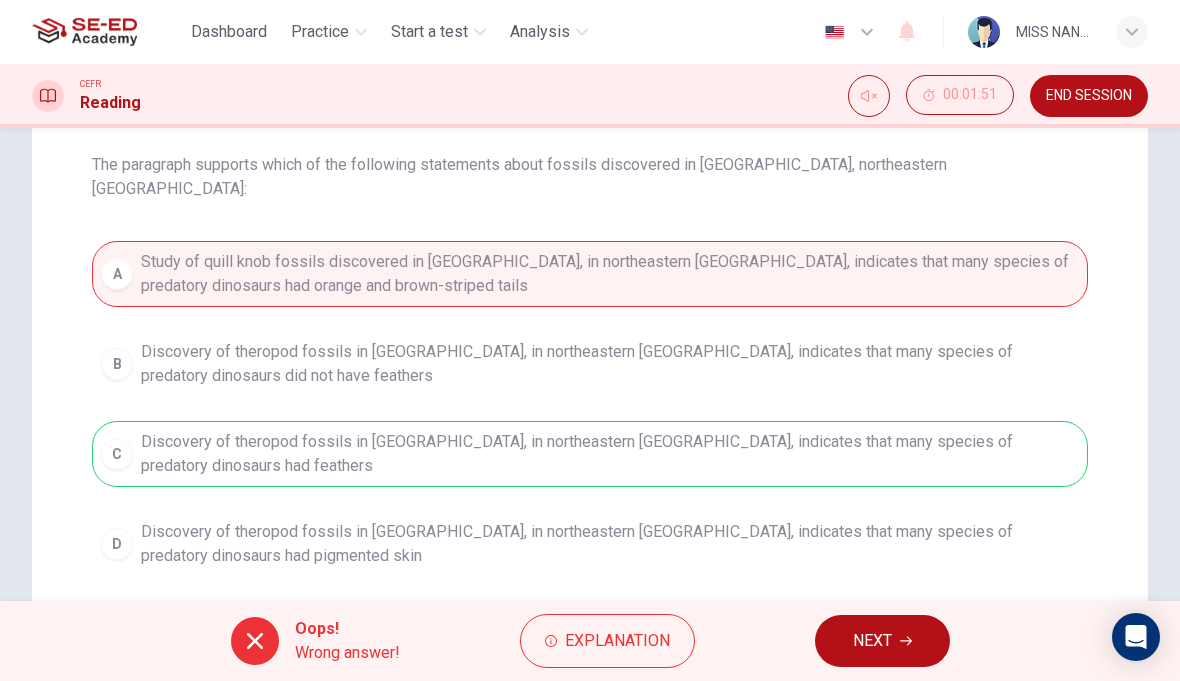 click on "NEXT" at bounding box center [872, 641] 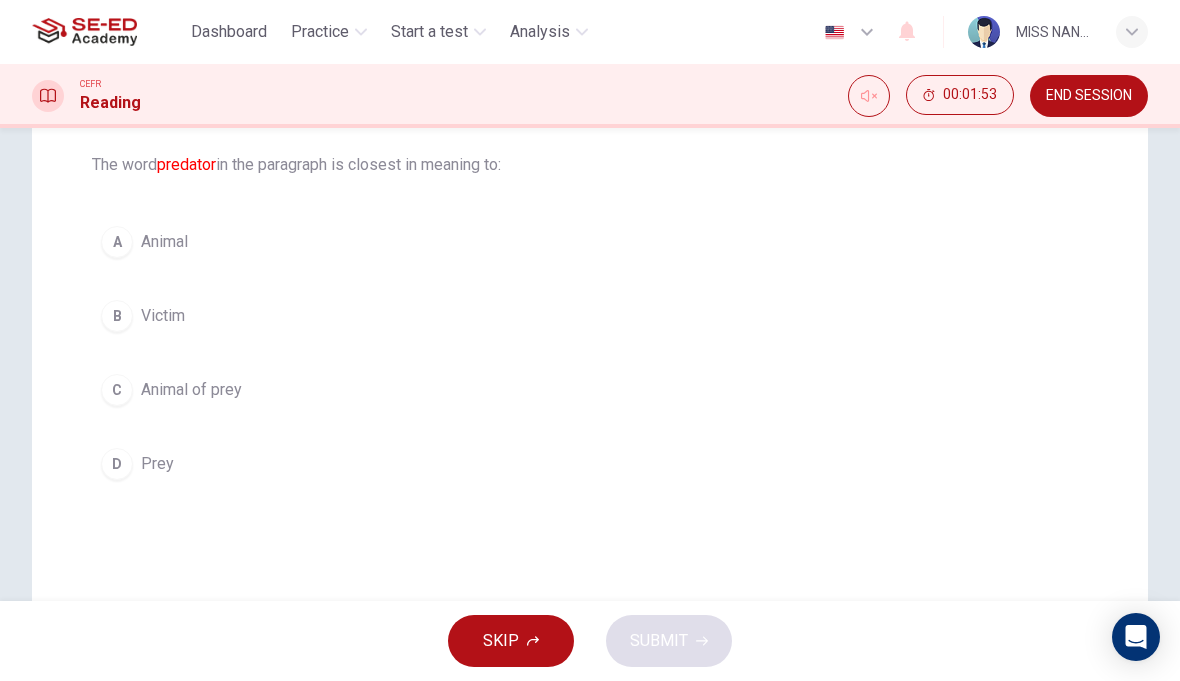 click on "D Prey" at bounding box center [590, 464] 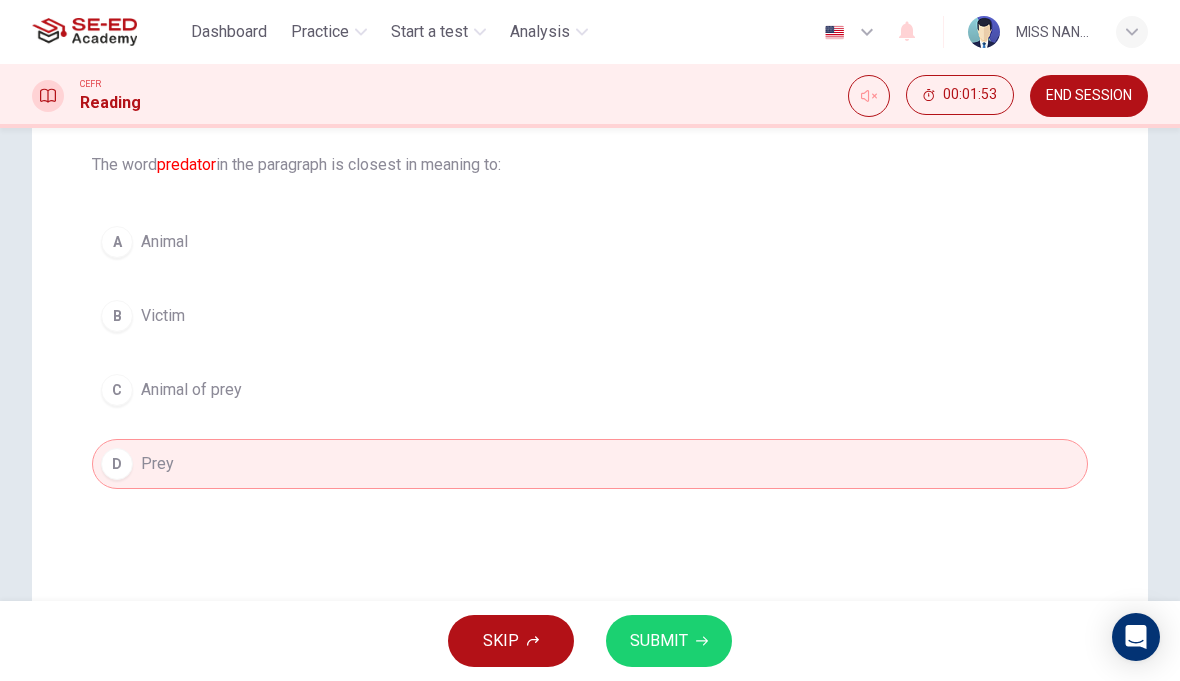 click on "SUBMIT" at bounding box center (669, 641) 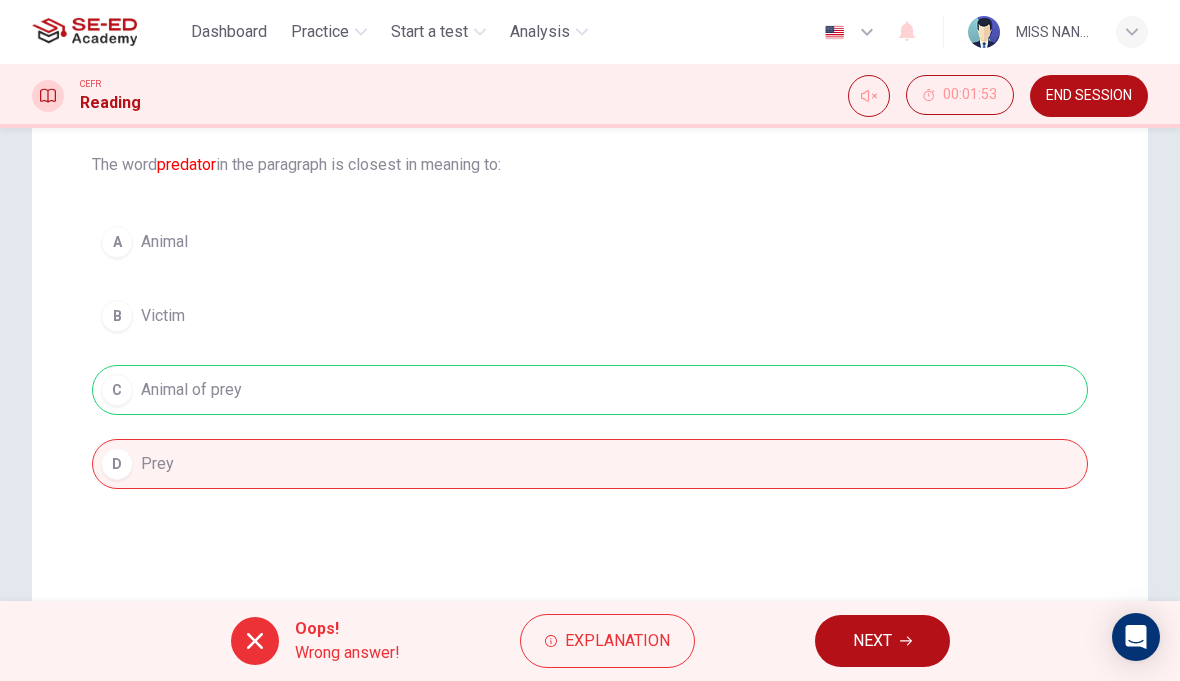 click on "NEXT" at bounding box center [882, 641] 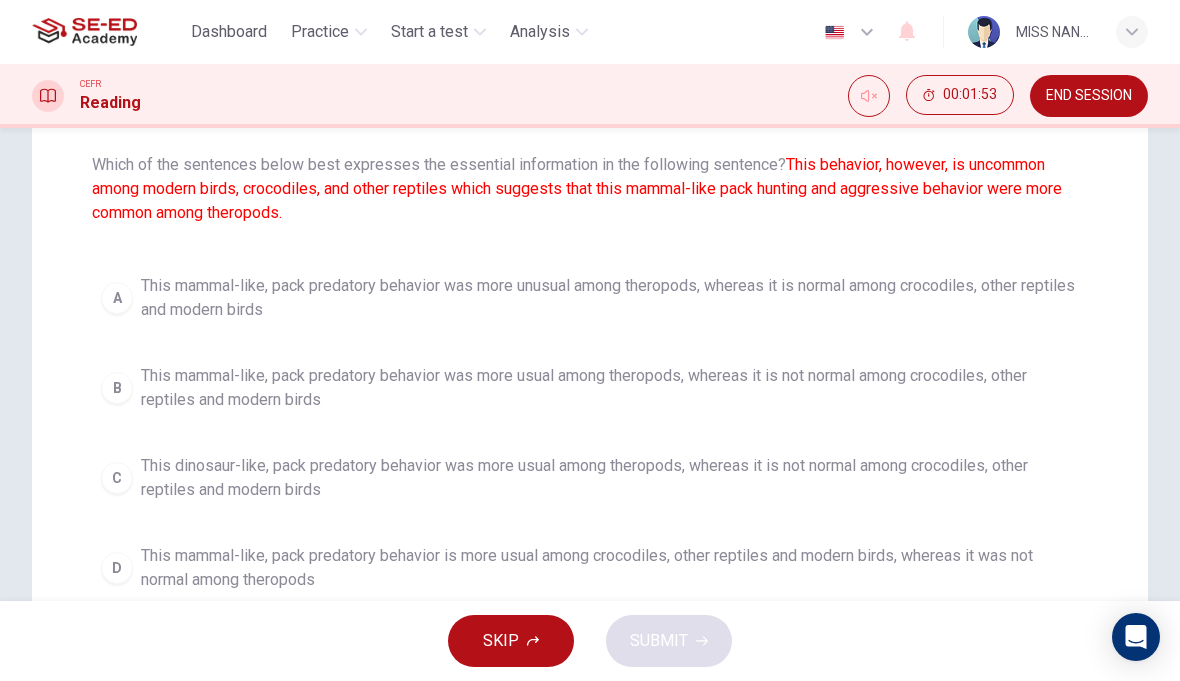 click on "C This dinosaur-like, pack predatory behavior was more usual among theropods, whereas it is not normal among crocodiles, other reptiles and modern birds" at bounding box center (590, 478) 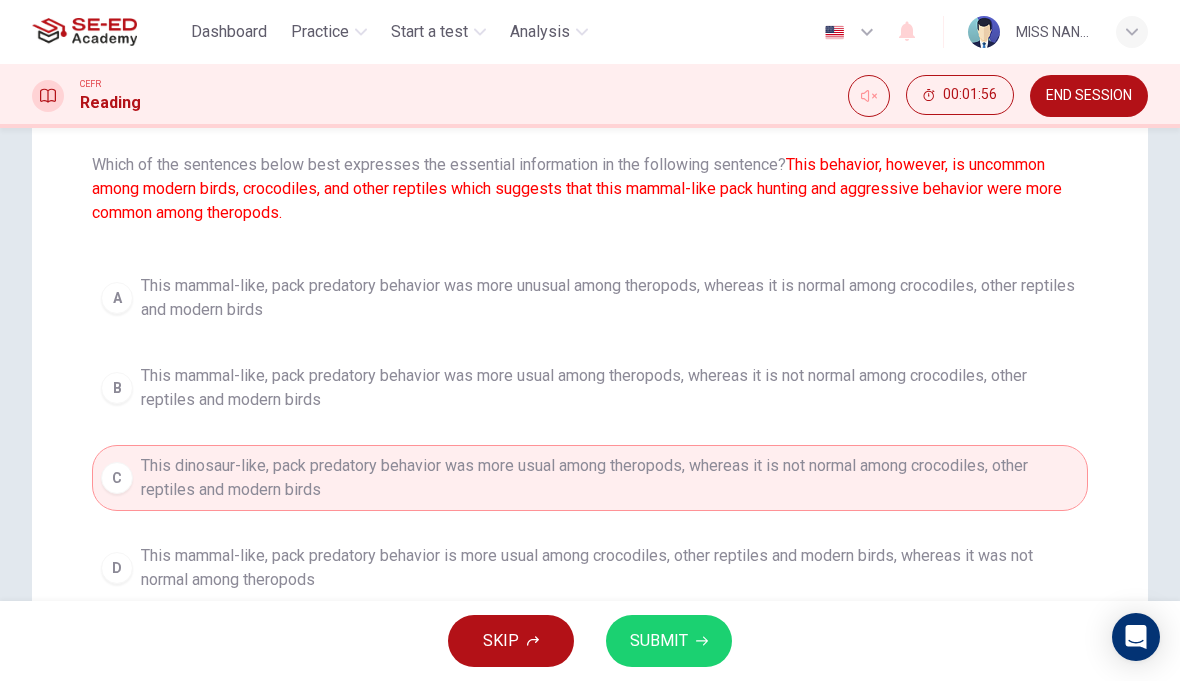click on "SUBMIT" at bounding box center (669, 641) 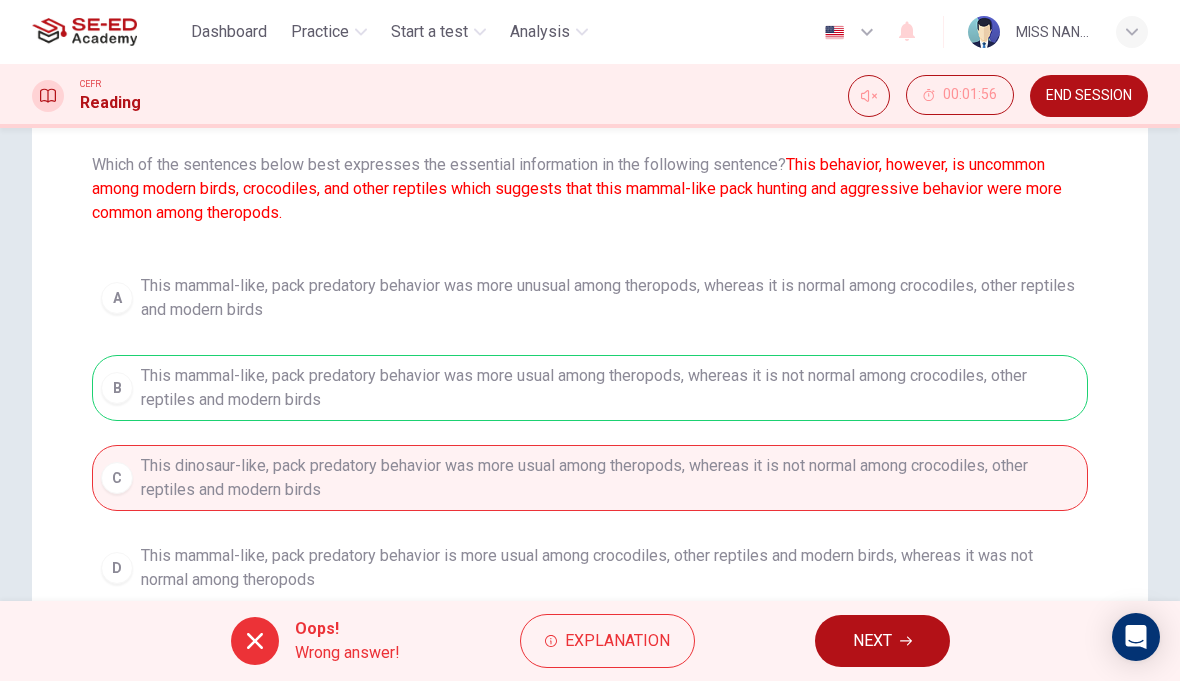 click on "NEXT" at bounding box center (872, 641) 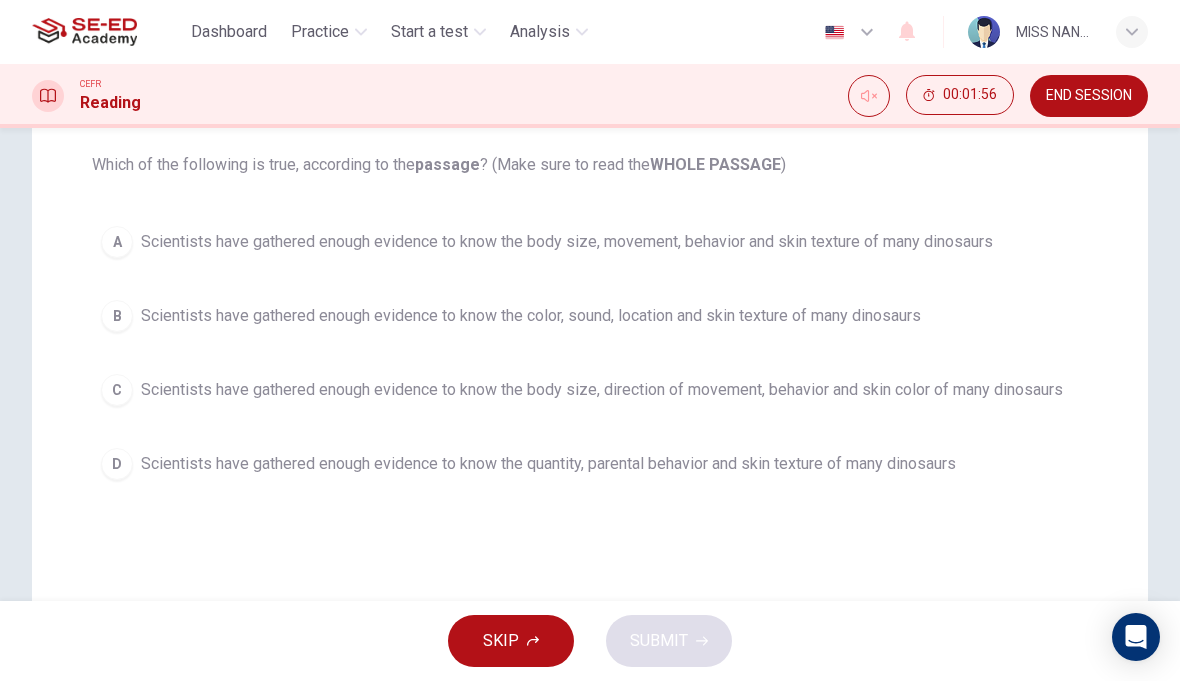 click on "C" at bounding box center [117, 390] 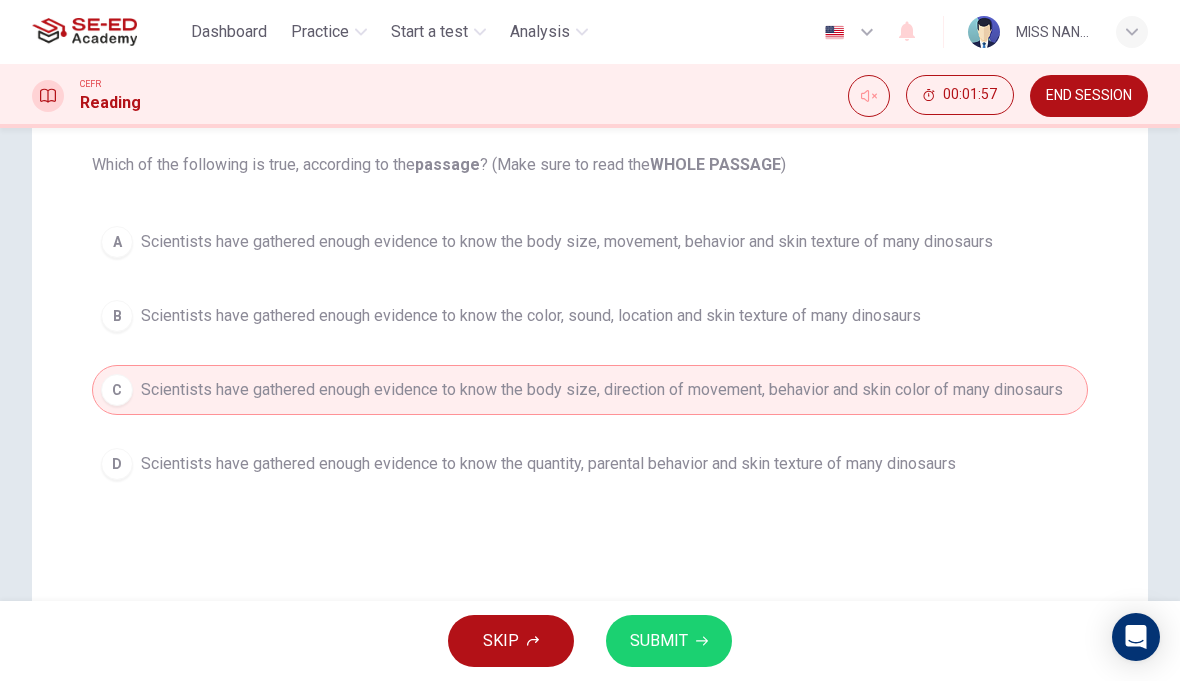 click on "SUBMIT" at bounding box center [669, 641] 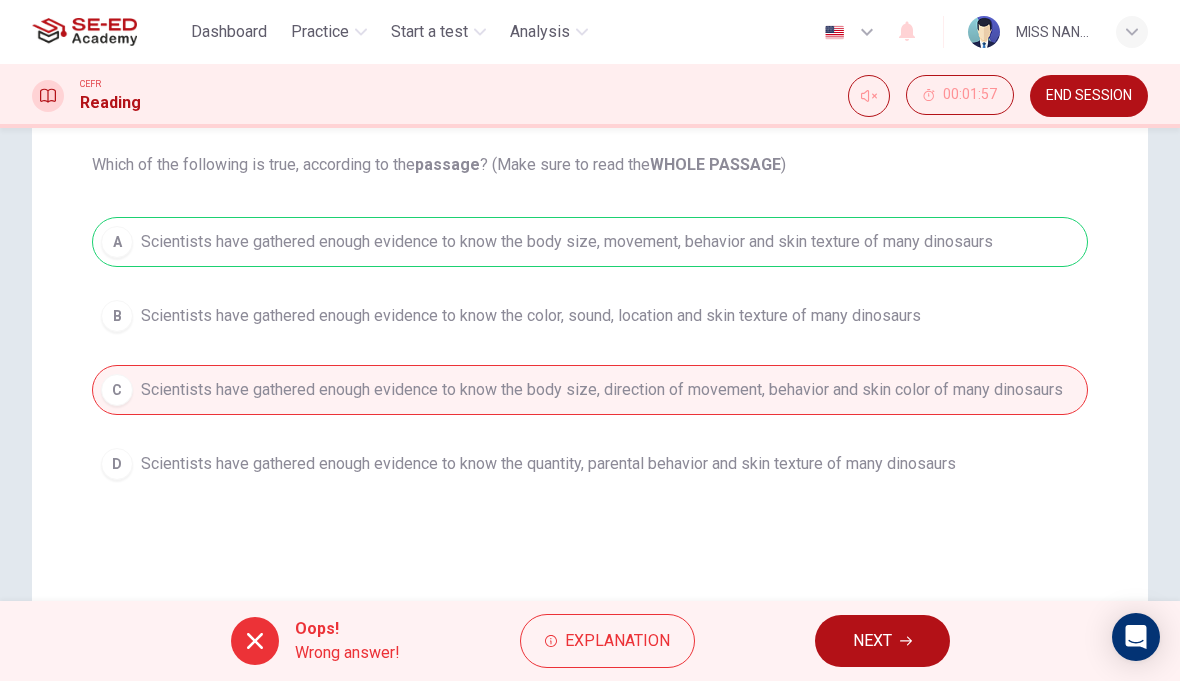 click on "NEXT" at bounding box center (872, 641) 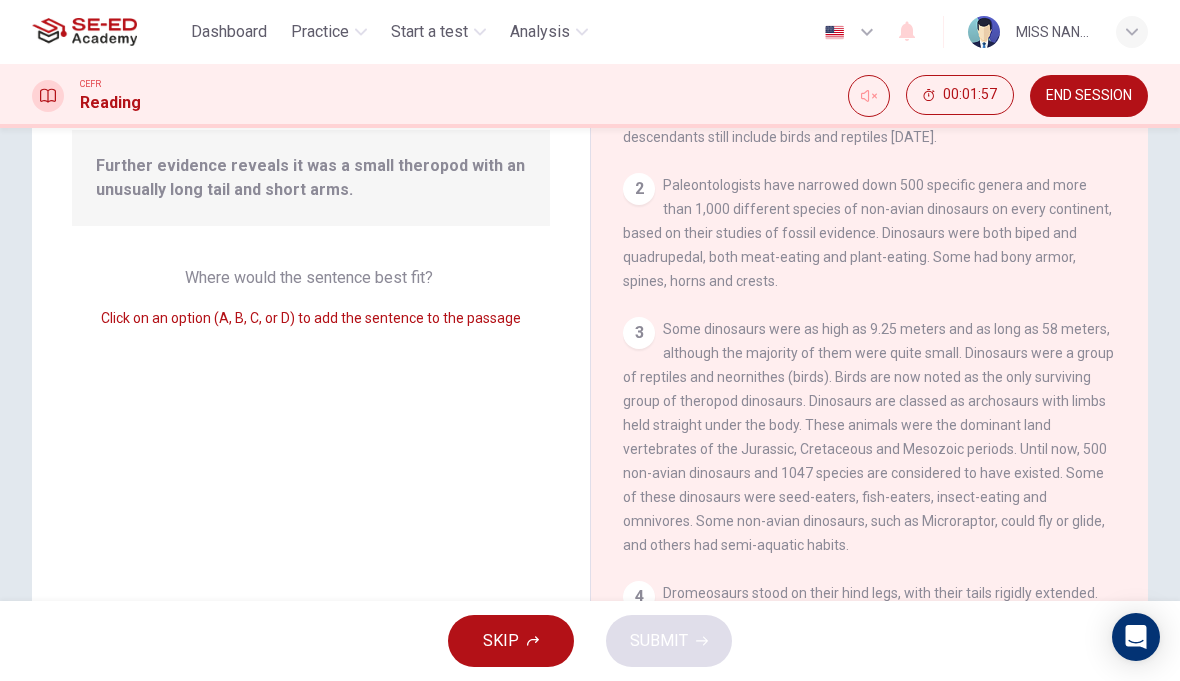 scroll, scrollTop: 1063, scrollLeft: 0, axis: vertical 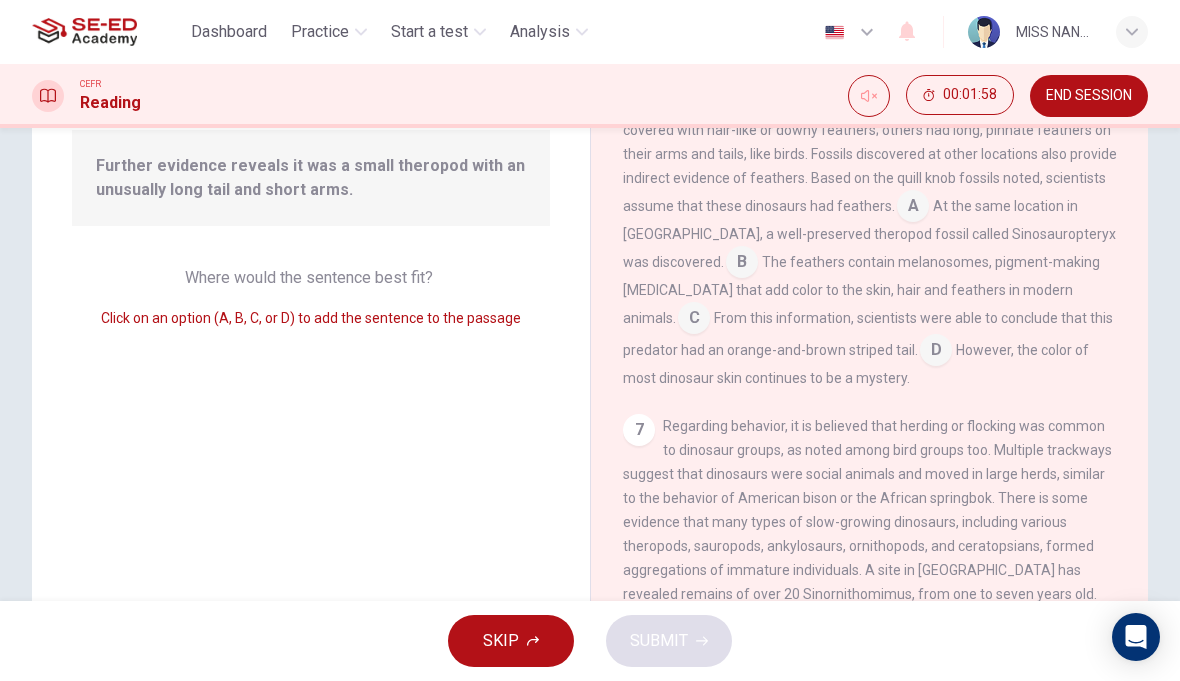 click on "SKIP" at bounding box center [511, 641] 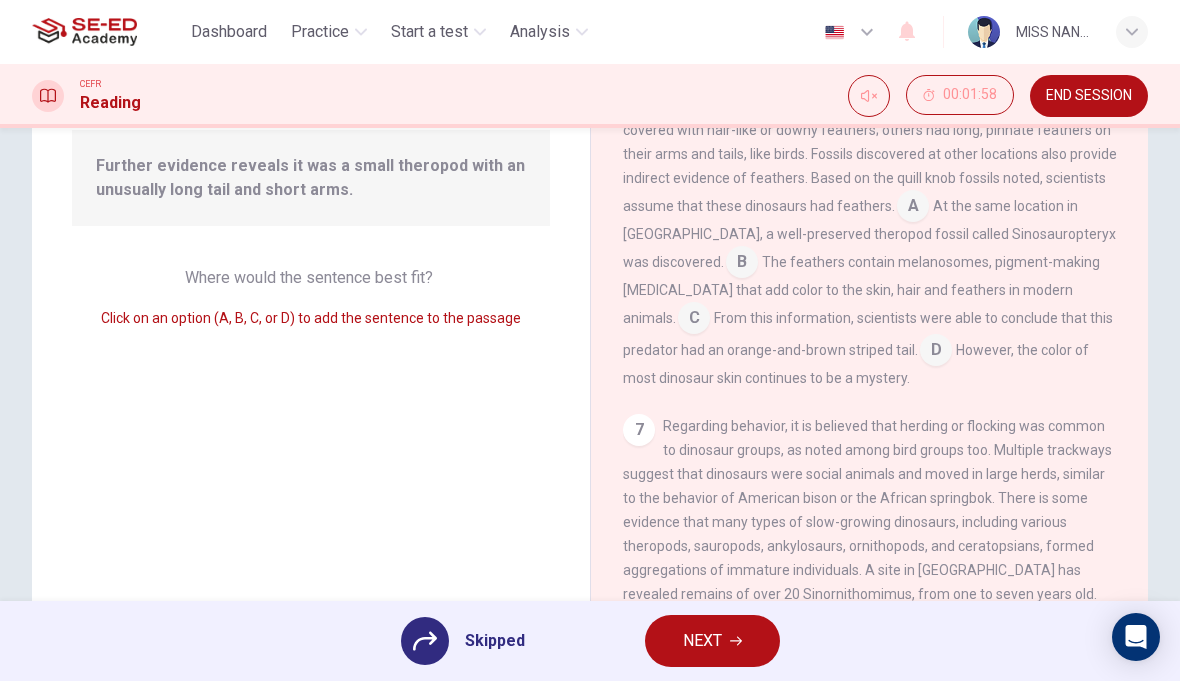 click at bounding box center [694, 320] 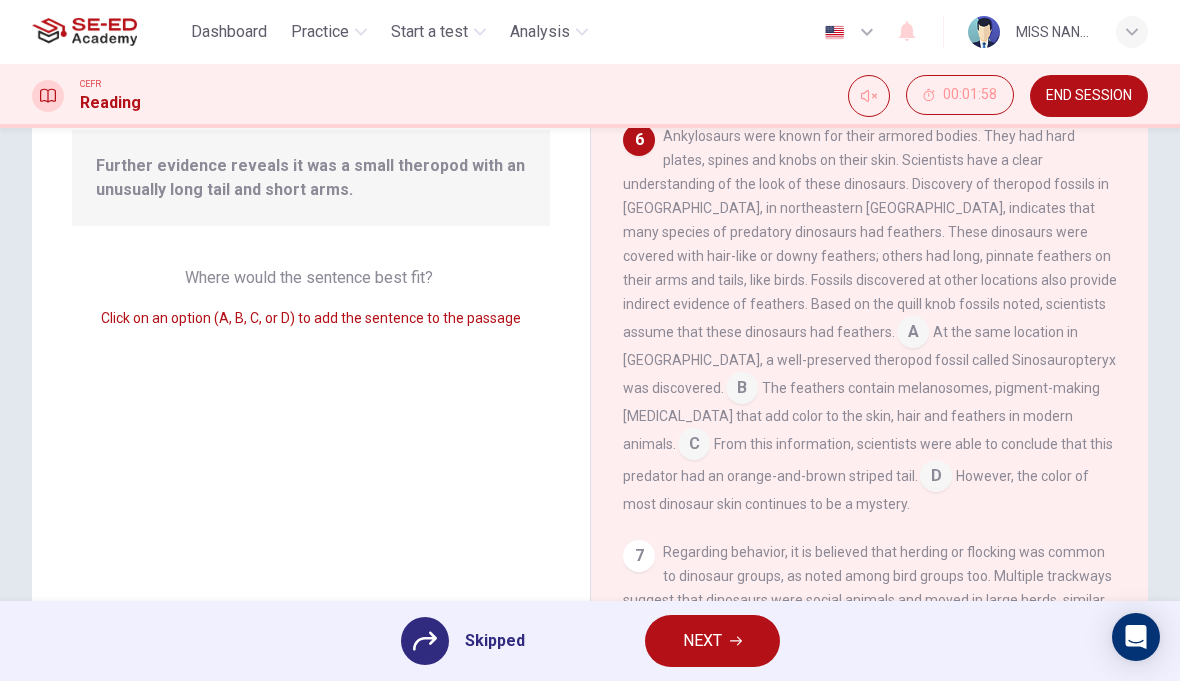 scroll, scrollTop: 981, scrollLeft: 0, axis: vertical 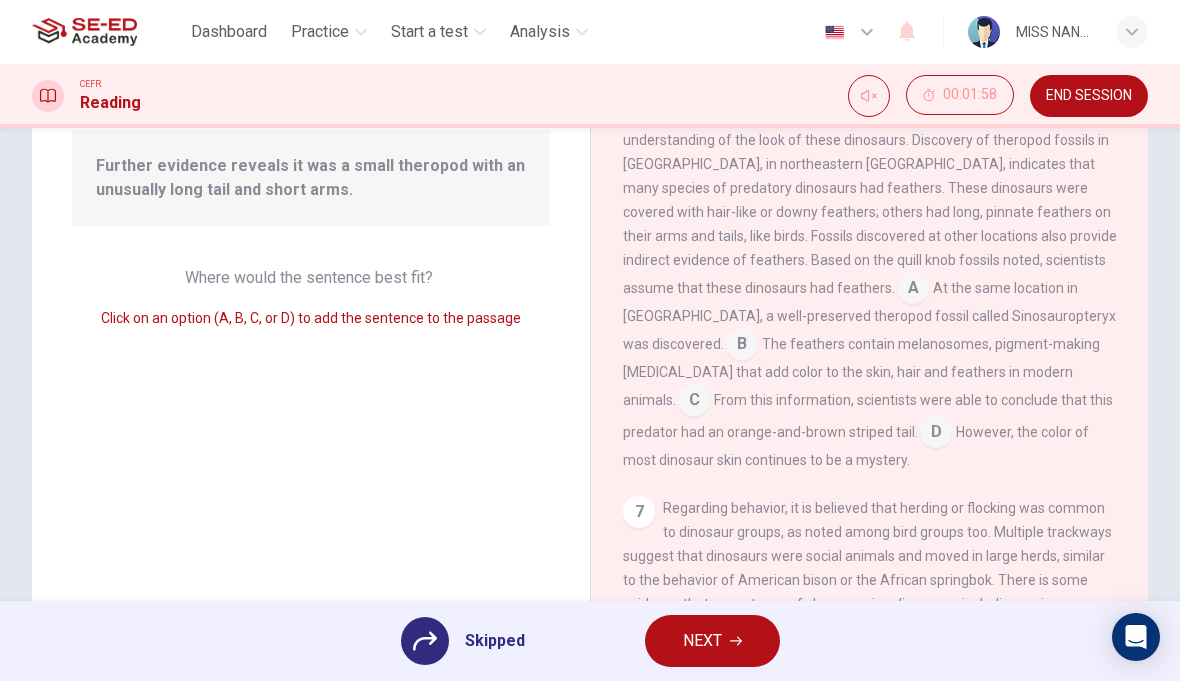 click at bounding box center [694, 402] 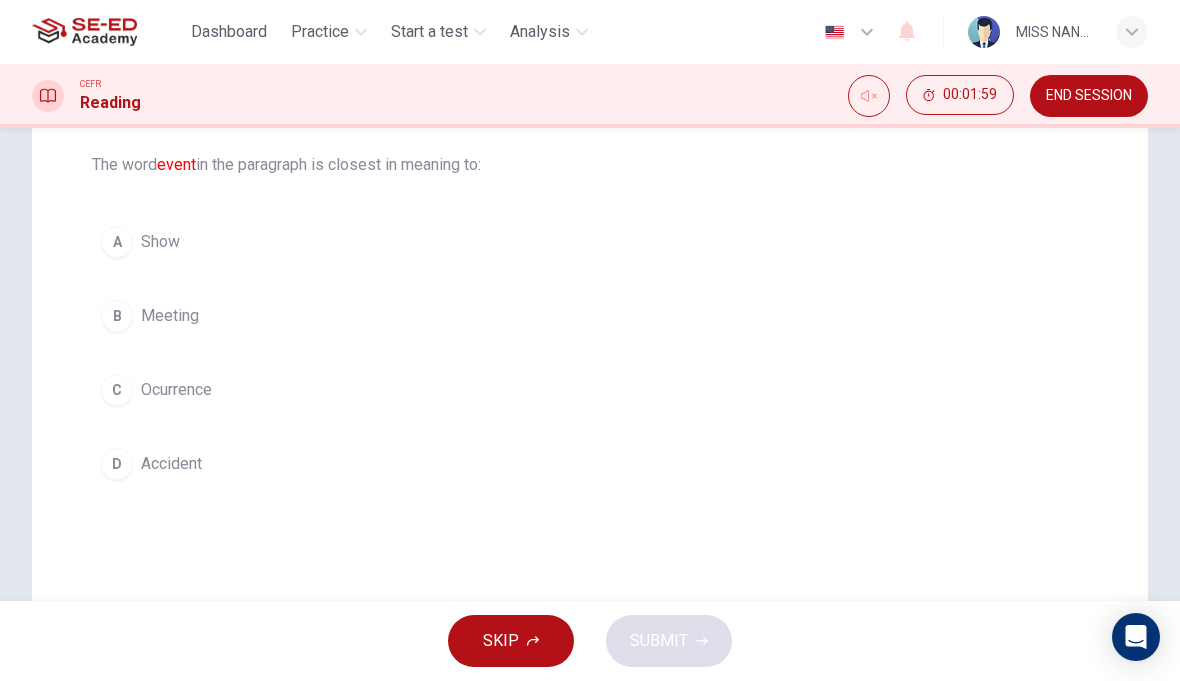 click on "D Accident" at bounding box center (590, 464) 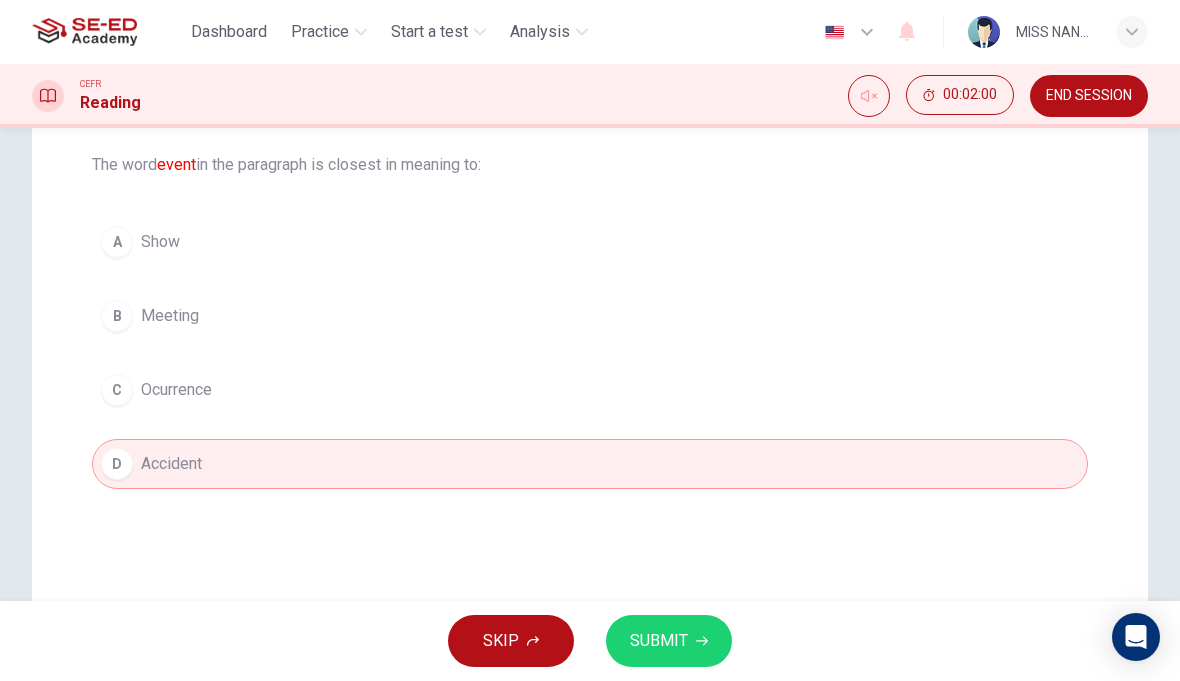 click on "SUBMIT" at bounding box center (669, 641) 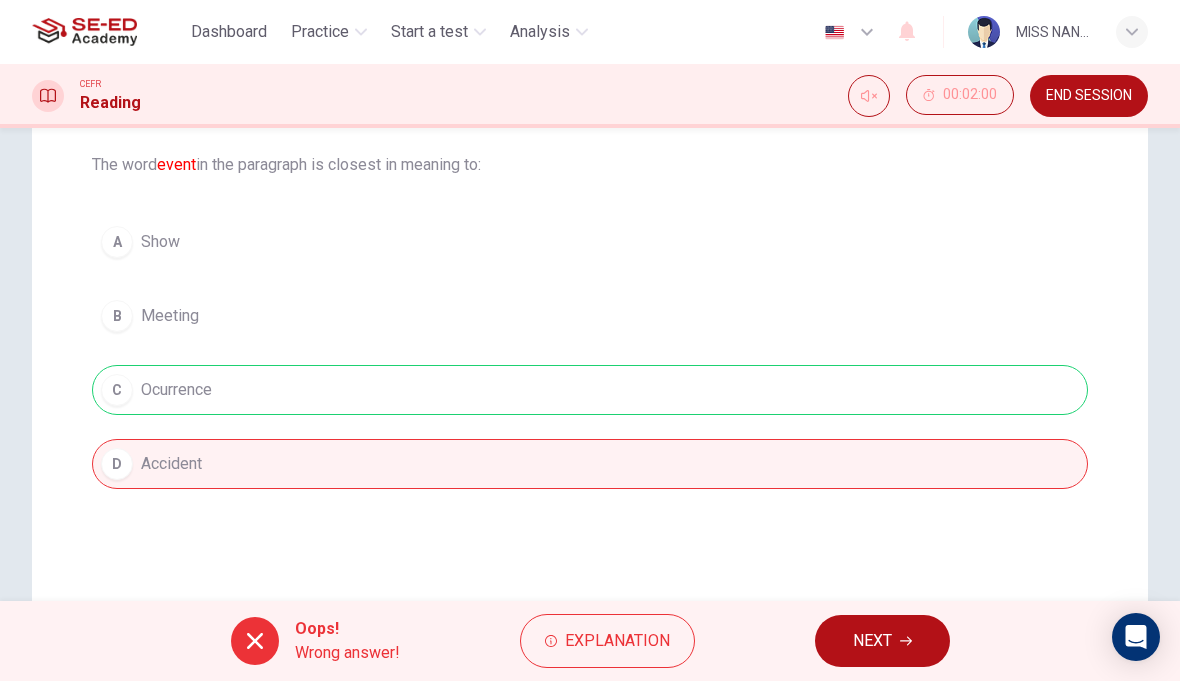 click on "NEXT" at bounding box center (882, 641) 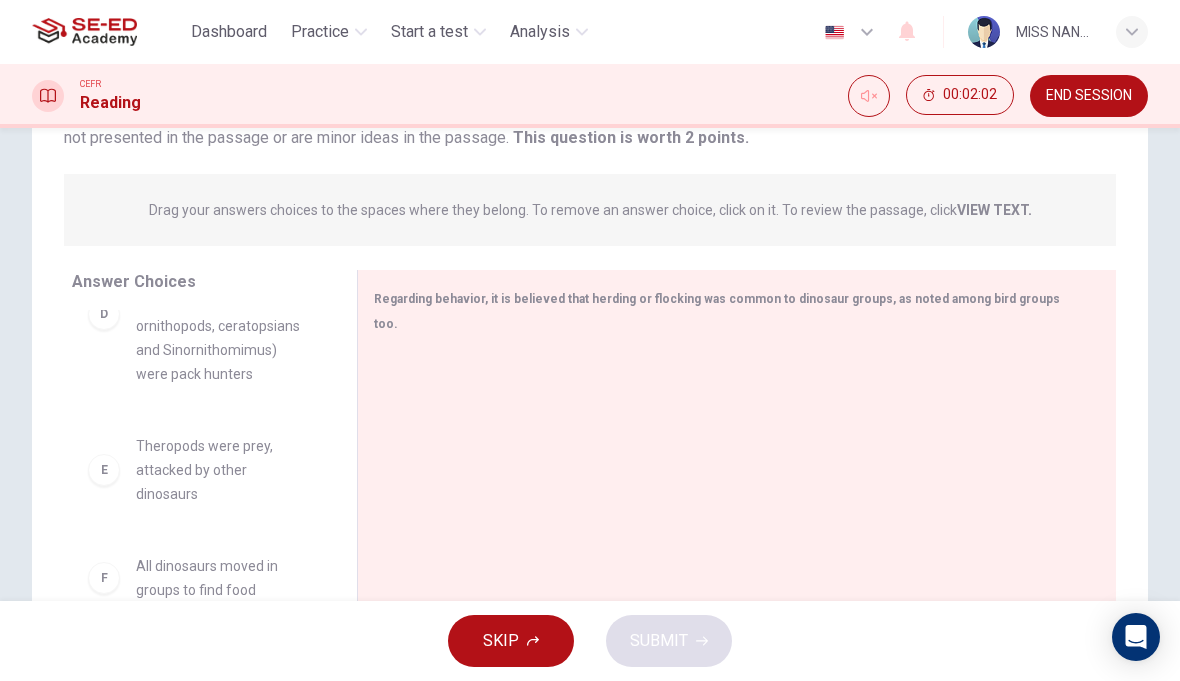 scroll, scrollTop: 452, scrollLeft: 0, axis: vertical 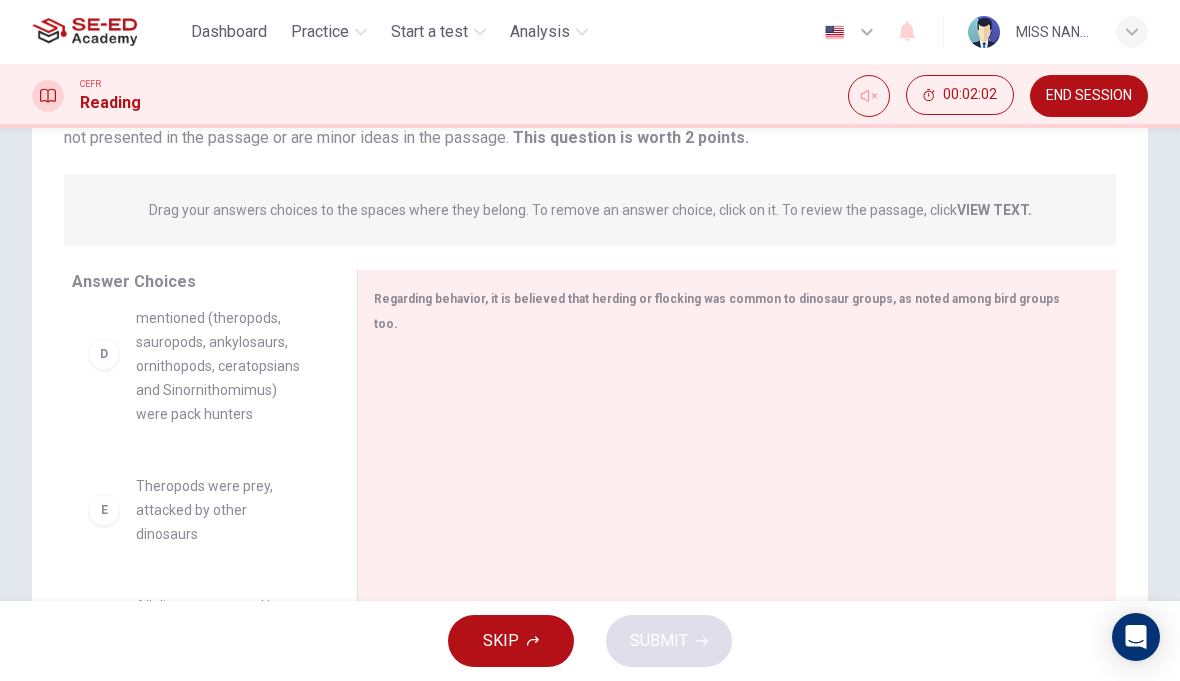 click on "D All of the dinosaurs mentioned (theropods, sauropods, ankylosaurs, ornithopods, ceratopsians and Sinornithomimus) were pack hunters" at bounding box center [198, 354] 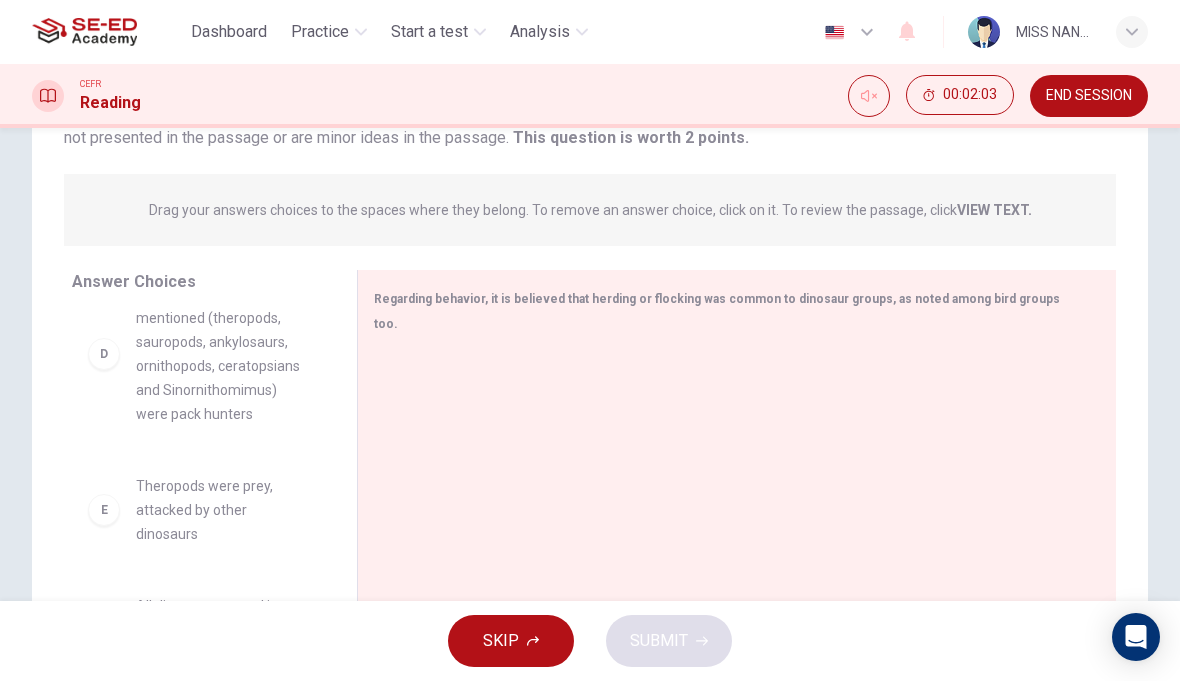 click on "D" at bounding box center (104, 354) 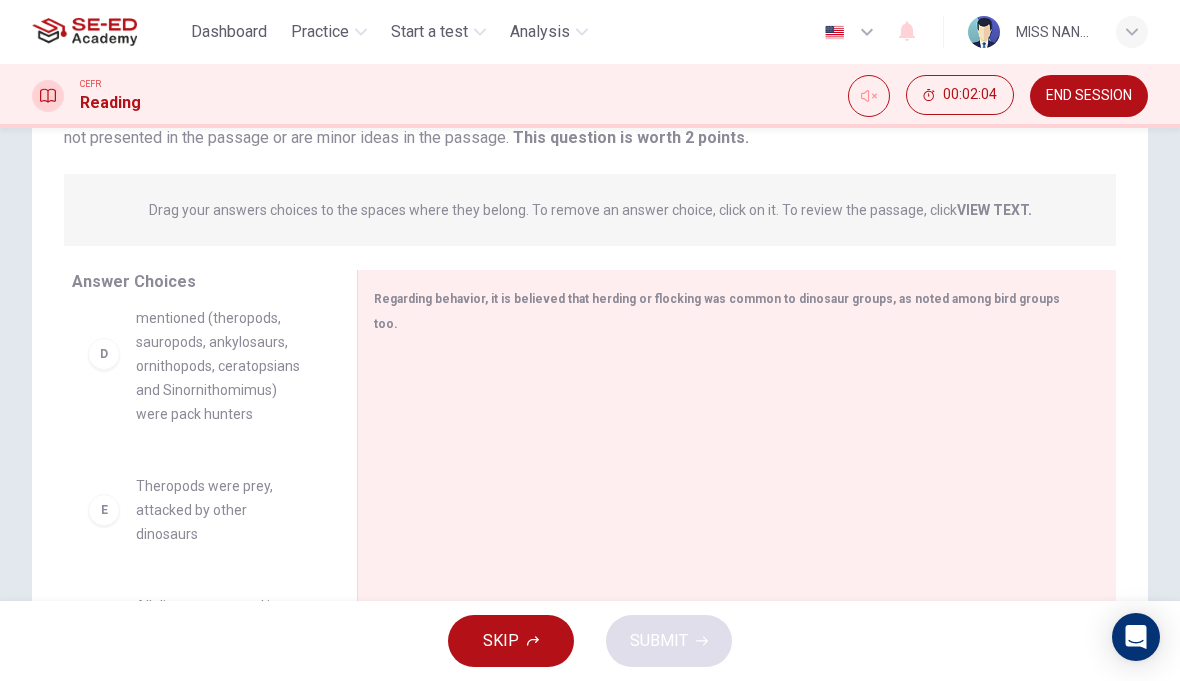 click on "D" at bounding box center (104, 354) 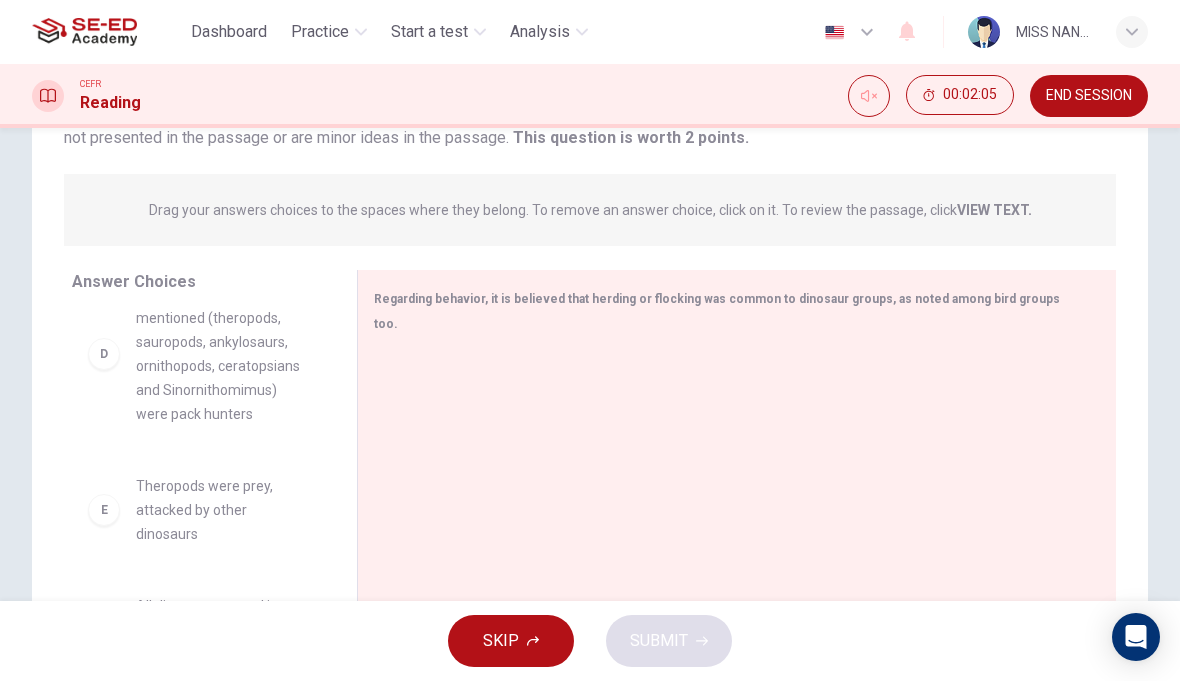 click on "D" at bounding box center (104, 354) 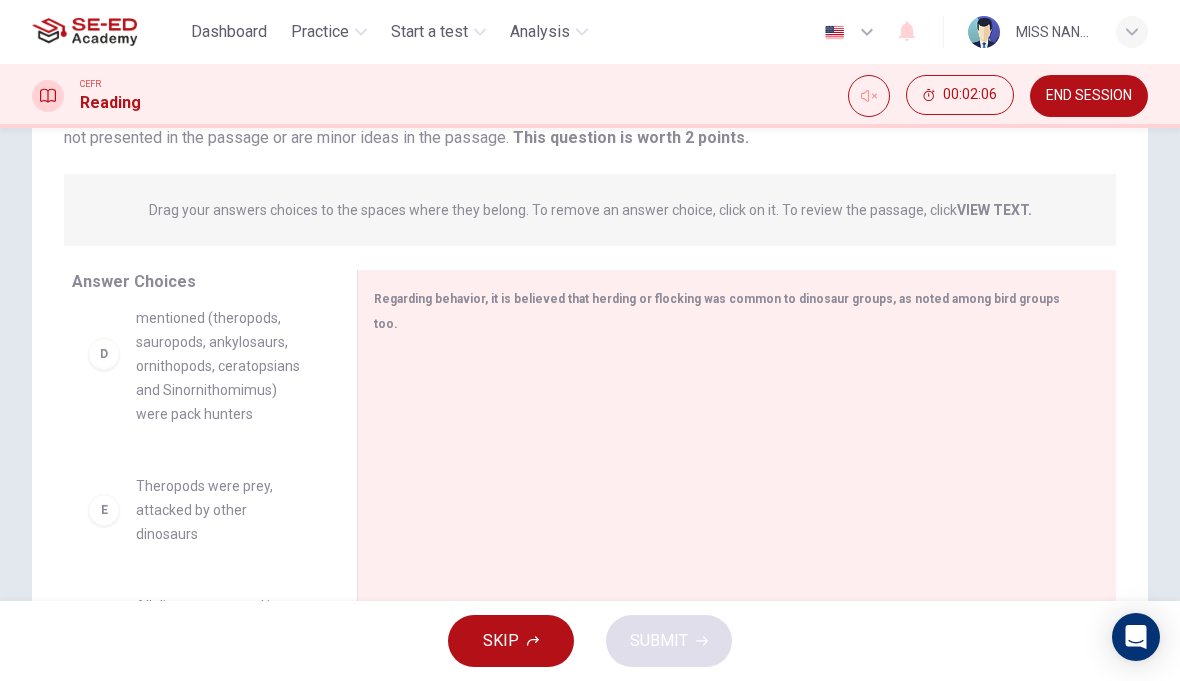 click on "D" at bounding box center (104, 354) 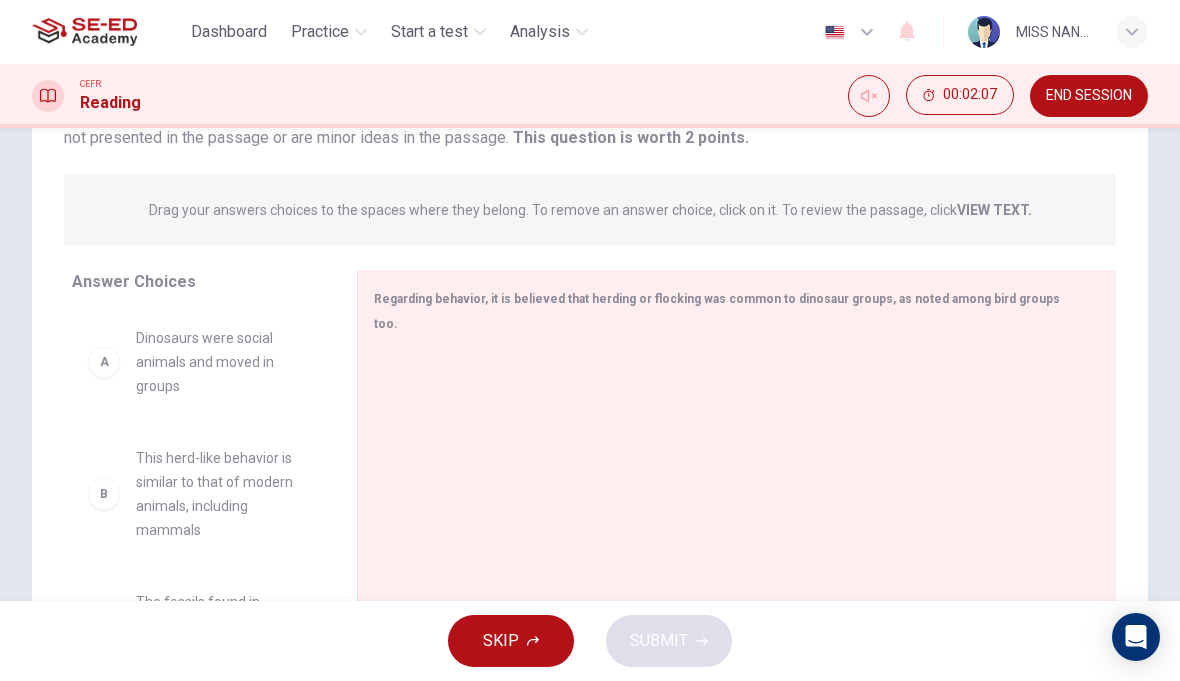 scroll, scrollTop: 0, scrollLeft: 0, axis: both 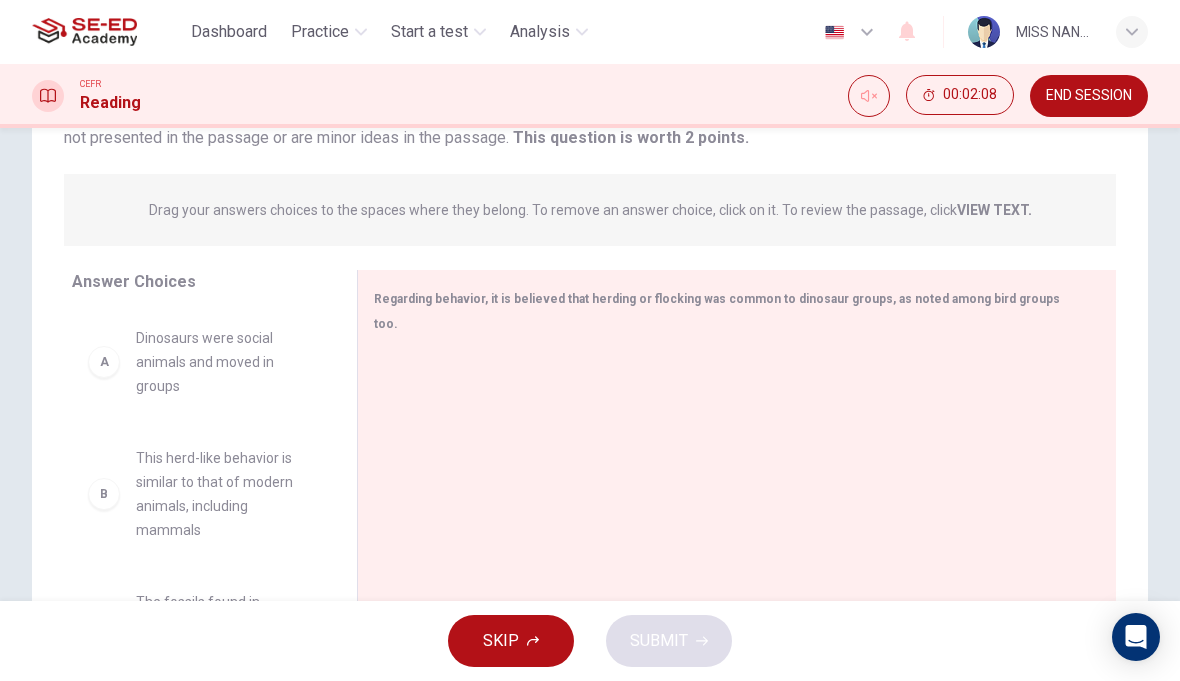 click on "This herd-like behavior is similar to that of modern animals, including mammals" at bounding box center [222, 494] 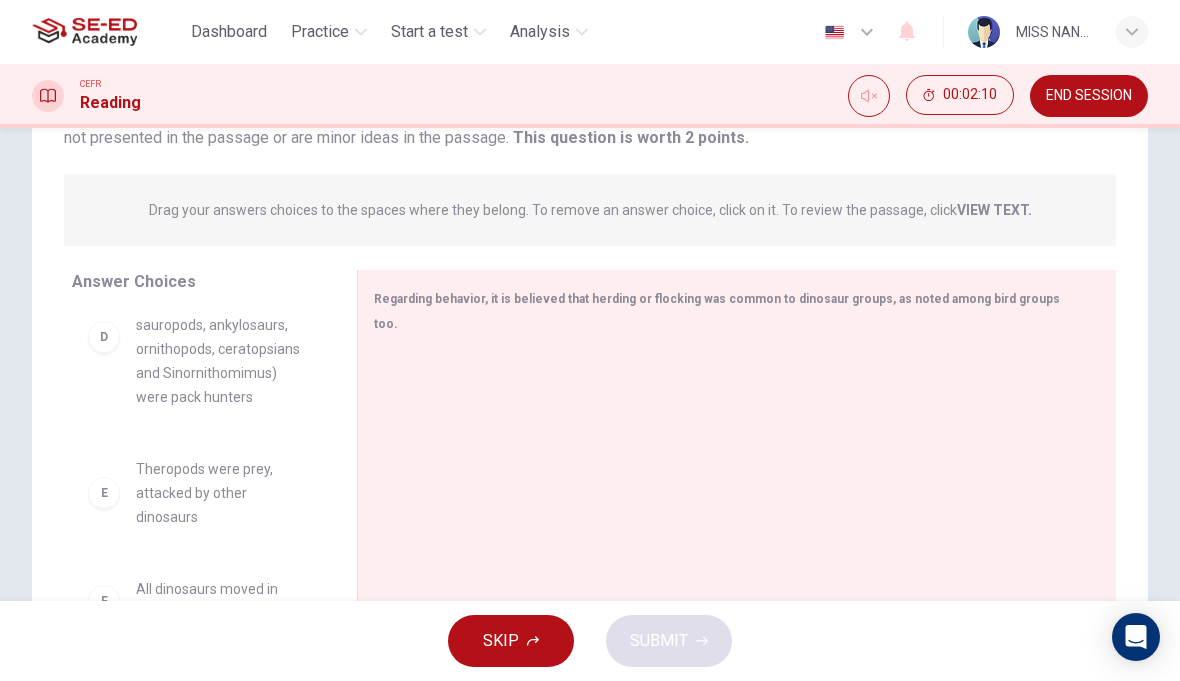 scroll, scrollTop: 468, scrollLeft: 0, axis: vertical 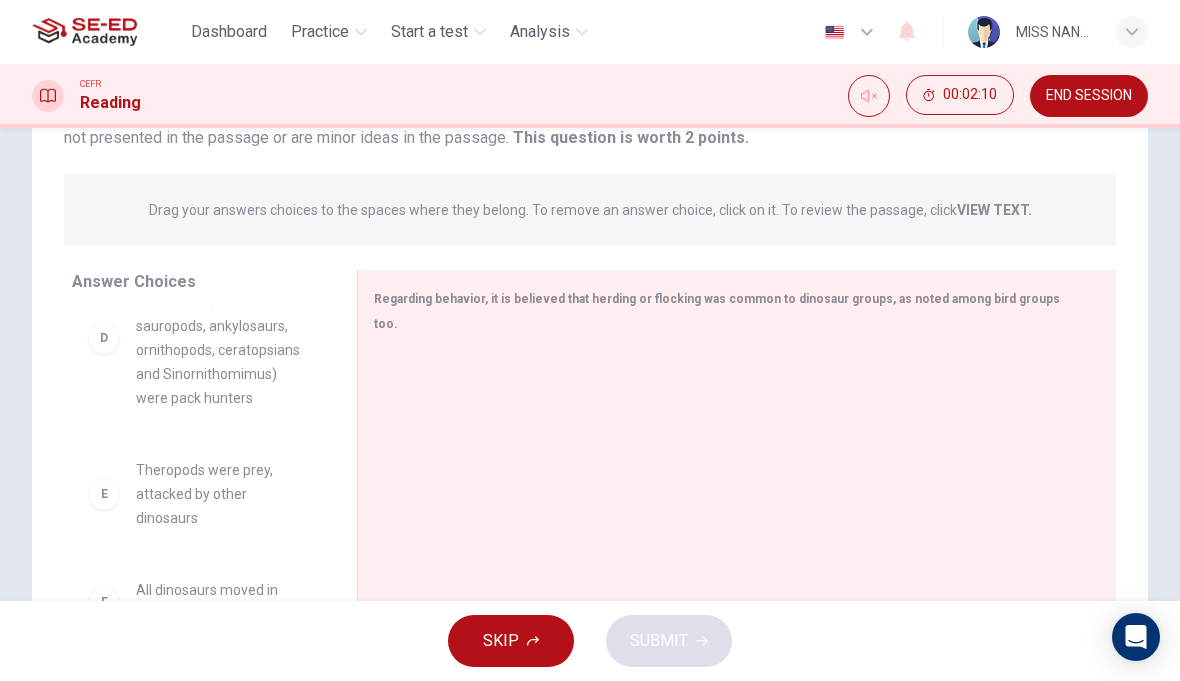 click on "E" at bounding box center (104, 494) 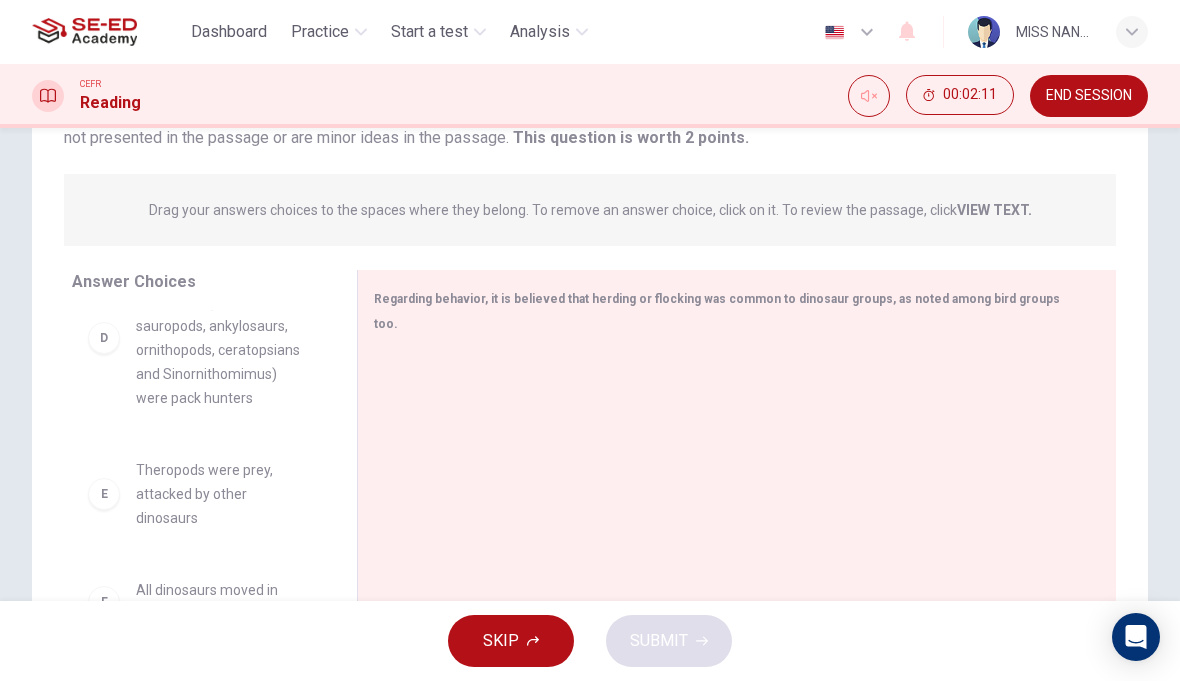 click on "F" at bounding box center (104, 602) 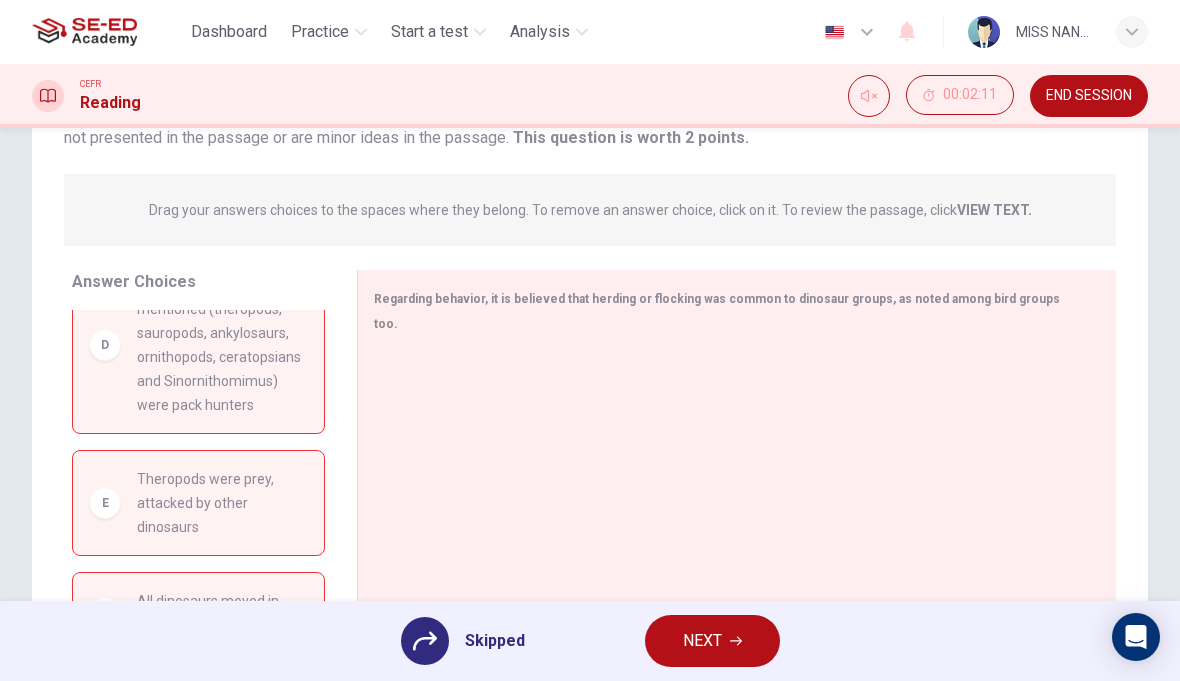 click on "E" at bounding box center [105, 503] 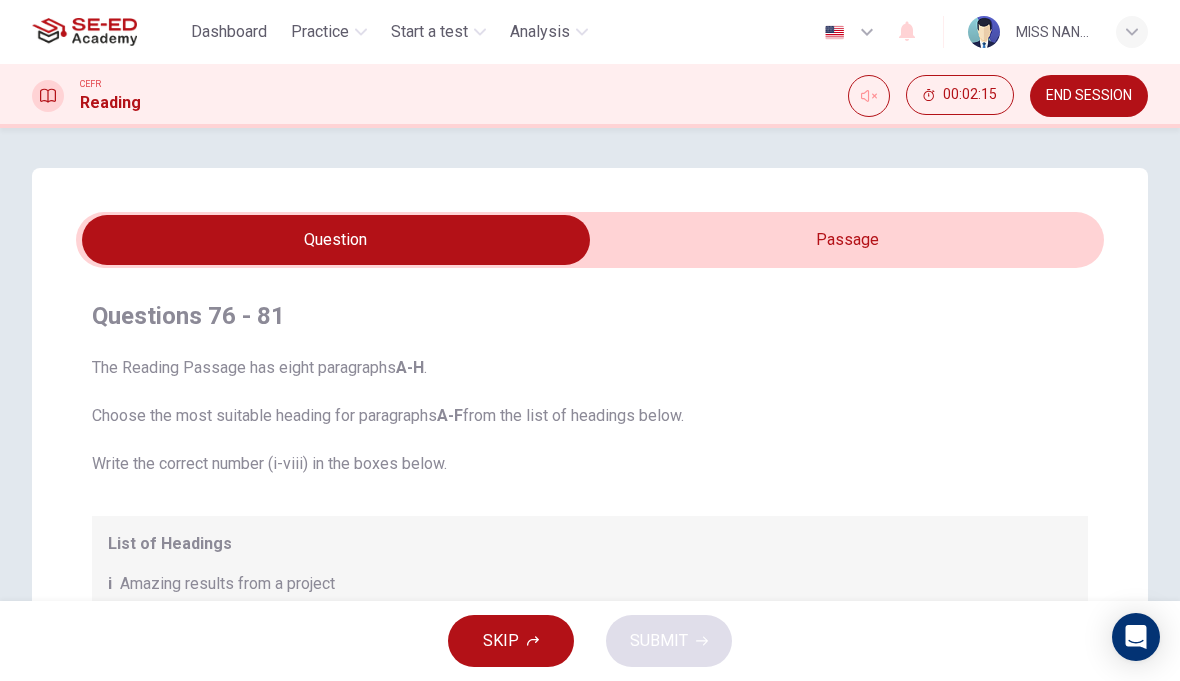 scroll, scrollTop: 0, scrollLeft: 0, axis: both 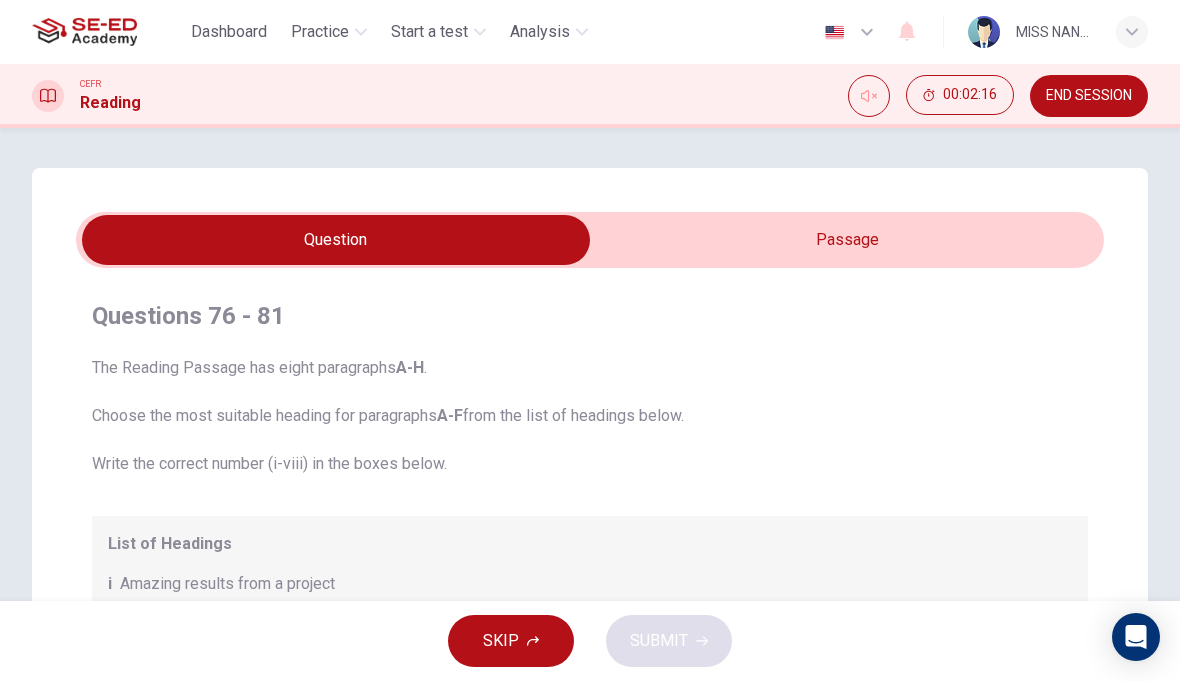 click on "SKIP" at bounding box center (511, 641) 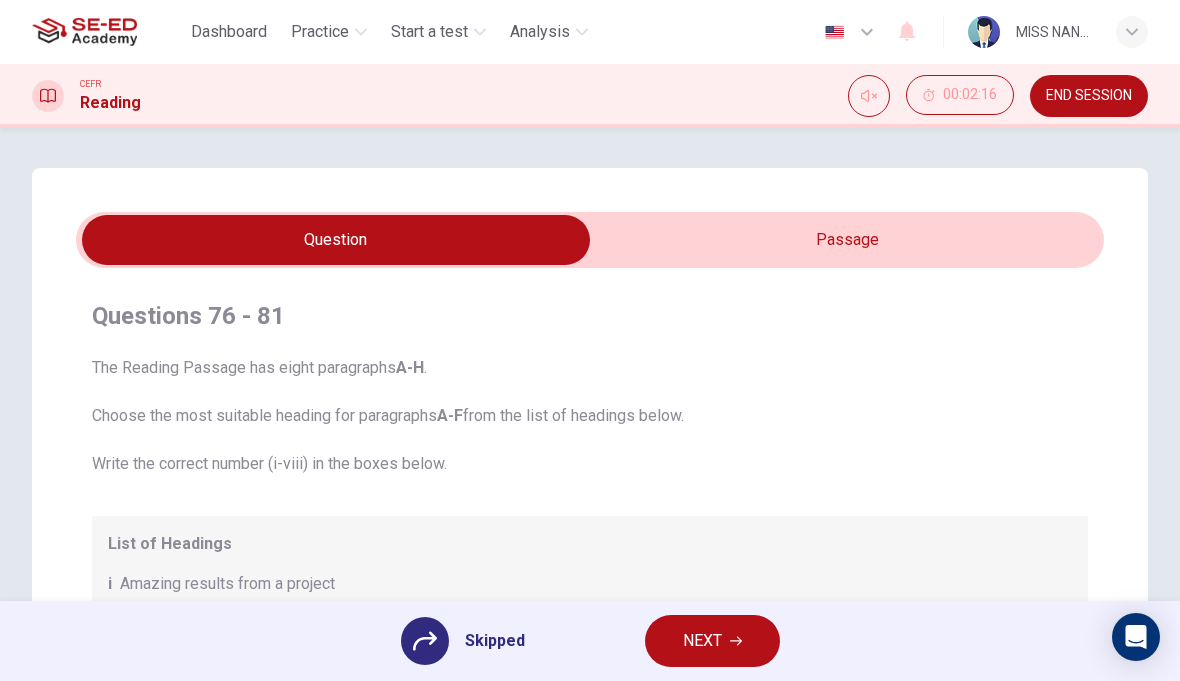click on "NEXT" at bounding box center (702, 641) 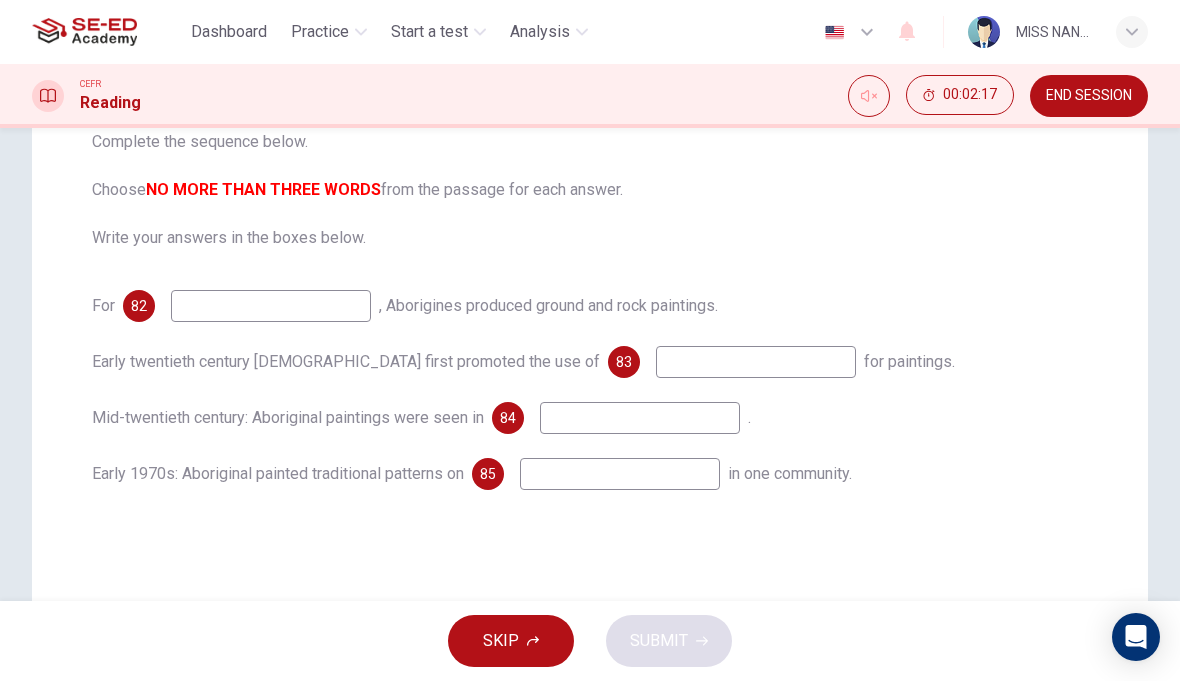 scroll, scrollTop: 241, scrollLeft: 0, axis: vertical 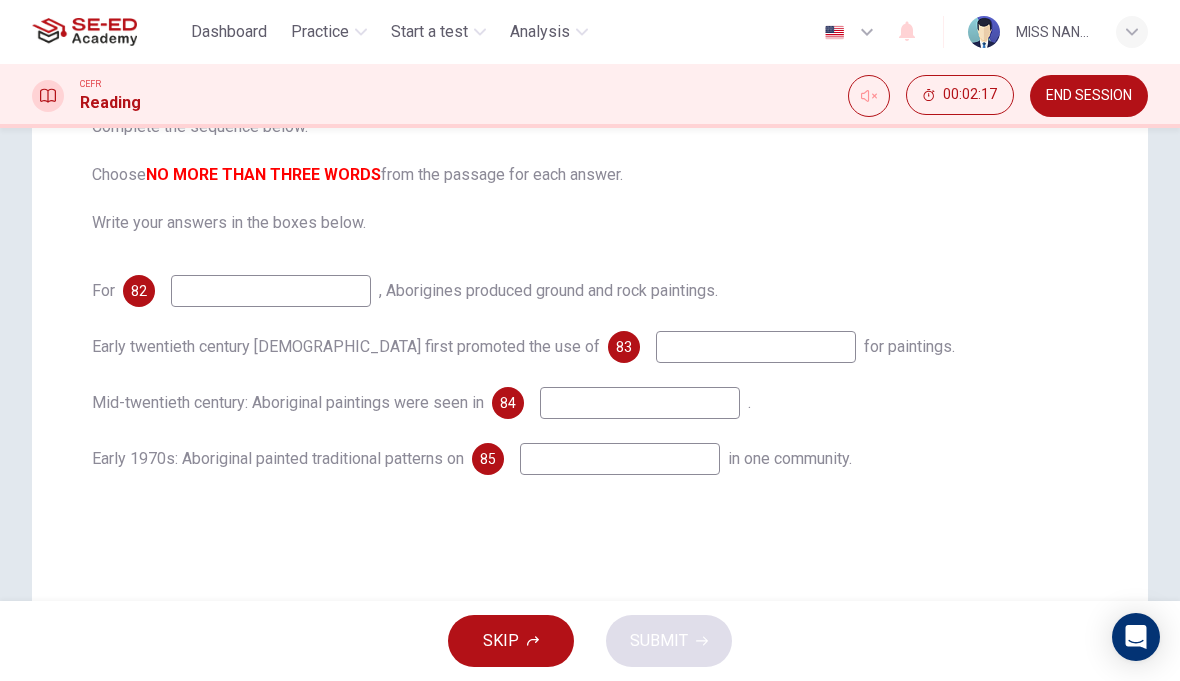 click on "For  82 , [PERSON_NAME] produced ground and rock
paintings. Early twentieth century [DEMOGRAPHIC_DATA] first promoted the use of  83  for paintings. Mid-twentieth century: Aboriginal paintings were seen in  84 . Early 1970s: Aboriginal painted traditional patterns on  85  in one community." at bounding box center [590, 375] 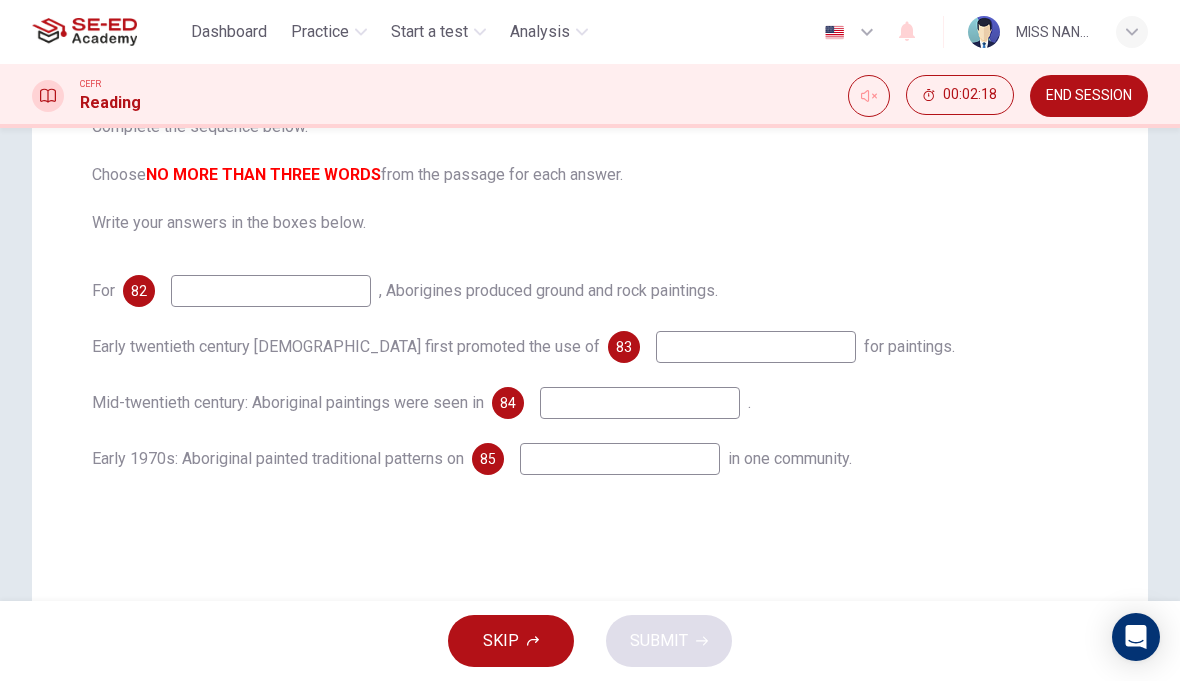 click on "For  82 , [PERSON_NAME] produced ground and rock
paintings. Early twentieth century [DEMOGRAPHIC_DATA] first promoted the use of  83  for paintings. Mid-twentieth century: Aboriginal paintings were seen in  84 . Early 1970s: Aboriginal painted traditional patterns on  85  in one community." at bounding box center (590, 375) 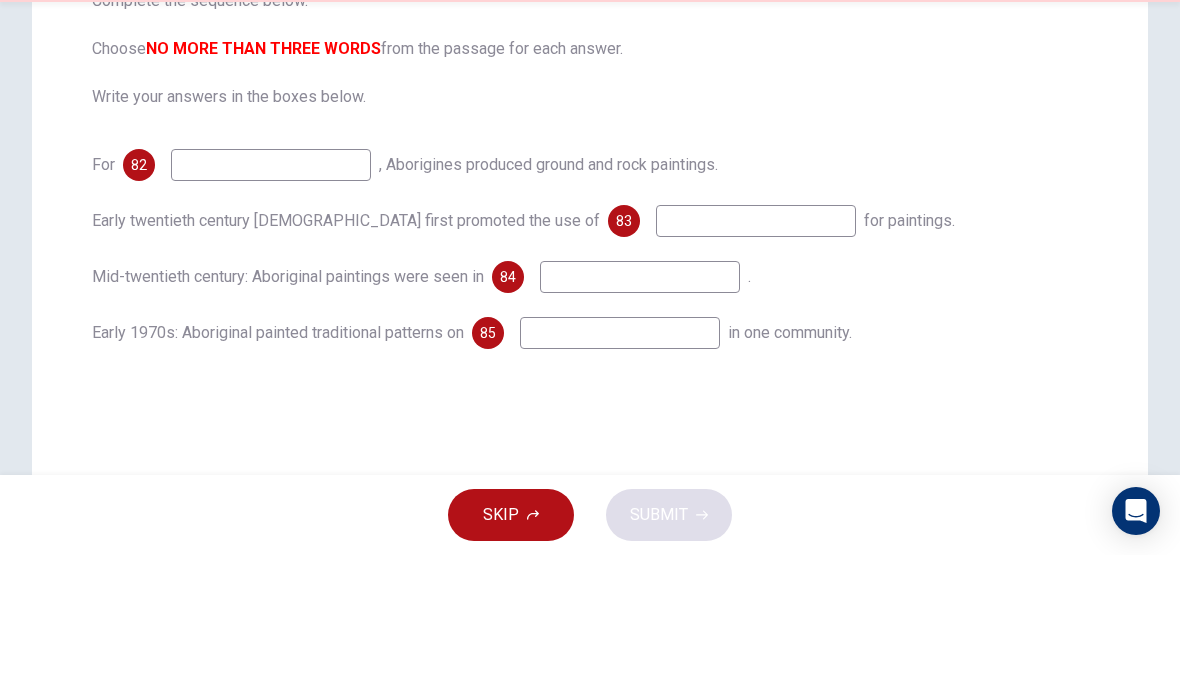 click on "Questions 82 - 85 Complete the sequence below.
Choose  NO MORE THAN THREE WORDS  from the passage for each answer.
Write your answers in the boxes below.  For  82 , [DEMOGRAPHIC_DATA] produced ground and rock
paintings. Early twentieth century [DEMOGRAPHIC_DATA] first promoted the use of  83  for paintings. Mid-twentieth century: Aboriginal paintings were seen in  84 . Early 1970s: Aboriginal painted traditional patterns on  85  in one community." at bounding box center [590, 267] 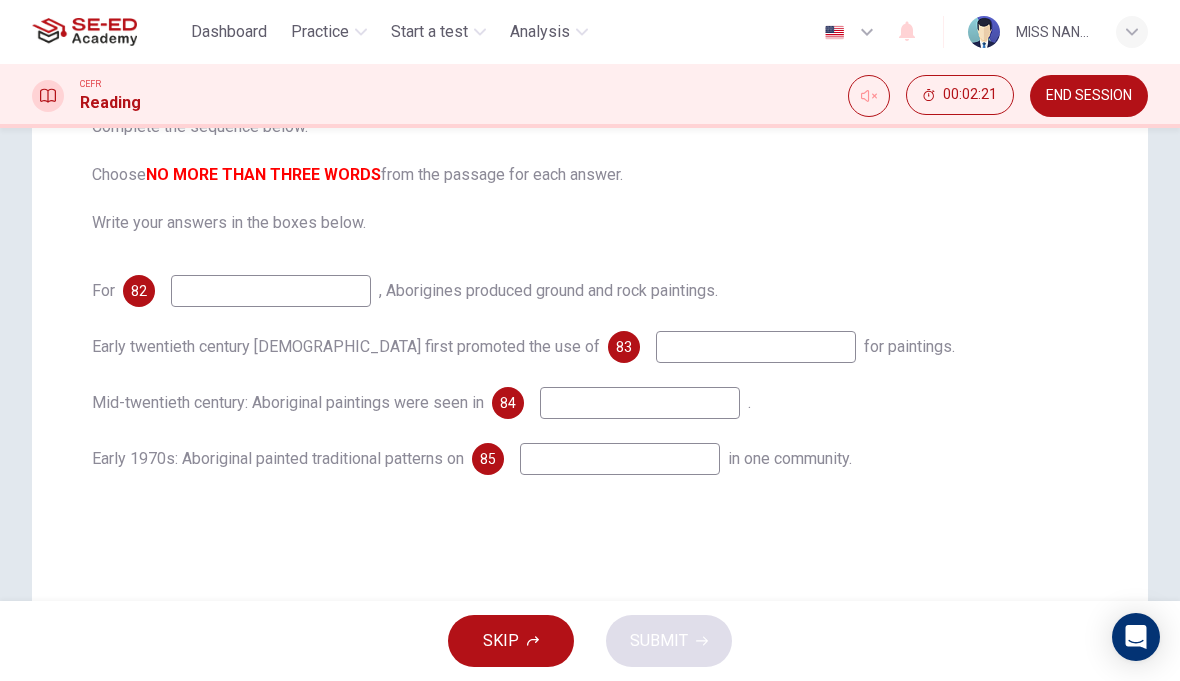 click on "SKIP" at bounding box center [511, 641] 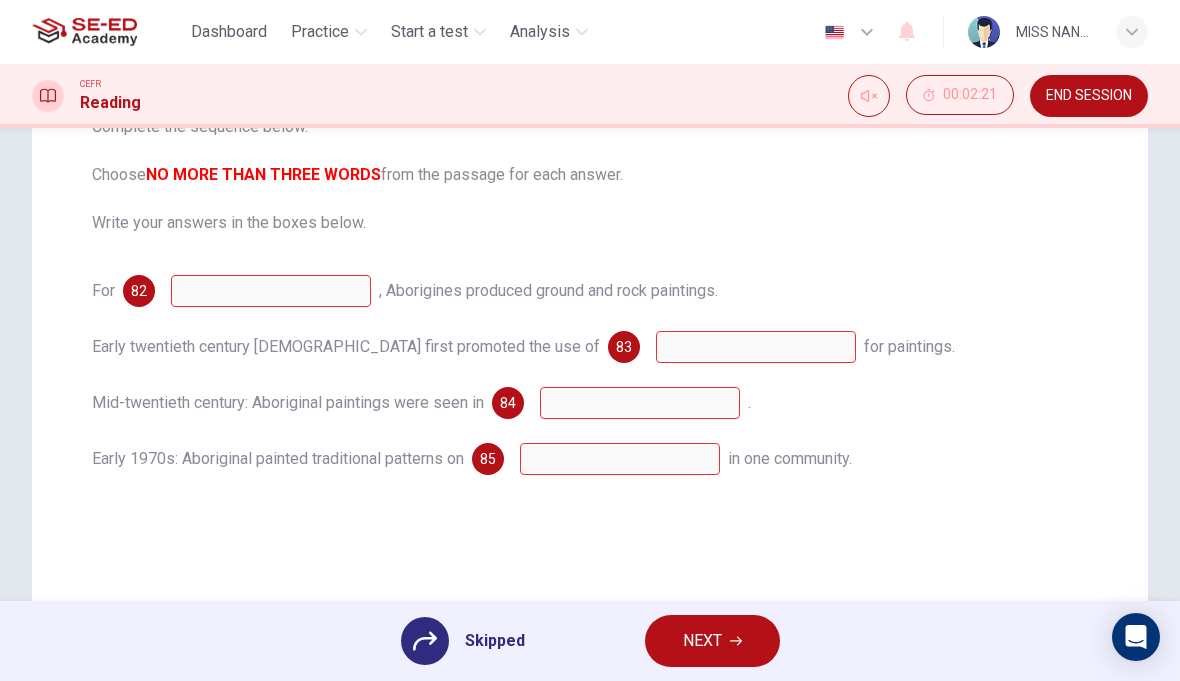 click on "NEXT" at bounding box center [702, 641] 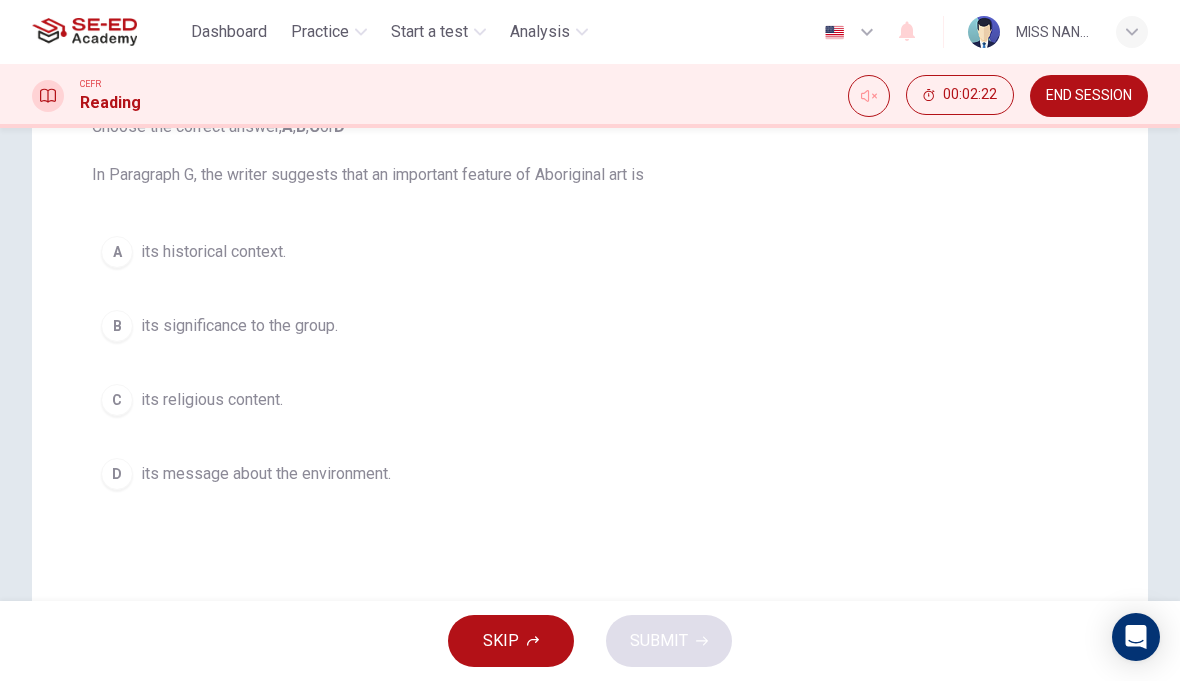click on "SKIP" at bounding box center (511, 641) 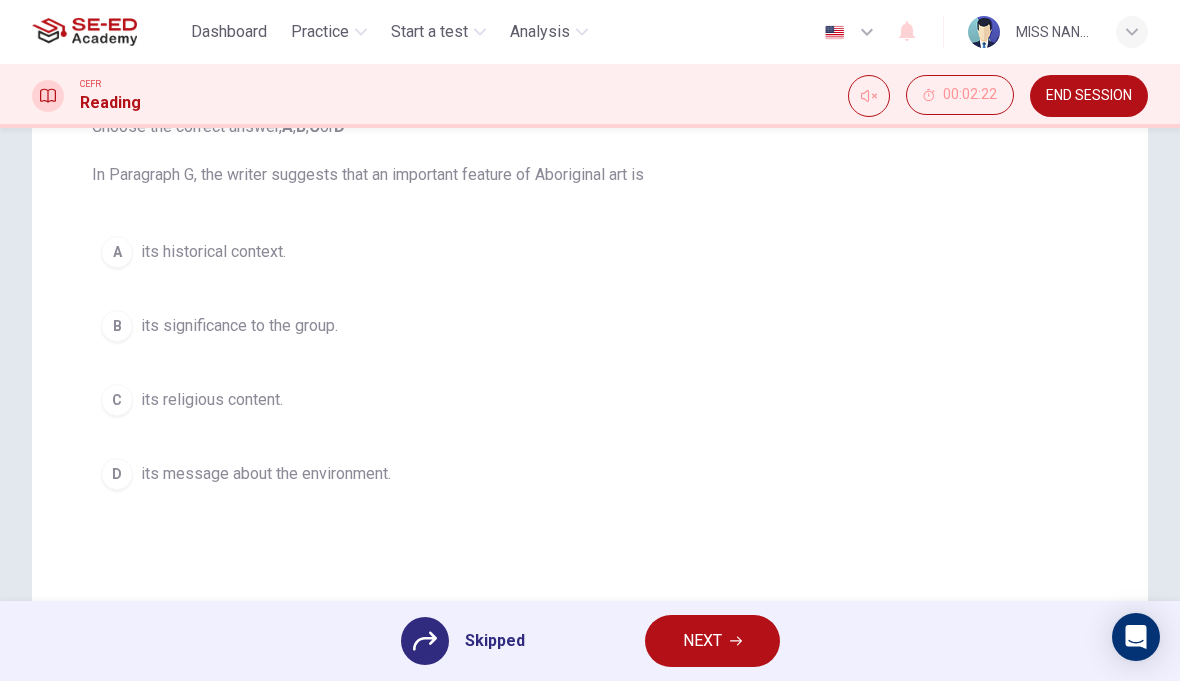 click on "A its historical context. B its significance to the group. C its religious content. D its message about the environment." at bounding box center [590, 363] 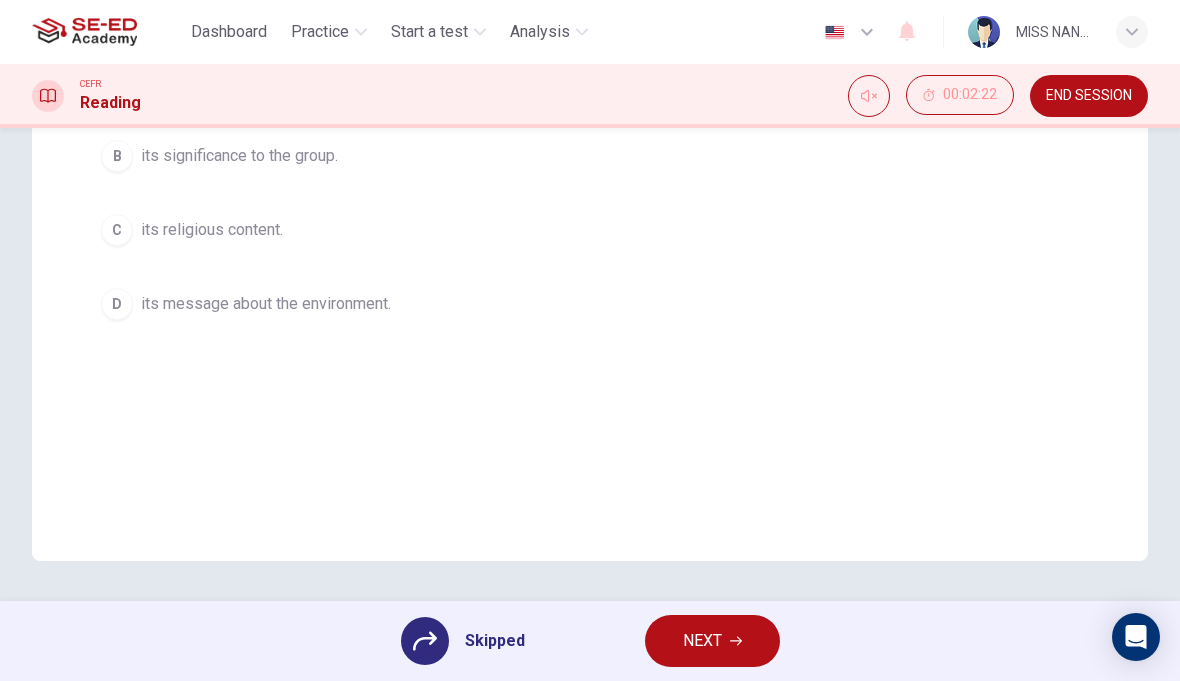 scroll, scrollTop: 411, scrollLeft: 0, axis: vertical 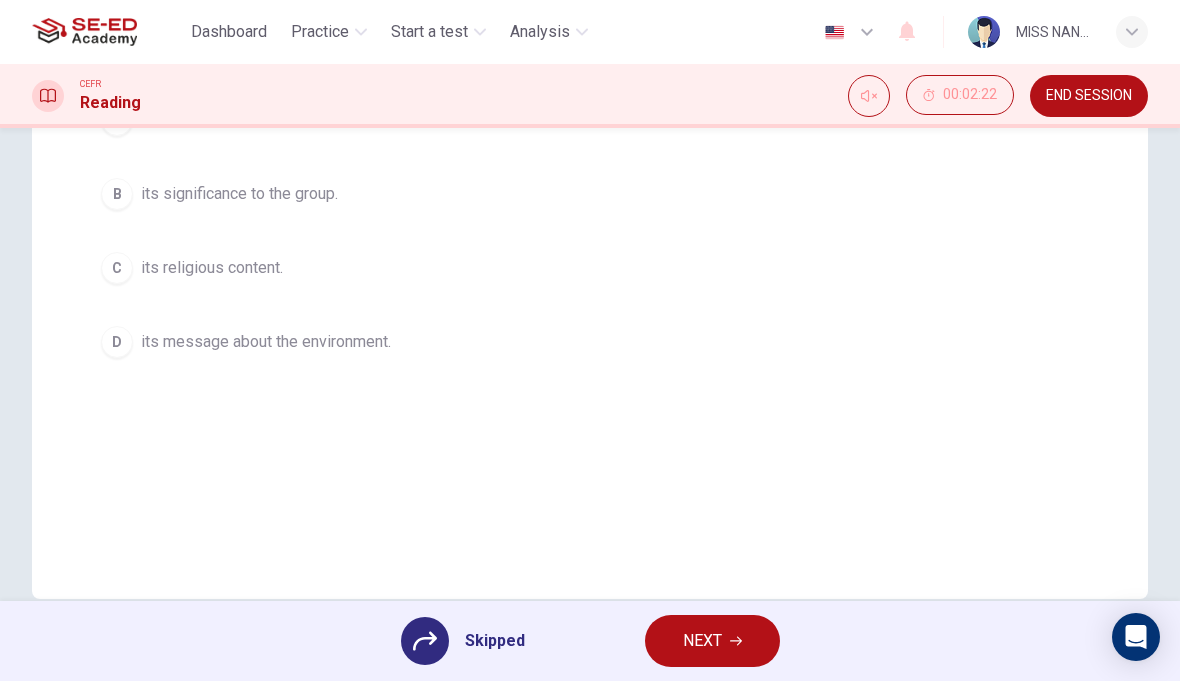 click on "A its historical context. B its significance to the group. C its religious content. D its message about the environment." at bounding box center [590, 231] 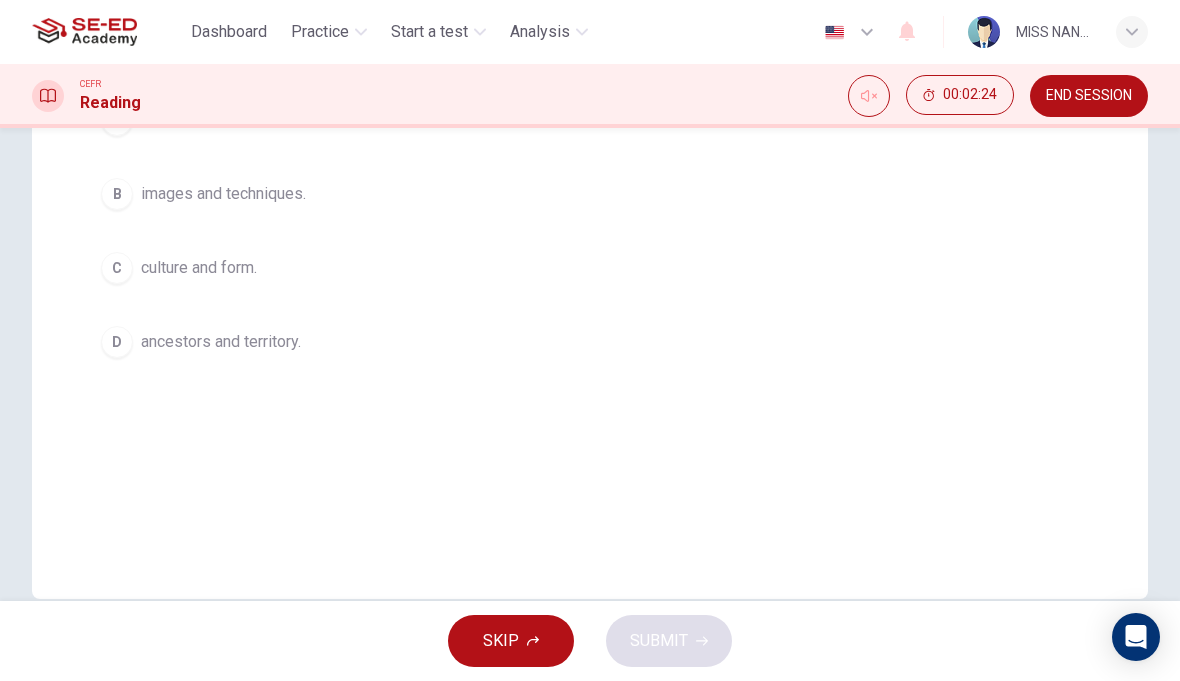 click on "C" at bounding box center [117, 268] 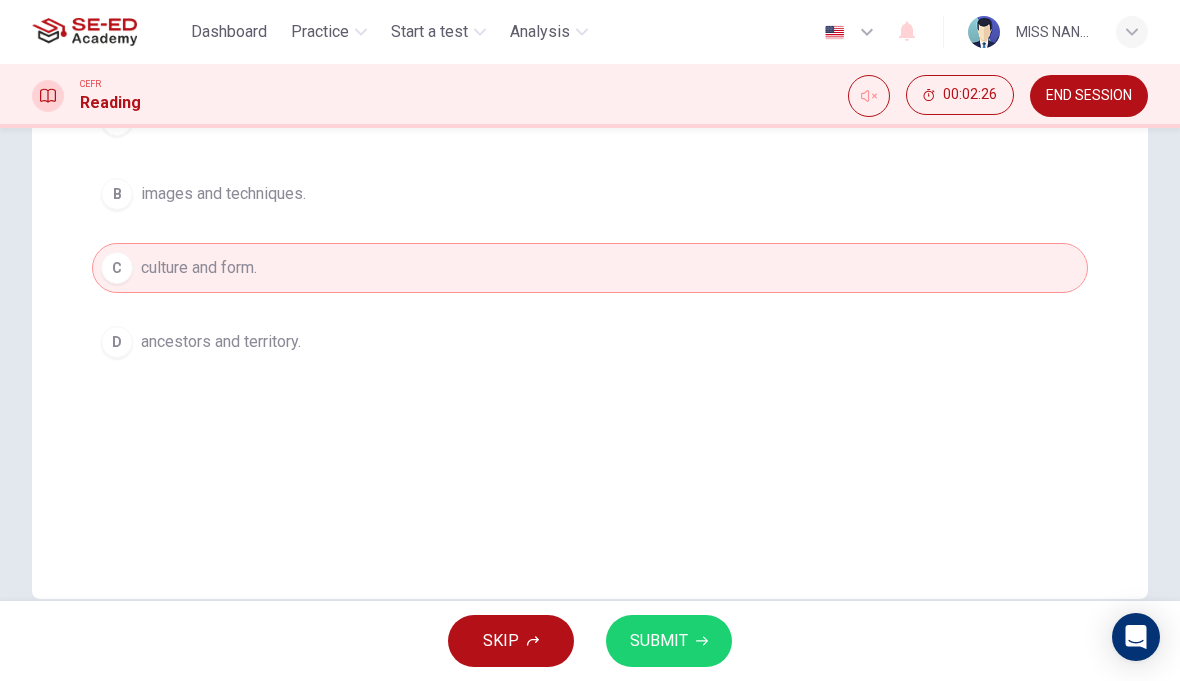 click on "SUBMIT" at bounding box center (669, 641) 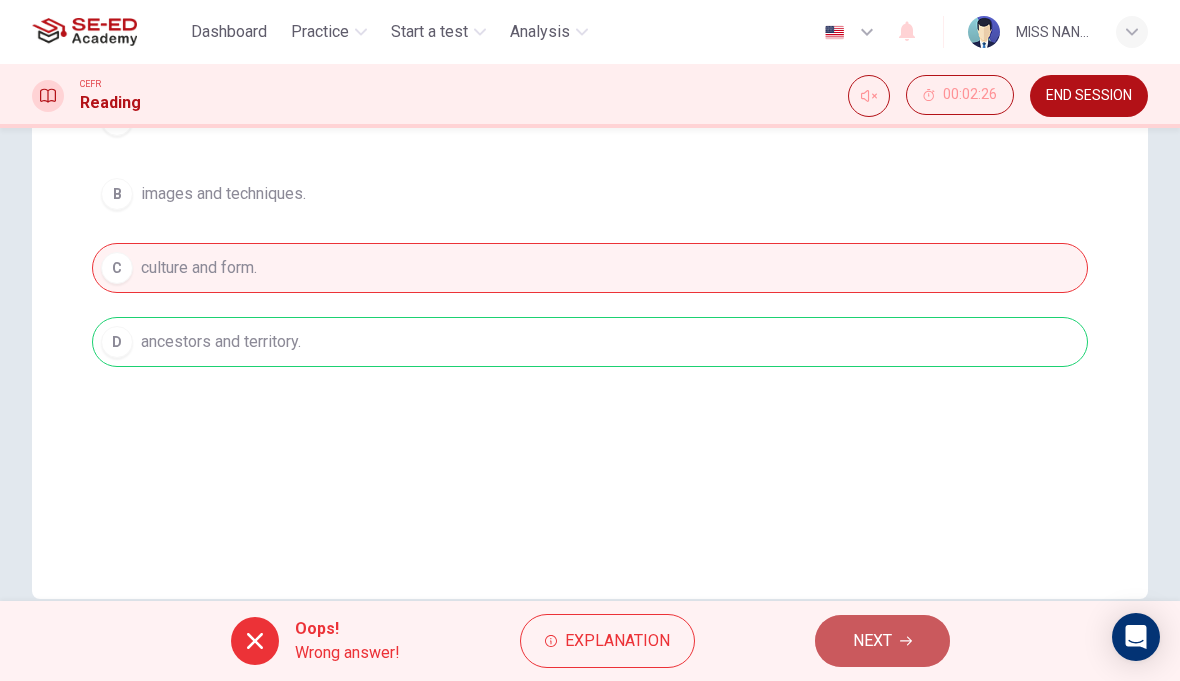 click on "NEXT" at bounding box center [872, 641] 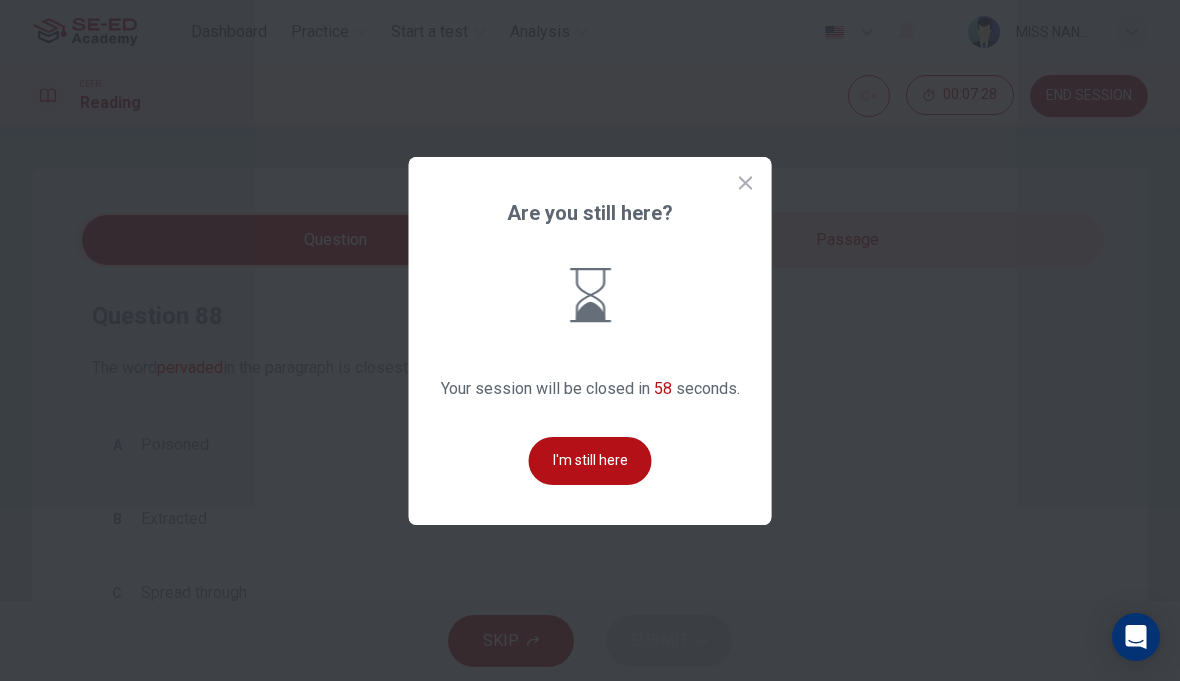click on "I'm still here" at bounding box center (590, 461) 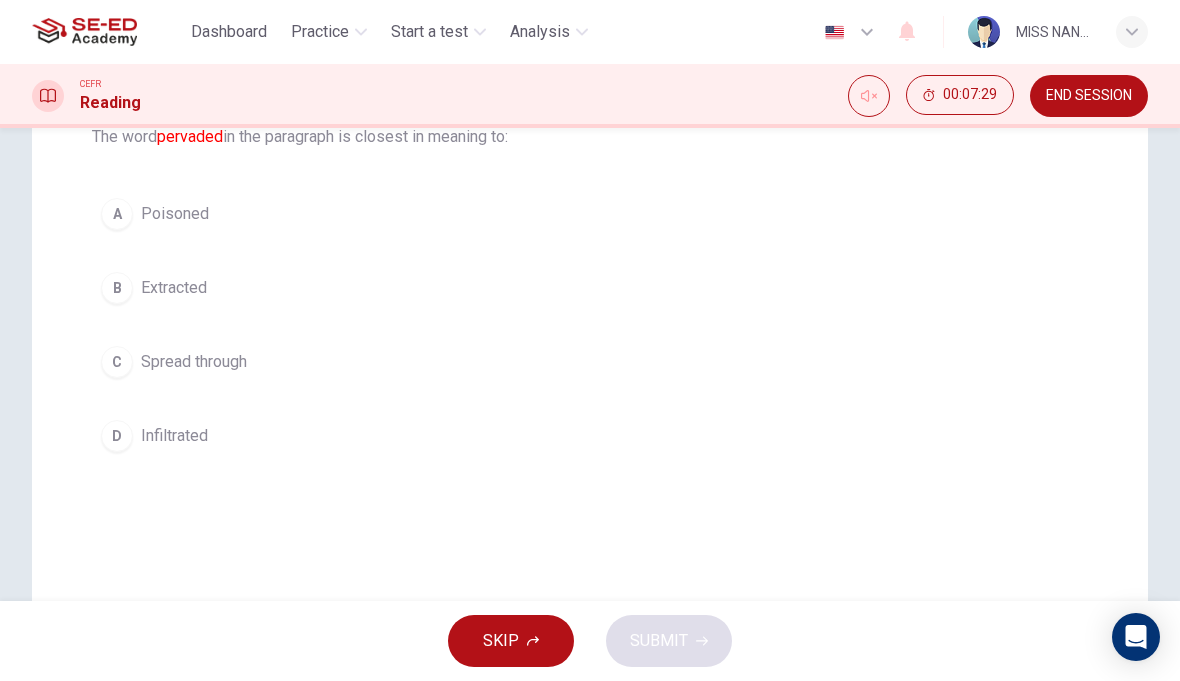 scroll, scrollTop: 236, scrollLeft: 0, axis: vertical 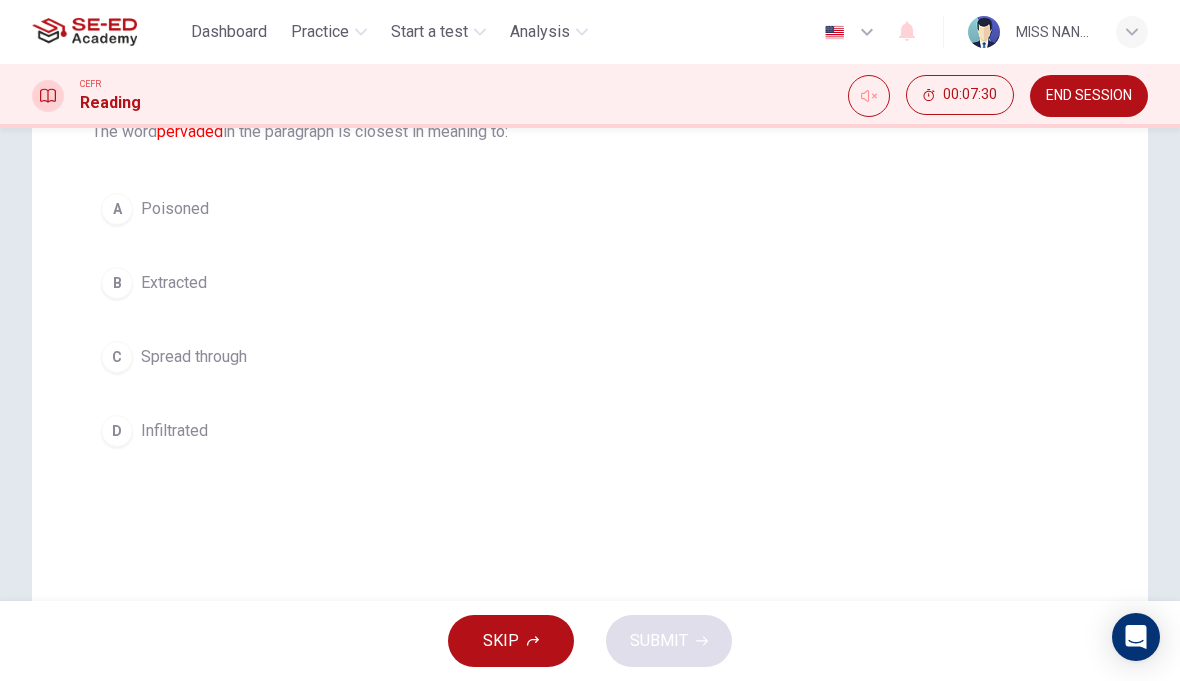click on "B Extracted" at bounding box center [590, 283] 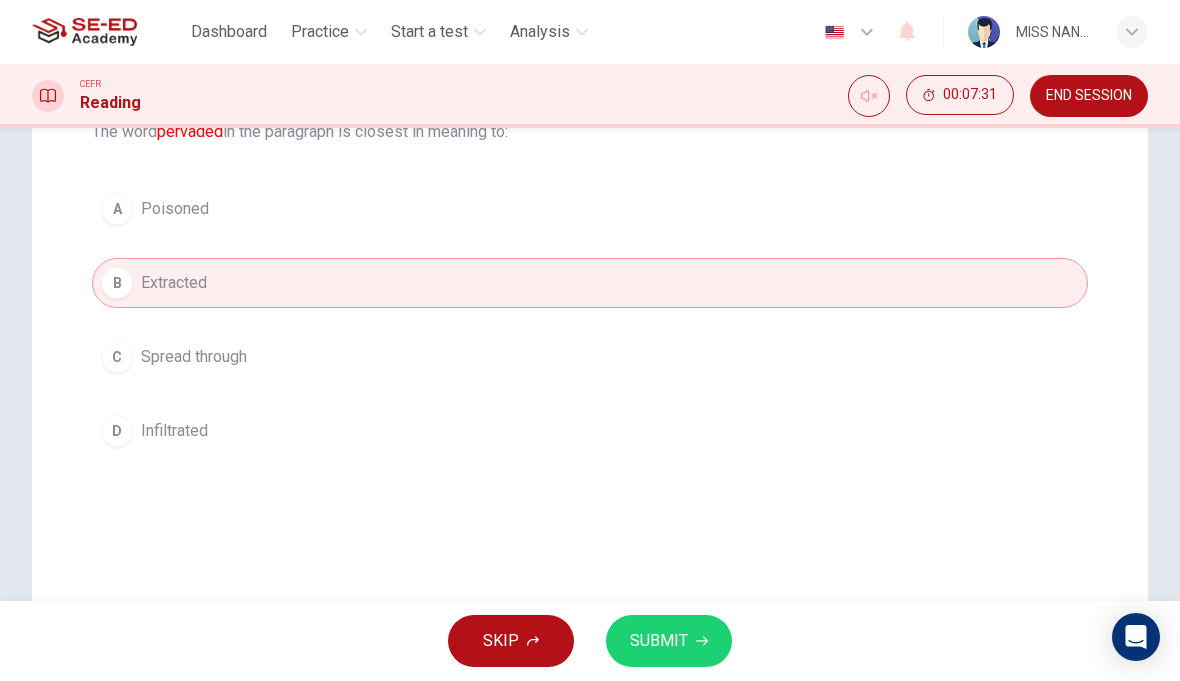 click on "SUBMIT" at bounding box center [659, 641] 